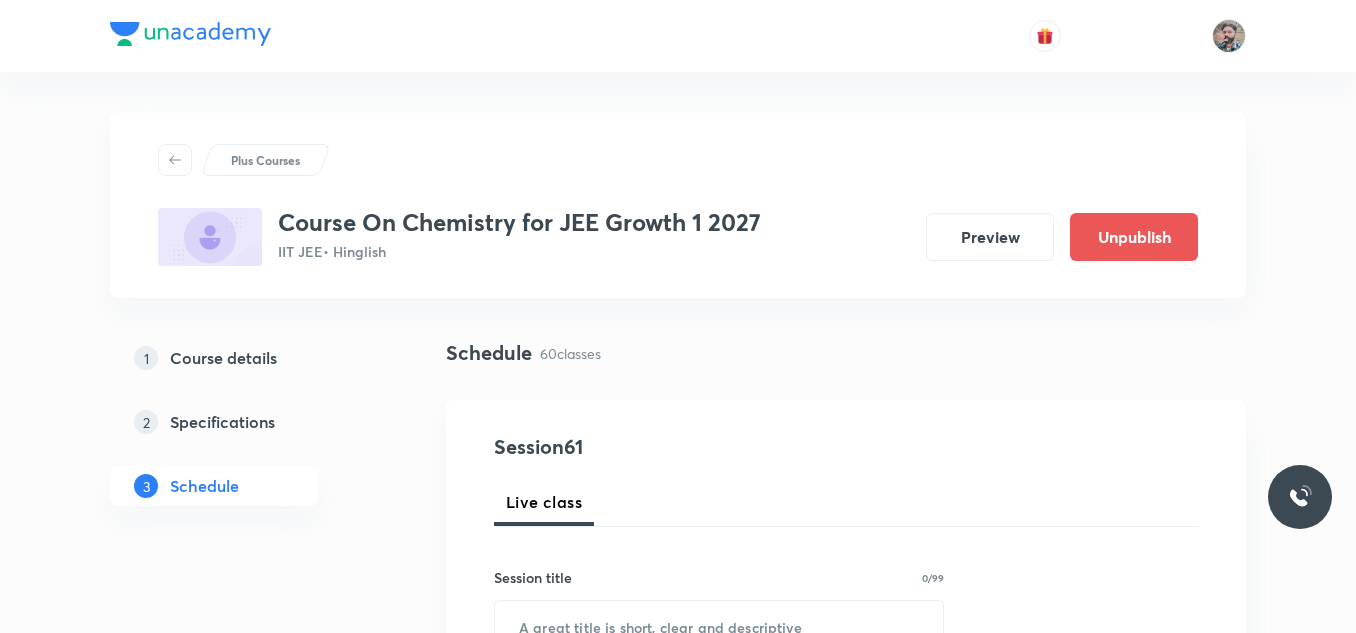 scroll, scrollTop: 486, scrollLeft: 0, axis: vertical 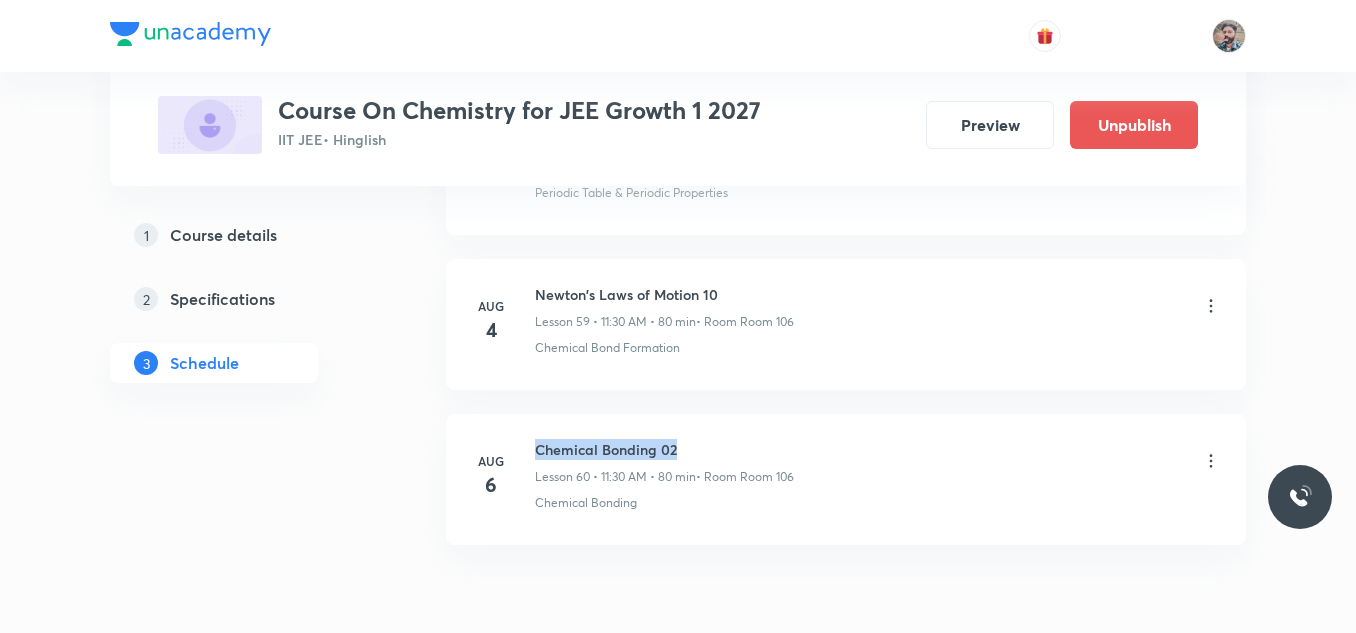 drag, startPoint x: 691, startPoint y: 452, endPoint x: 540, endPoint y: 449, distance: 151.0298 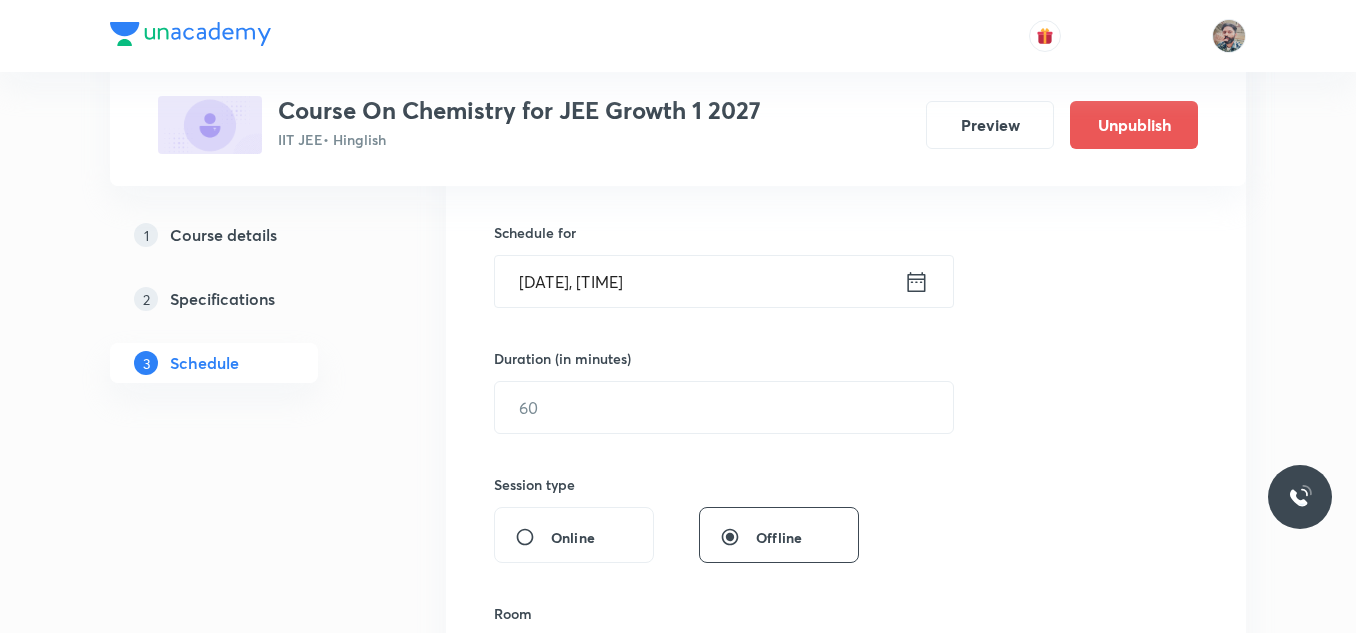 scroll, scrollTop: 320, scrollLeft: 0, axis: vertical 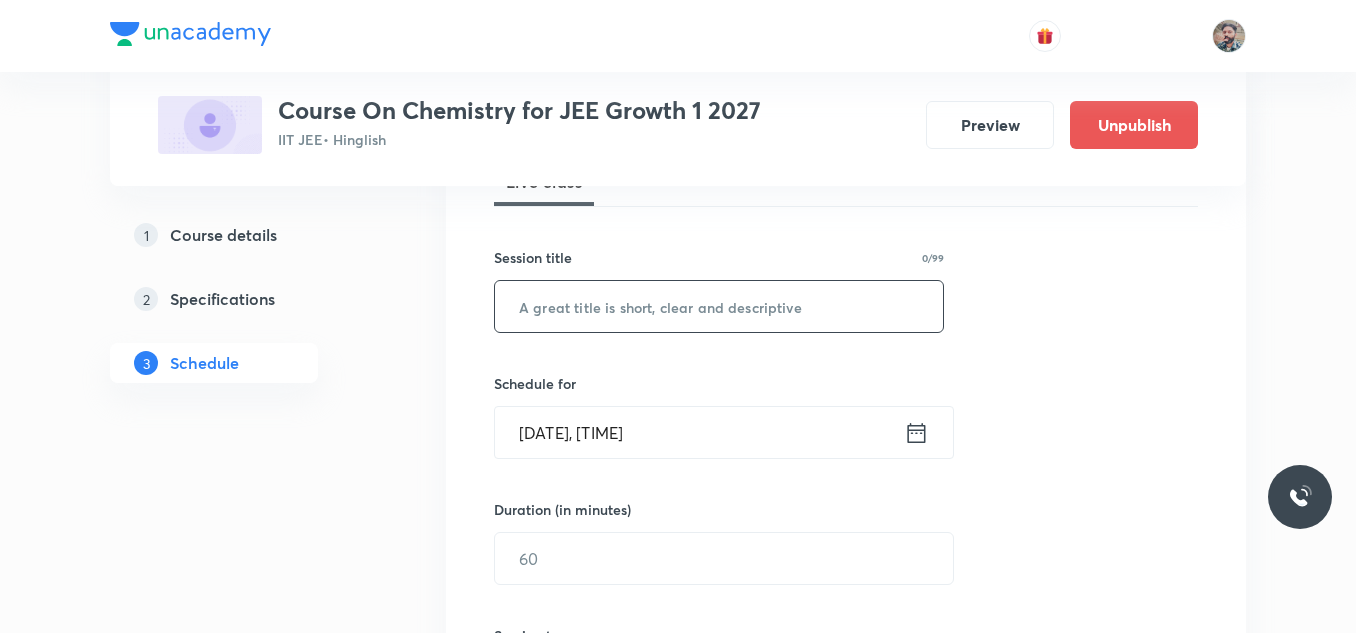 click at bounding box center (719, 306) 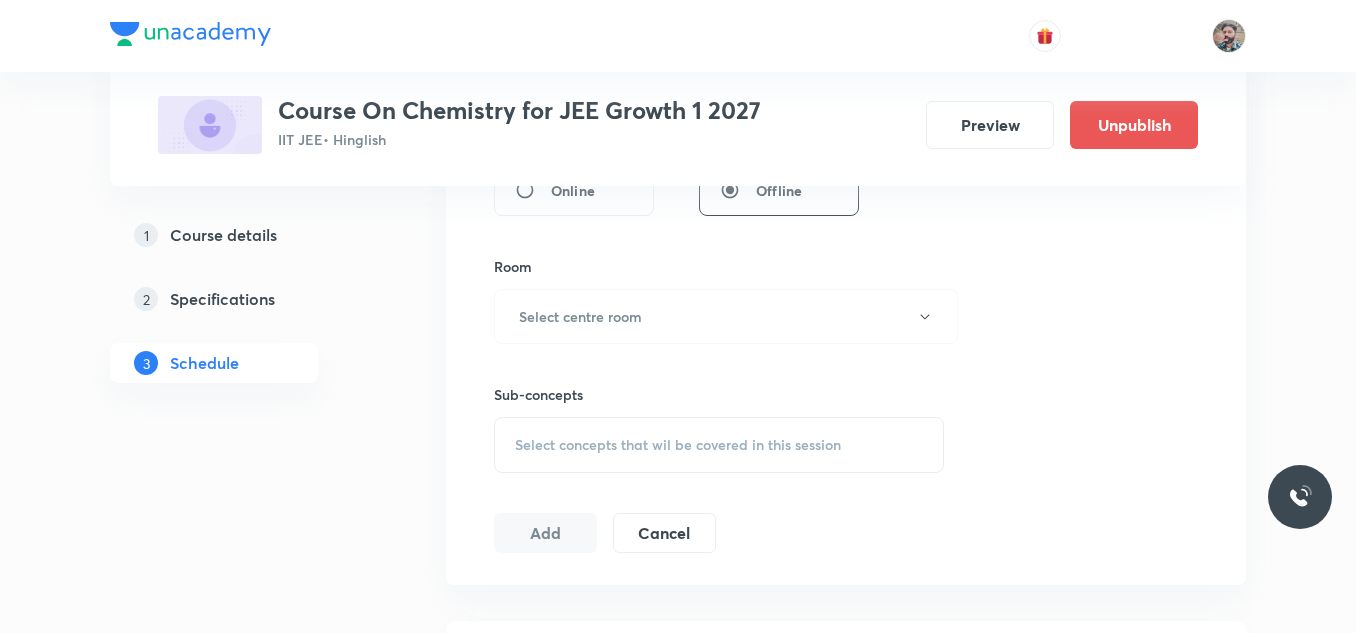 scroll, scrollTop: 820, scrollLeft: 0, axis: vertical 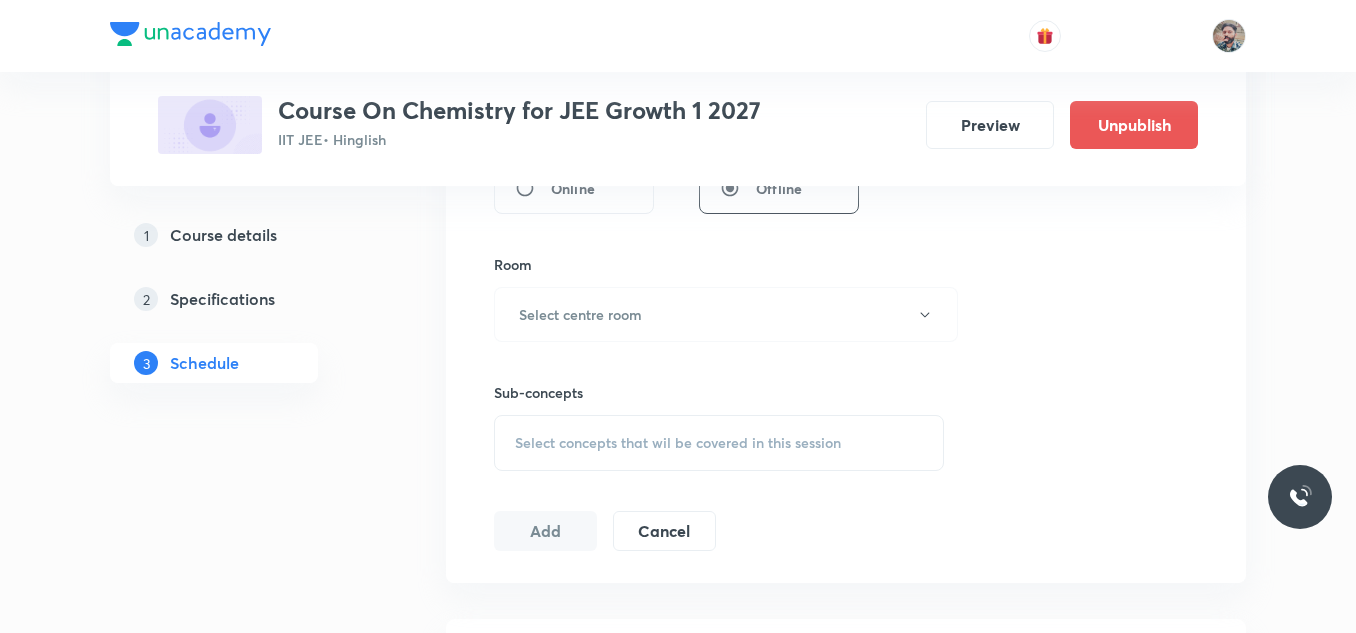 click on "Select concepts that wil be covered in this session" at bounding box center (719, 443) 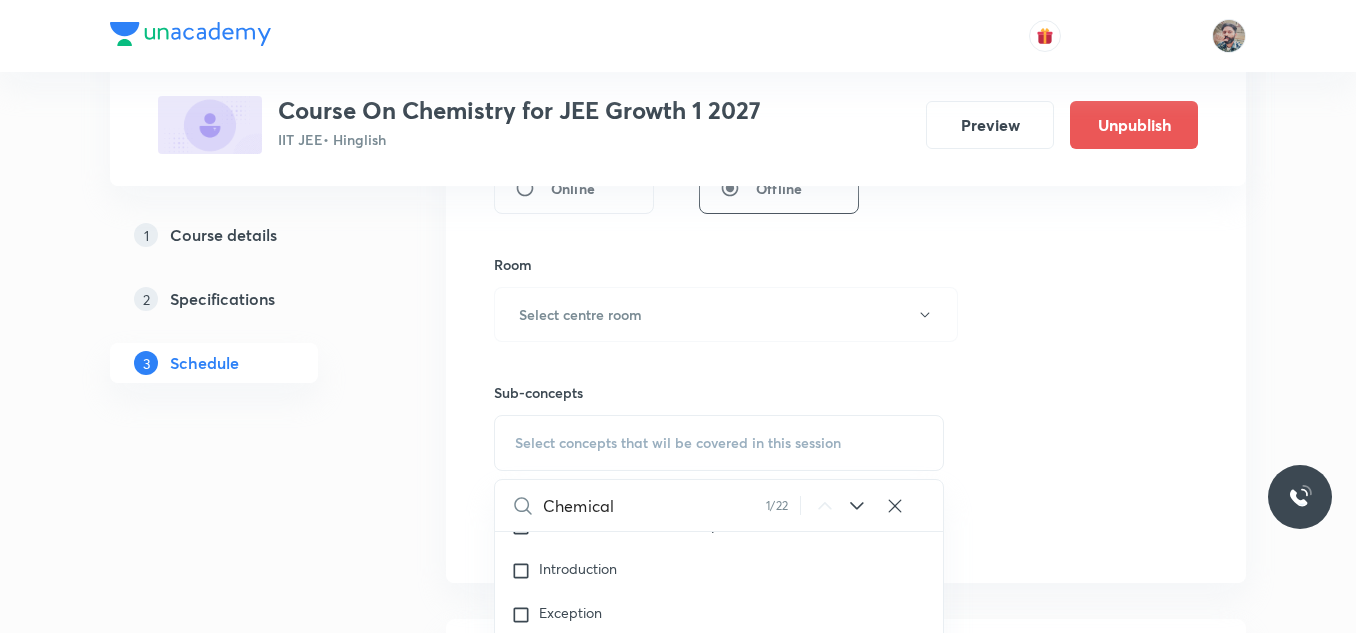 scroll, scrollTop: 23846, scrollLeft: 0, axis: vertical 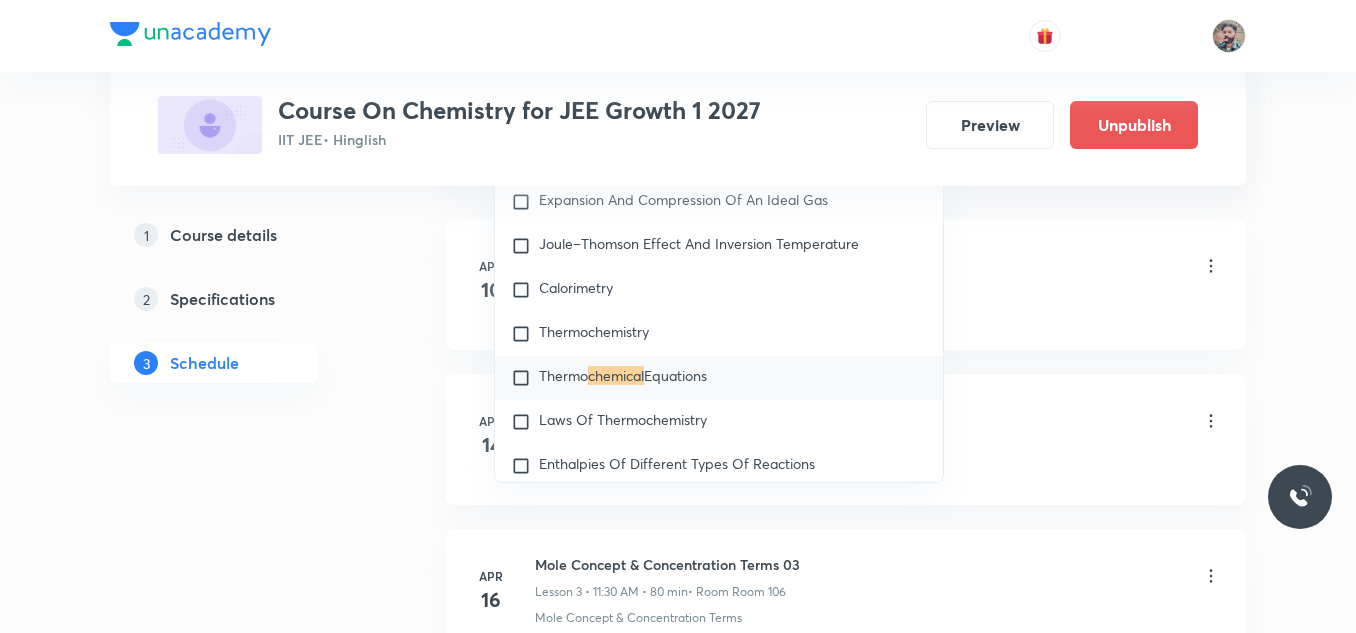 type on "Chemical" 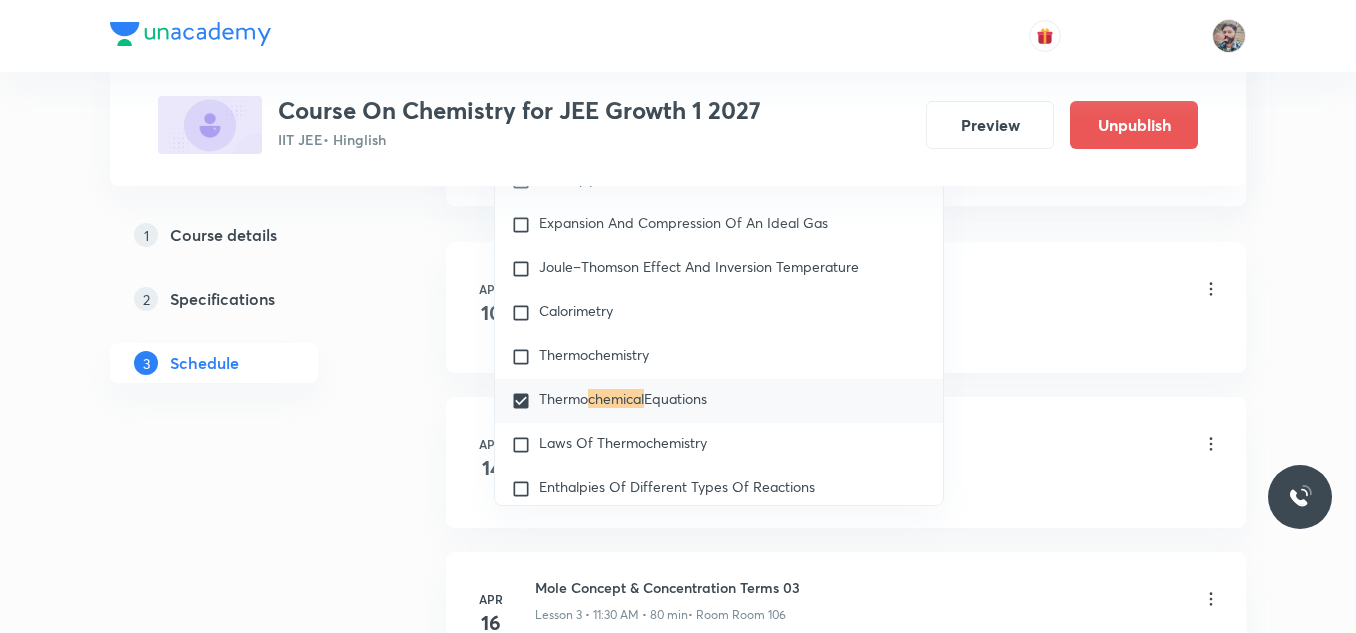 click on "Plus Courses Course On Chemistry for JEE Growth 1 2027 IIT JEE  • Hinglish Preview Unpublish 1 Course details 2 Specifications 3 Schedule Schedule 60  classes Session  61 Live class Session title 0/99 ​ Schedule for [DATE], [TIME] ​ Duration (in minutes) ​   Session type Online Offline Room Select centre room Sub-concepts Thermochemical Equations CLEAR Chemical 1 / 22 ​ Chemistry Mock Questions Chemistry Mock Questions Chemistry Previous Year Chemistry Previous Year General Topics & Mole Concept Basic Concepts Covered previously Basic Introduction Covered previously Percentage Composition Stoichiometry Principle of Atom Conservation (POAC) Relation between Stoichiometric Quantities Application of Mole Concept: Gravimetric Analysis Different Laws Formula and Composition Concentration Terms Some basic concepts of Chemistry Atomic Structure Discovery Of Electron Some Prerequisites of Physics Discovery Of Protons And Neutrons Atomic Models and Theories  Nature of Waves Planck’S Quantum Theory 2" at bounding box center [678, 4243] 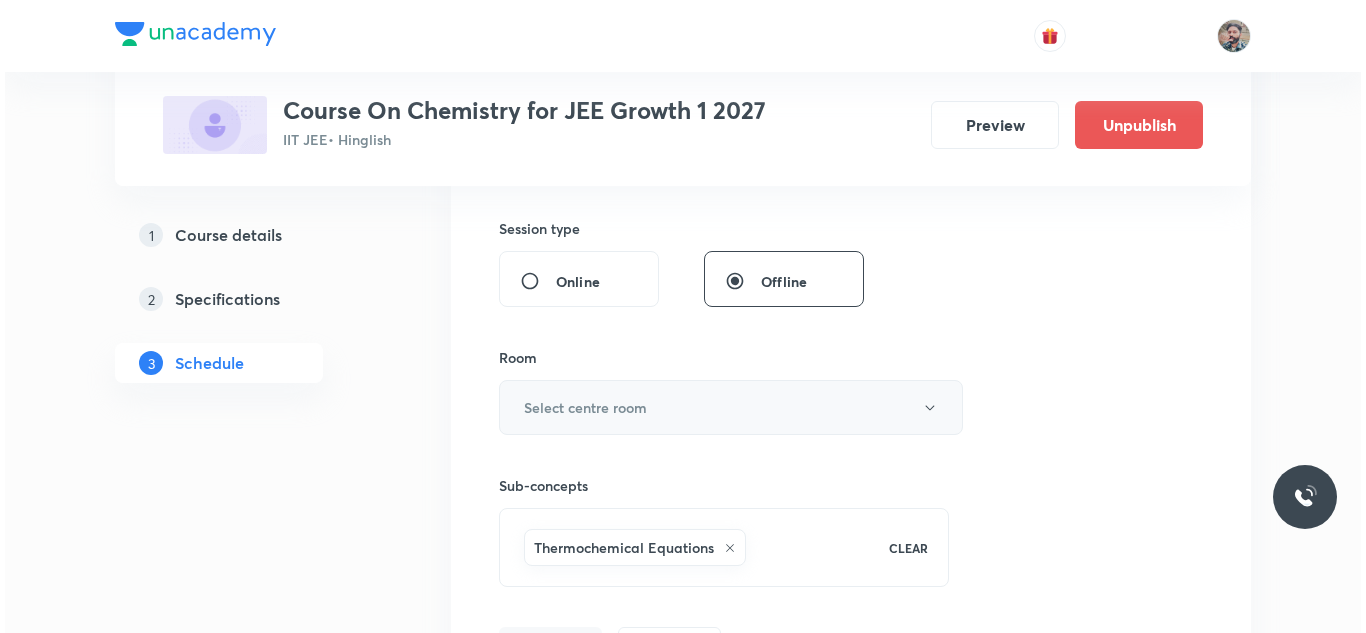 scroll, scrollTop: 720, scrollLeft: 0, axis: vertical 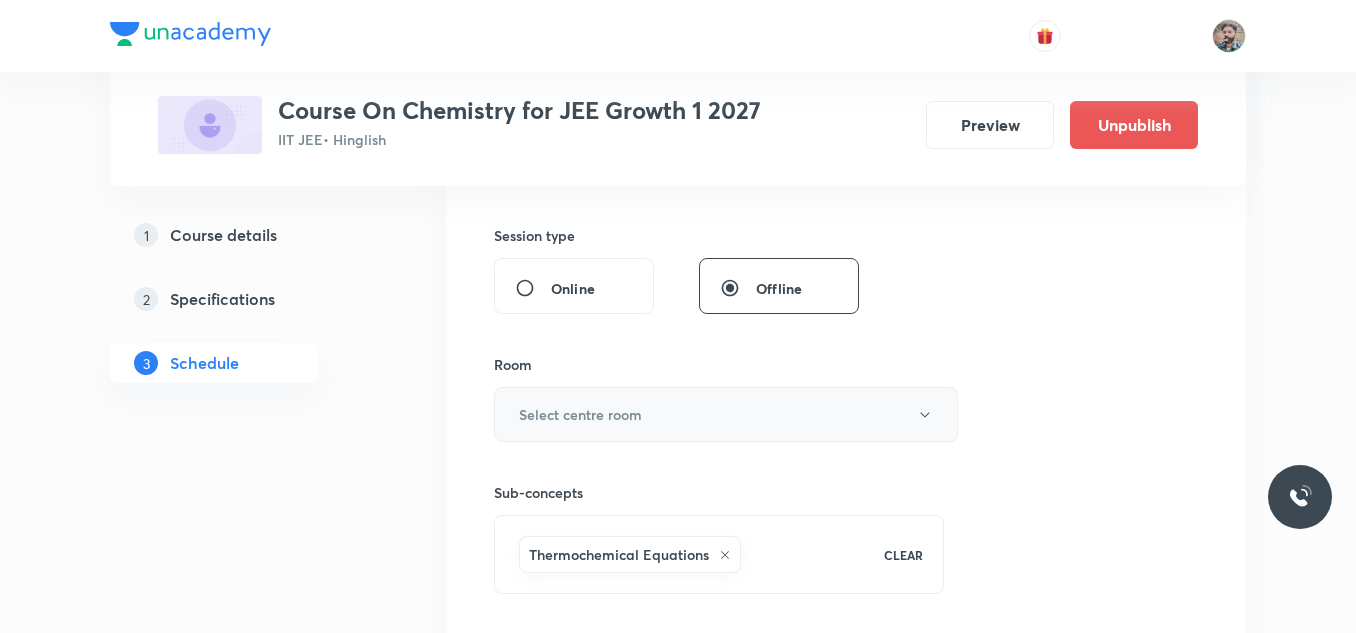 click on "Select centre room" at bounding box center [580, 414] 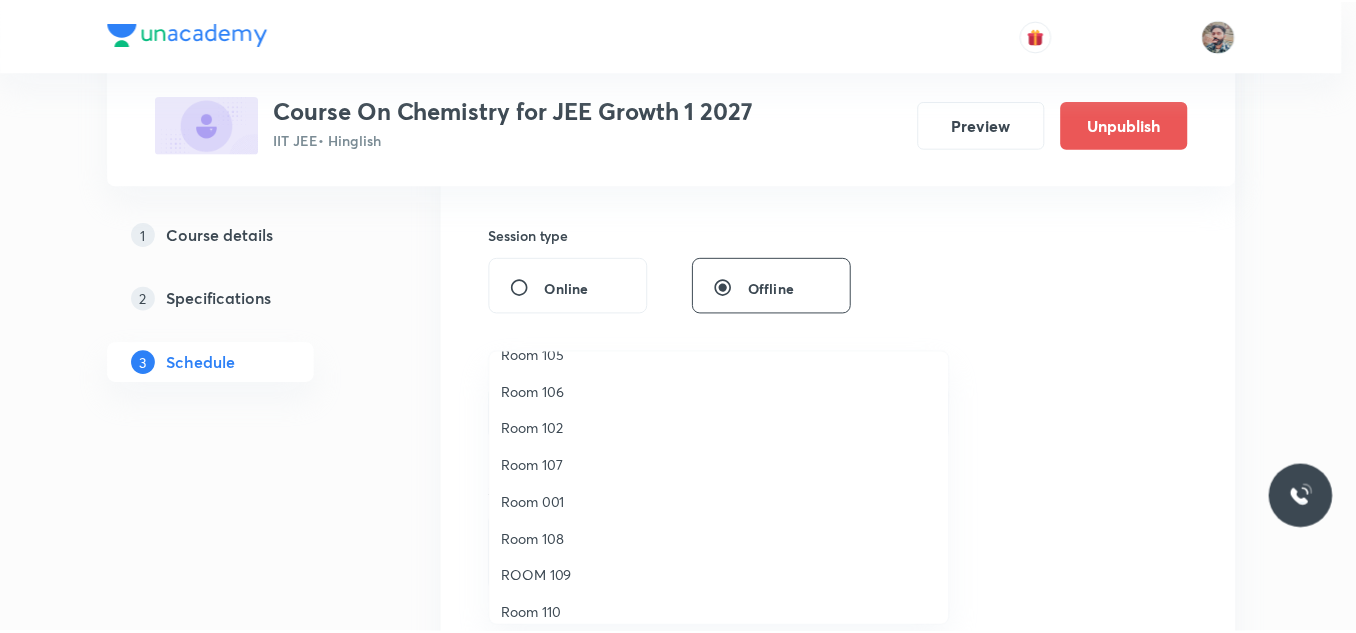 scroll, scrollTop: 149, scrollLeft: 0, axis: vertical 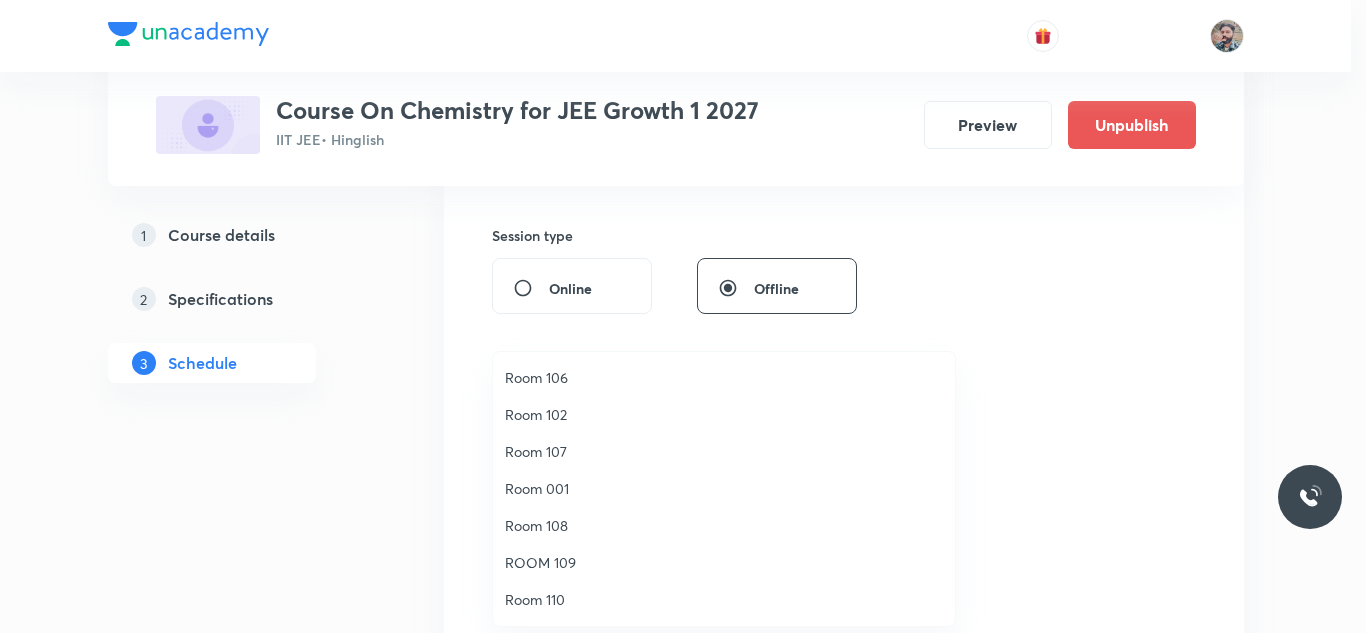 click at bounding box center [683, 316] 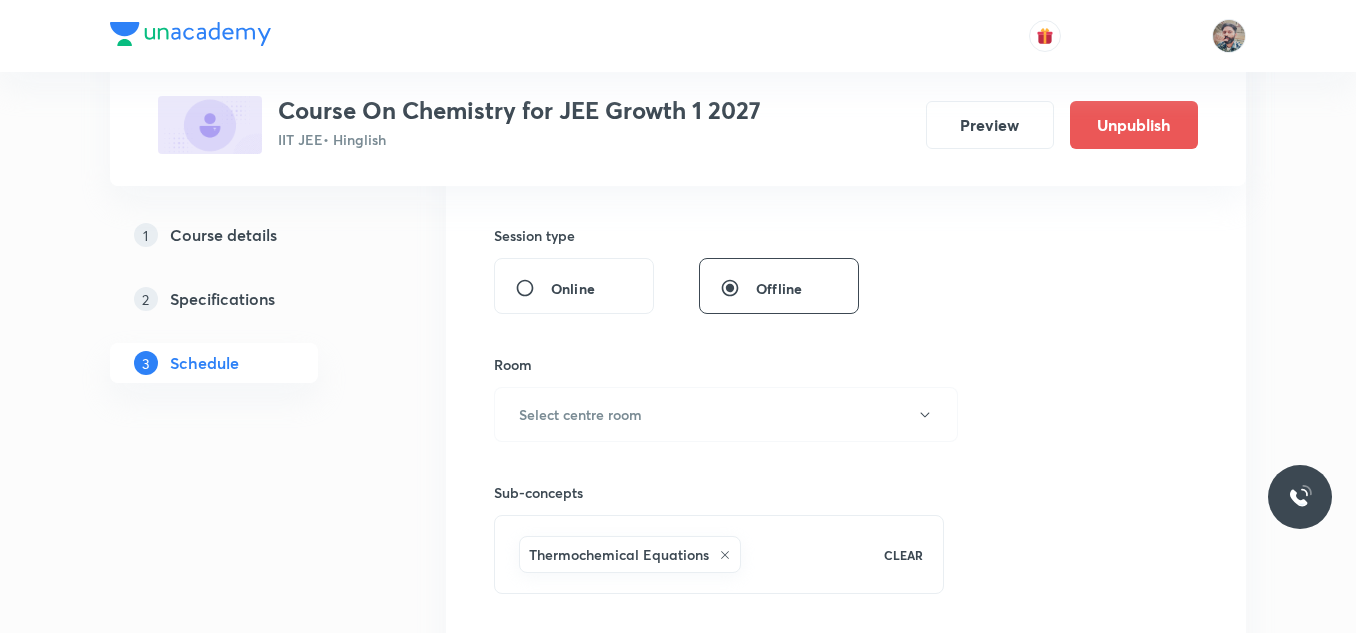 type 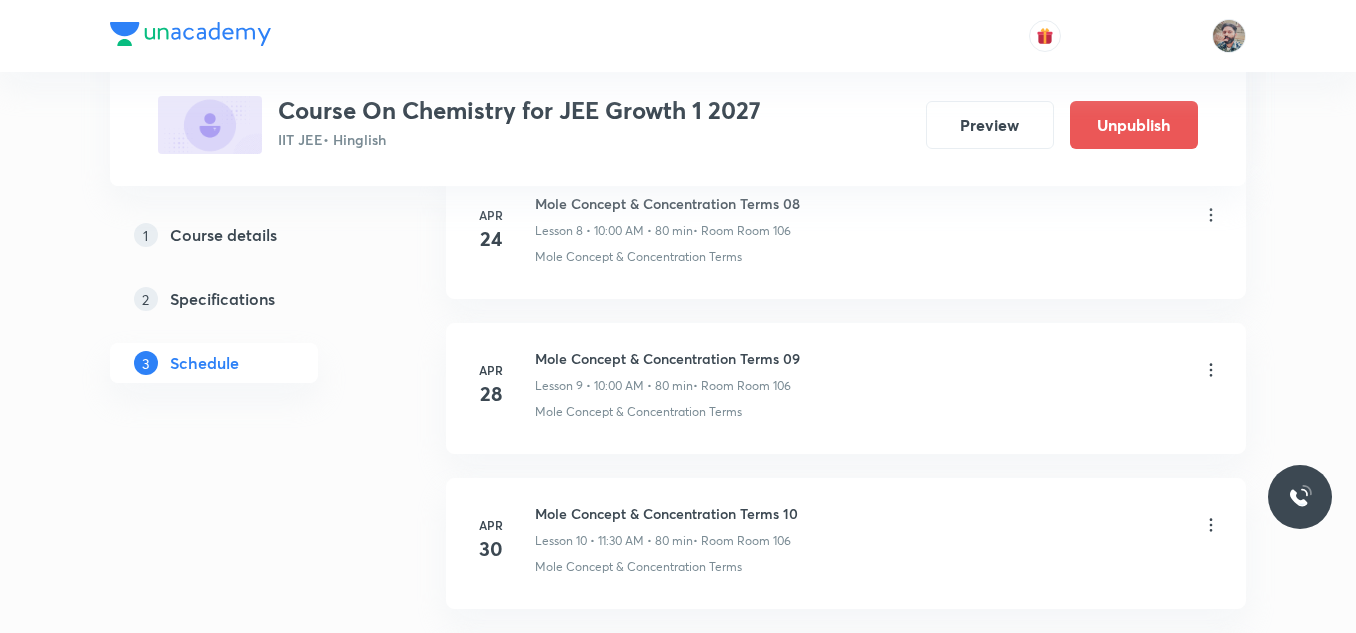 click on "Plus Courses Course On Chemistry for JEE Growth 1 2027 IIT JEE  • Hinglish Preview Unpublish 1 Course details 2 Specifications 3 Schedule Schedule 60  classes Session  61 Live class Session title 0/99 ​ Schedule for [DATE], [TIME] ​ Duration (in minutes) ​   Session type Online Offline Room Select centre room Sub-concepts Thermochemical Equations CLEAR Add Cancel Apr 10 Mole Concept & Concentration Terms 01 Lesson 1 • [TIME] • 80 min  • Room Room 104 Basic Introduction · Basic Concepts Apr 14 Mole Concept & Concentration Terms 02 Lesson 2 • [TIME] • 80 min  • Room Room 106 Mole Concept & Concentration Terms Apr 16 Mole Concept & Concentration Terms 03 Lesson 3 • [TIME] • 80 min  • Room Room 106 Mole Concept & Concentration Terms Apr 17 Mole Concept & Concentration Terms 04 Lesson 4 • [TIME] • 80 min  • Room Room 106 Mole Concept & Concentration Terms Apr 18 Mole Concept & Concentration Terms 05 Lesson 5 • [TIME] • 80 min  • Room Room 106 Apr 21 Apr" at bounding box center (678, 3084) 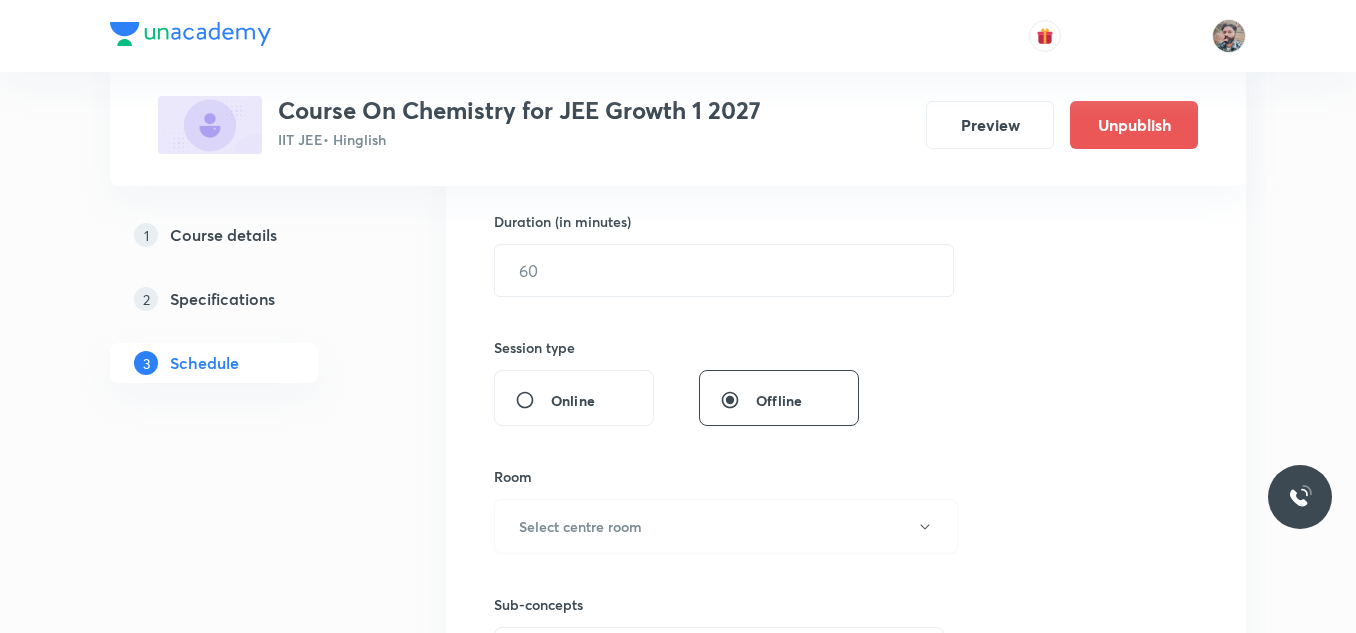 scroll, scrollTop: 800, scrollLeft: 0, axis: vertical 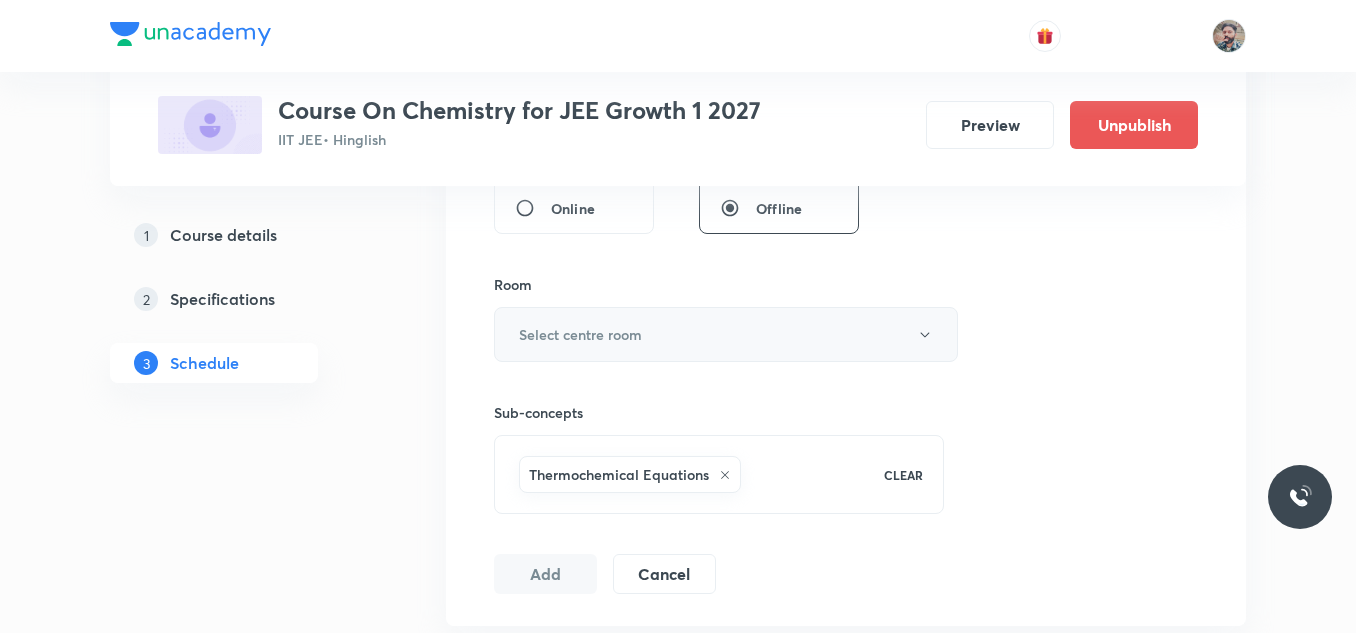 click on "Select centre room" at bounding box center [726, 334] 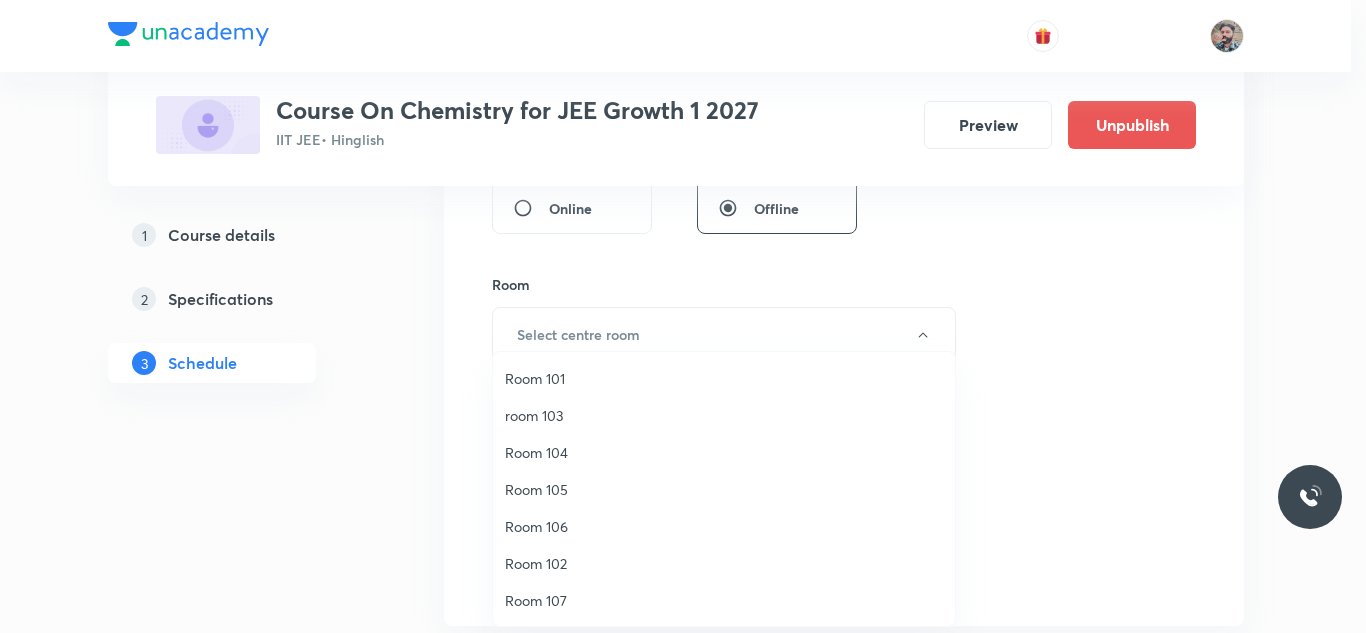 click on "Room 106" at bounding box center (724, 526) 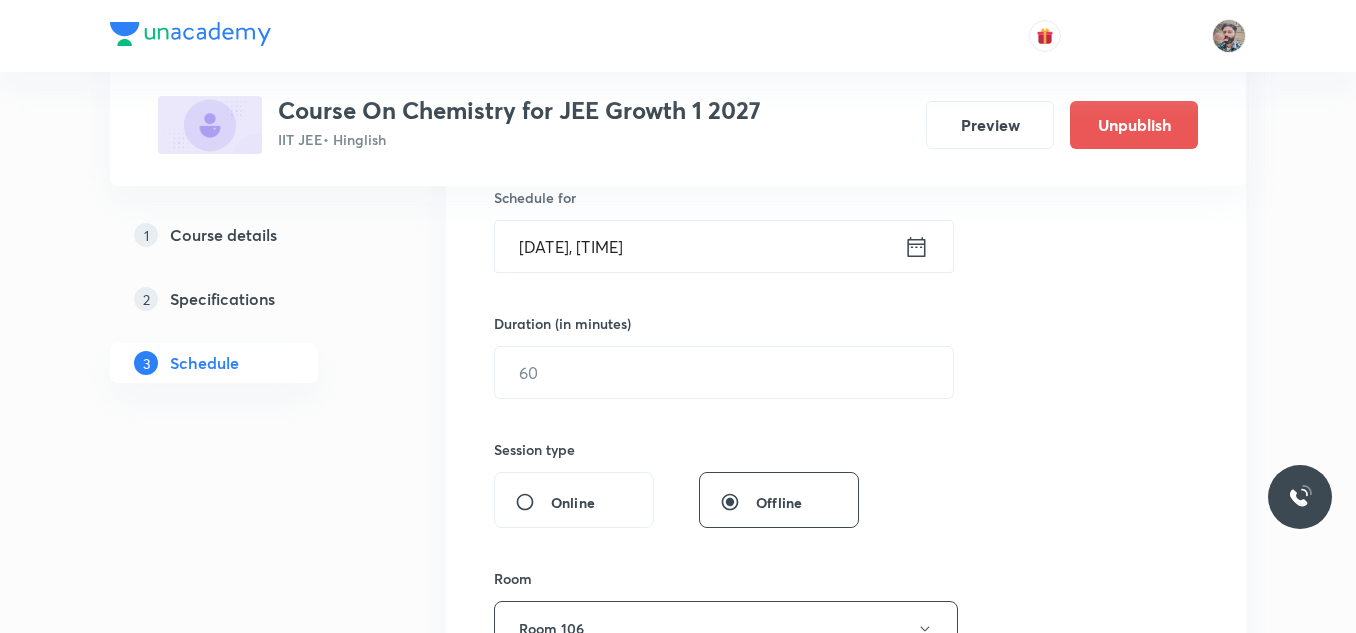 scroll, scrollTop: 500, scrollLeft: 0, axis: vertical 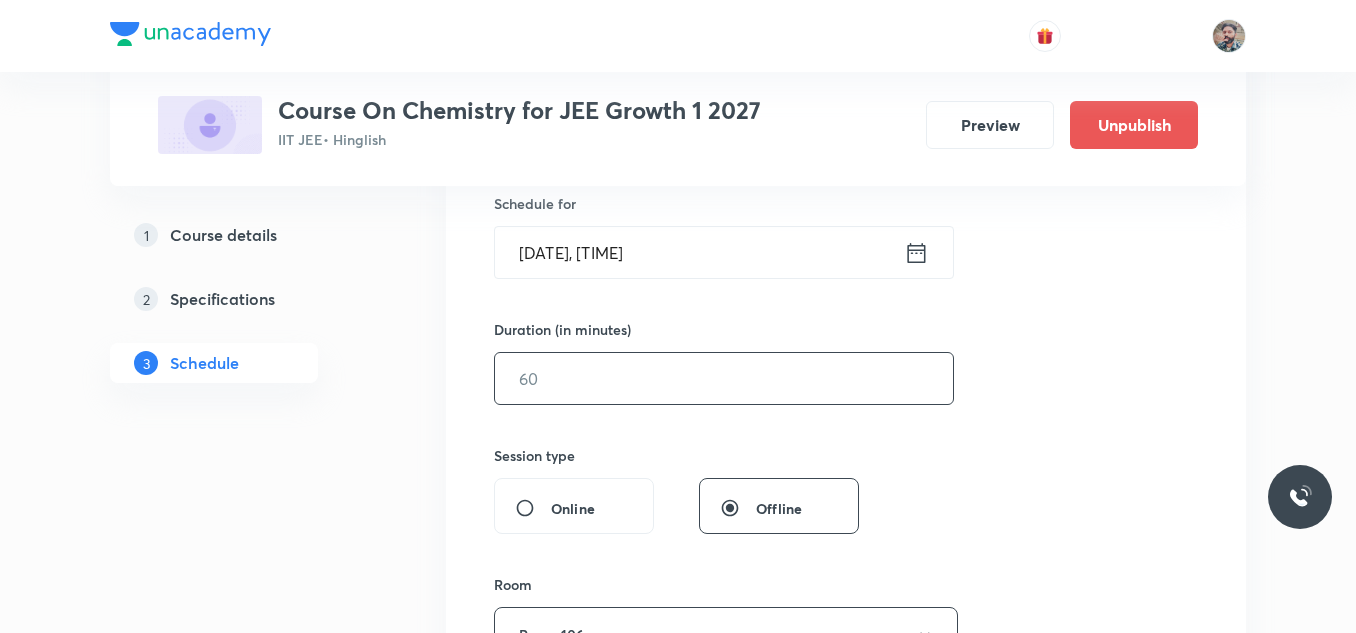 click at bounding box center (724, 378) 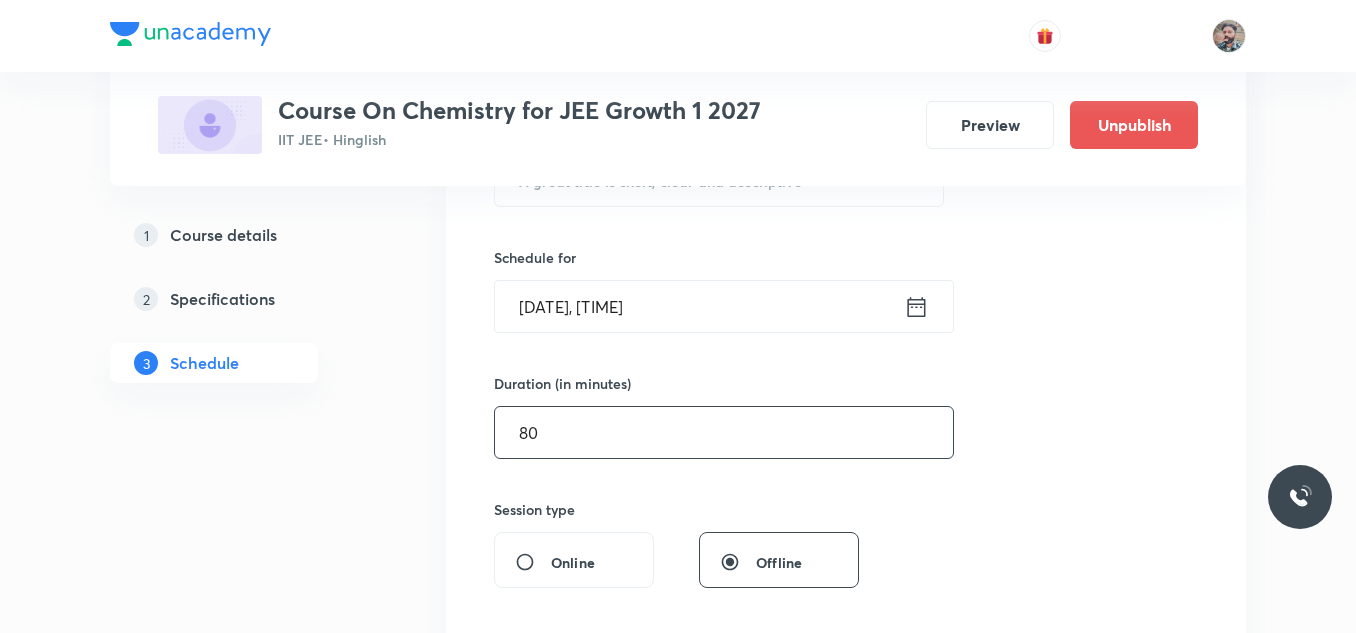 scroll, scrollTop: 400, scrollLeft: 0, axis: vertical 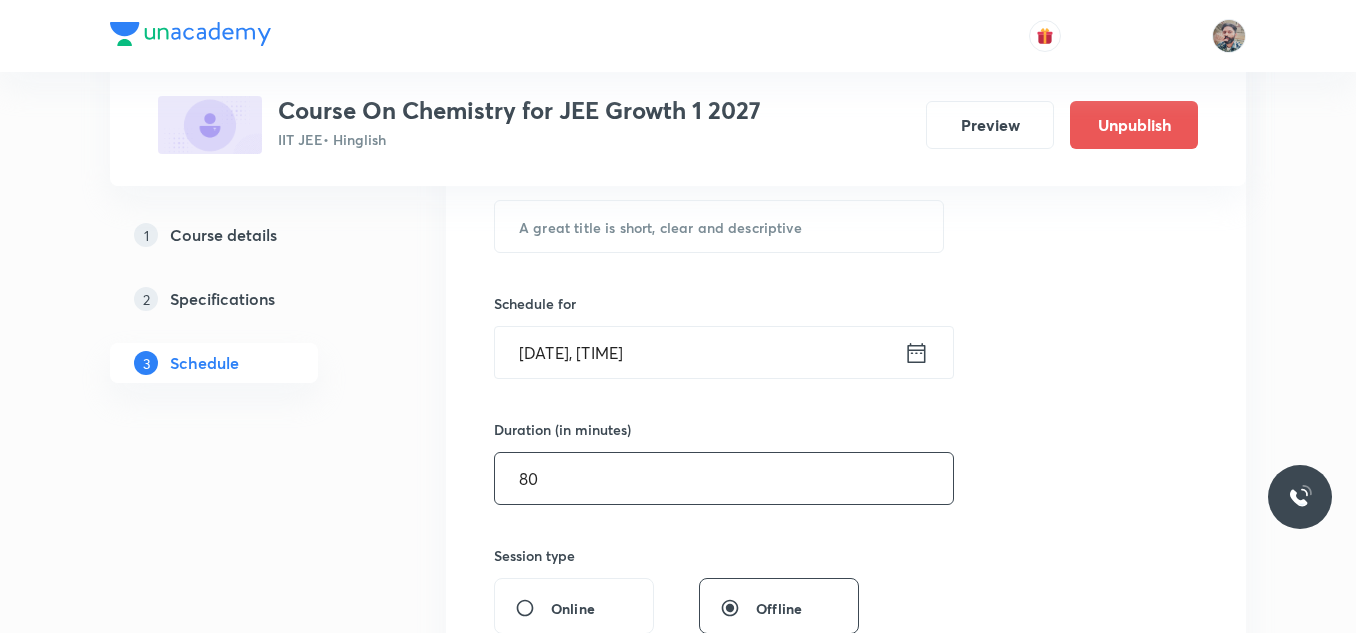 type on "80" 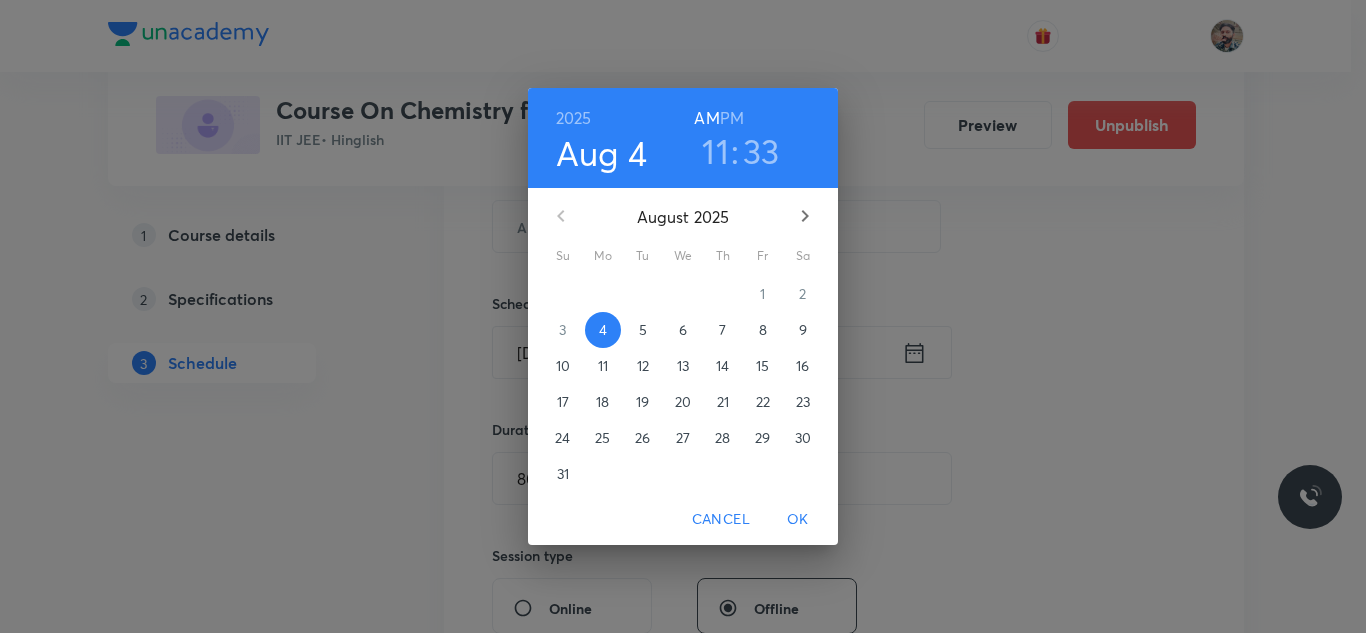 click on "11" at bounding box center (715, 151) 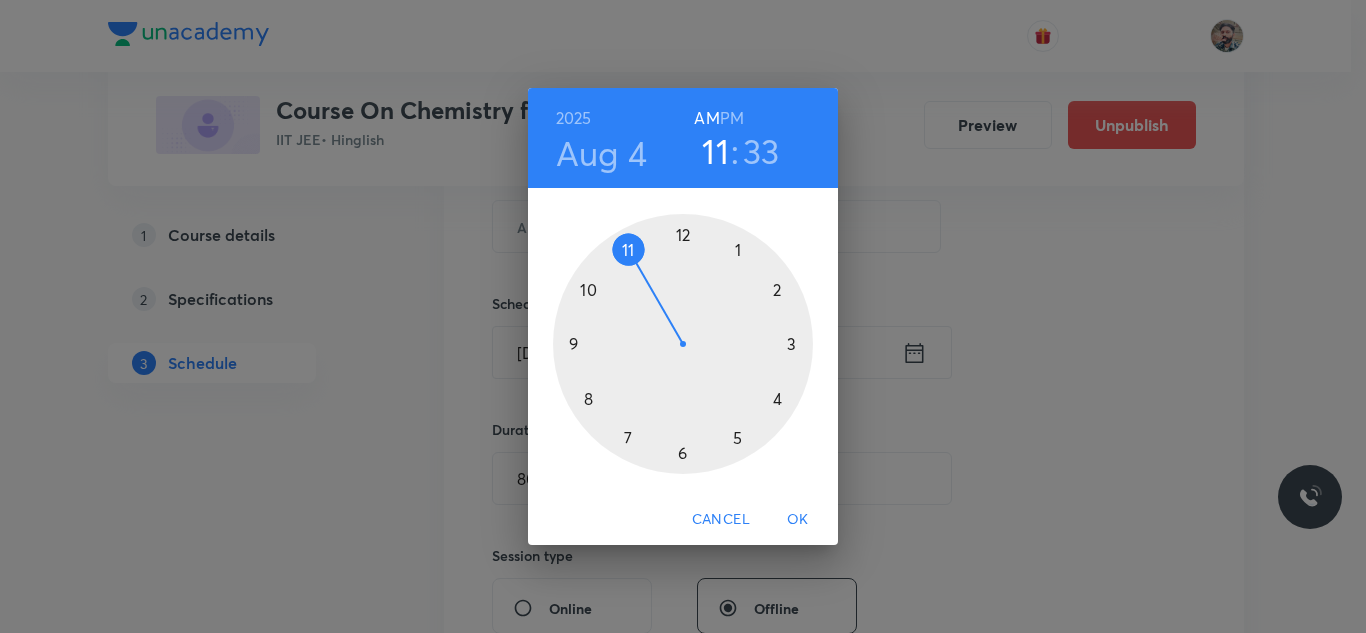 click at bounding box center (683, 344) 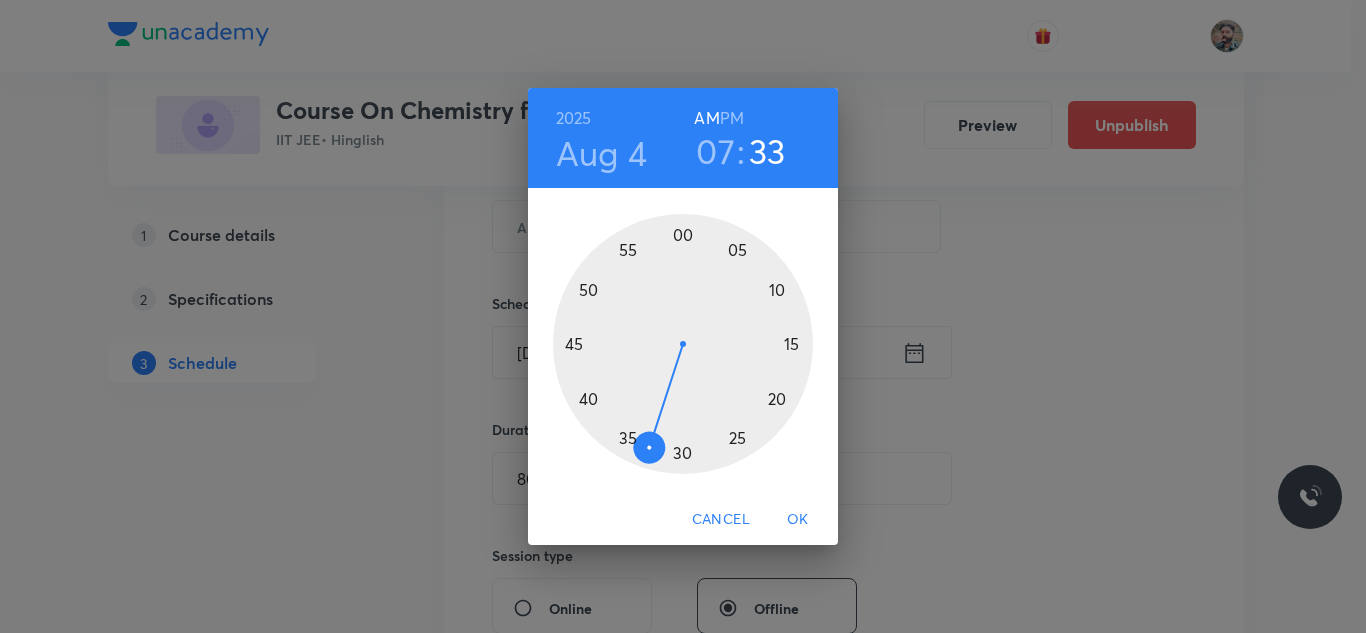click at bounding box center (683, 344) 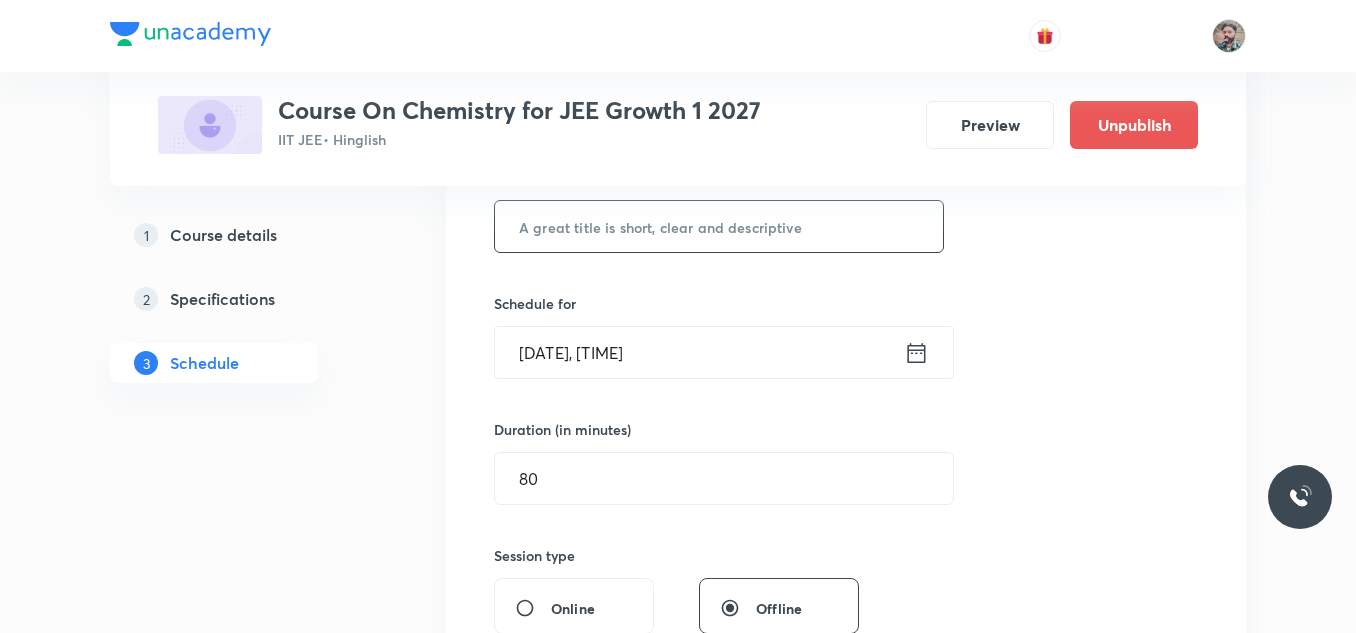 click at bounding box center (719, 226) 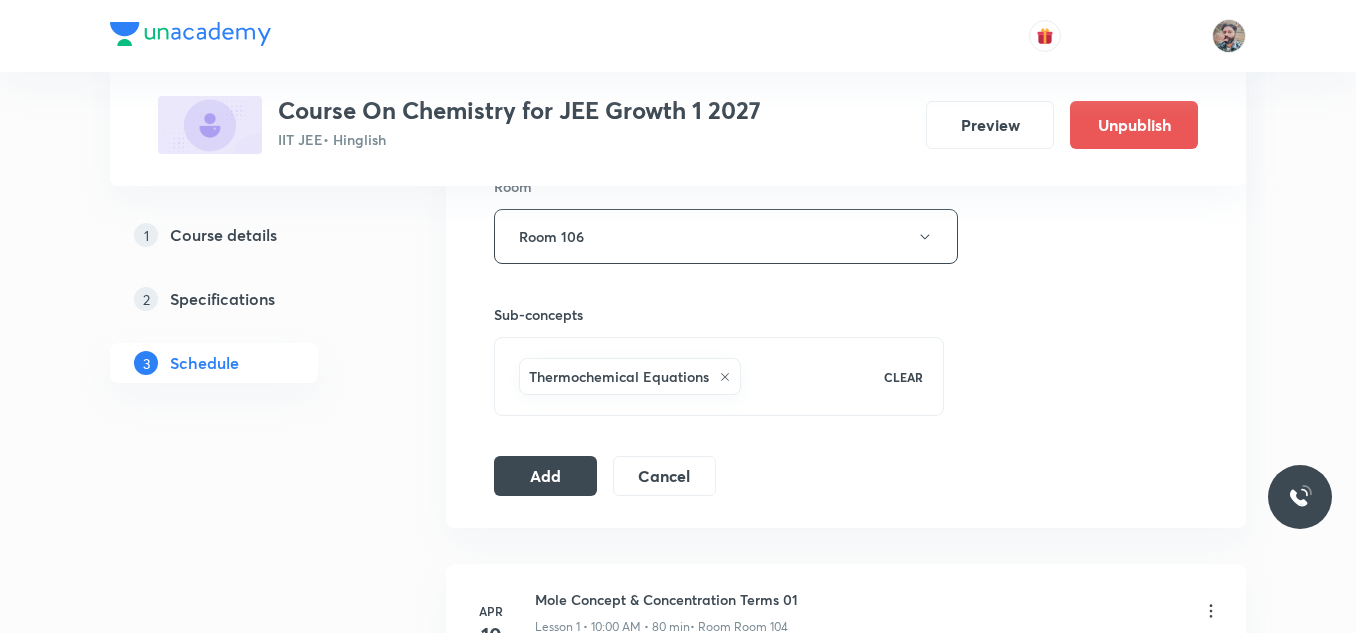 scroll, scrollTop: 900, scrollLeft: 0, axis: vertical 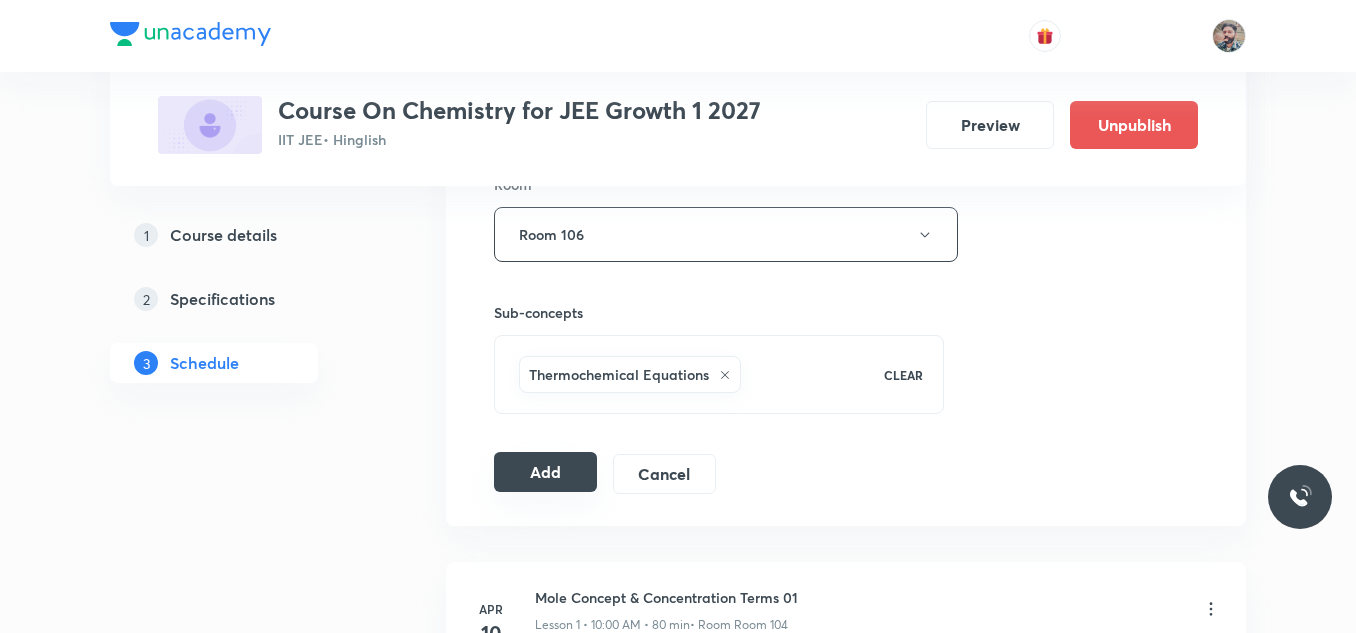 type on "Chemical Bonding 03" 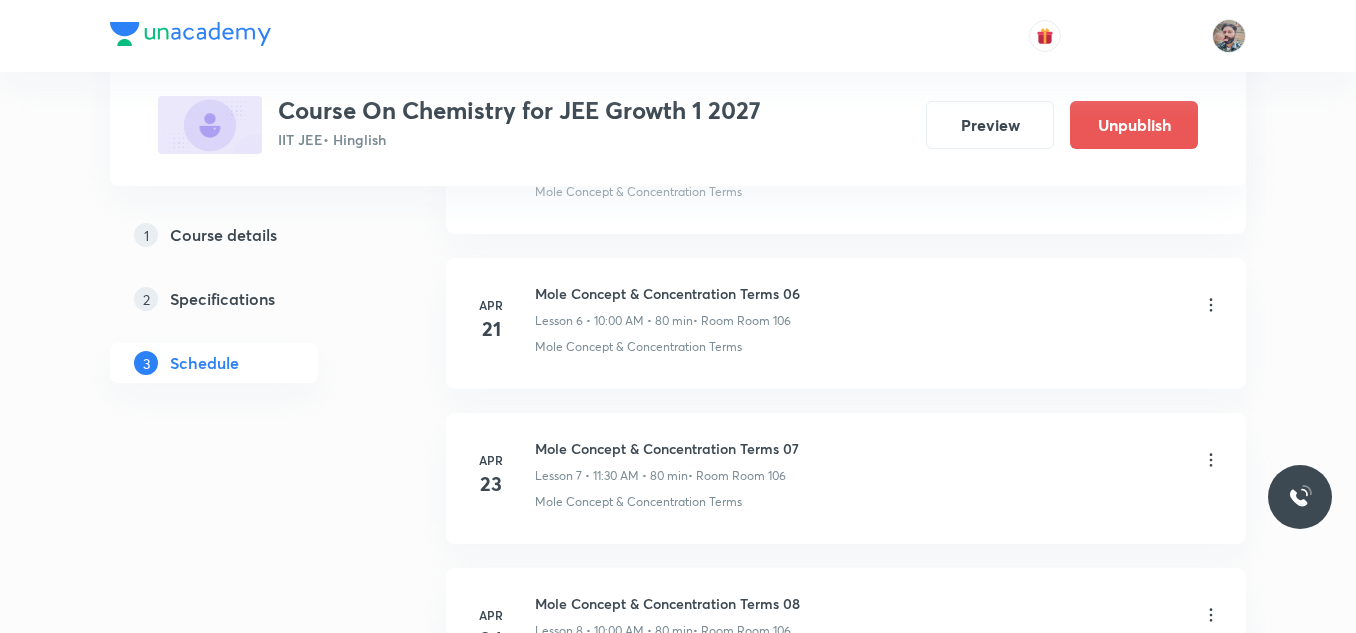 scroll, scrollTop: 1300, scrollLeft: 0, axis: vertical 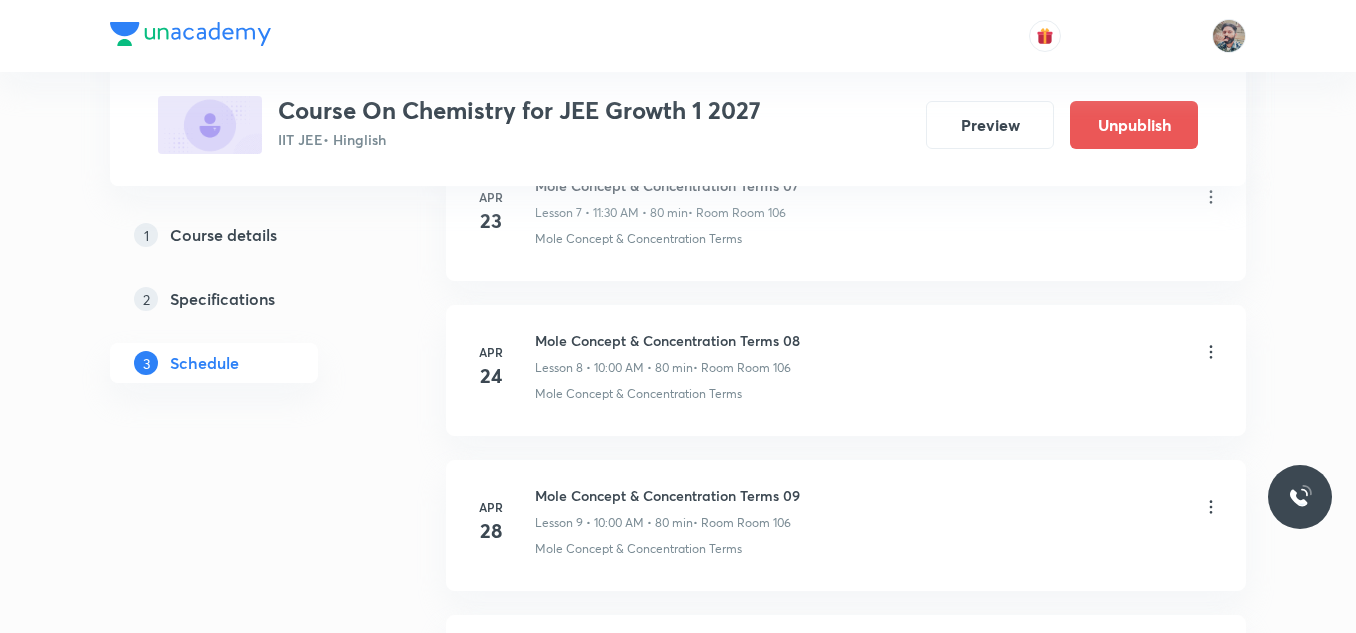 click on "Plus Courses Course On Chemistry for JEE Growth 1 2027 IIT JEE  • Hinglish Preview Unpublish 1 Course details 2 Specifications 3 Schedule Schedule 60  classes Add new session Apr 10 Mole Concept & Concentration Terms 01 Lesson 1 • [TIME] • 80 min  • Room Room 104 Basic Introduction · Basic Concepts Apr 14 Mole Concept & Concentration Terms 02 Lesson 2 • [TIME] • 80 min  • Room Room 106 Mole Concept & Concentration Terms Apr 16 Mole Concept & Concentration Terms 03 Lesson 3 • [TIME] • 80 min  • Room Room 106 Mole Concept & Concentration Terms Apr 17 Mole Concept & Concentration Terms 04 Lesson 4 • [TIME] • 80 min  • Room Room 106 Mole Concept & Concentration Terms Apr 18 Mole Concept & Concentration Terms 05 Lesson 5 • [TIME] • 80 min  • Room Room 106 Mole Concept & Concentration Terms Apr 21 Mole Concept & Concentration Terms 06 Lesson 6 • [TIME] • 80 min  • Room Room 106 Mole Concept & Concentration Terms Apr 23 Mole Concept & Concentration Terms 07 24" at bounding box center [678, 3692] 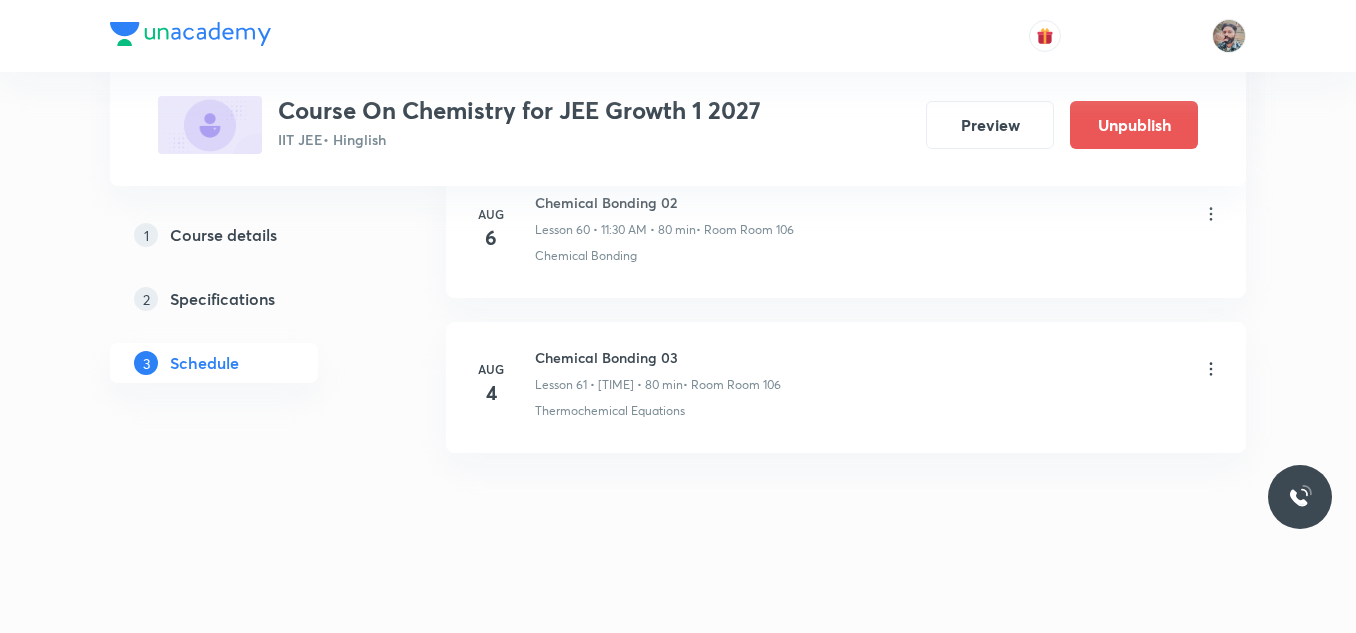scroll, scrollTop: 9506, scrollLeft: 0, axis: vertical 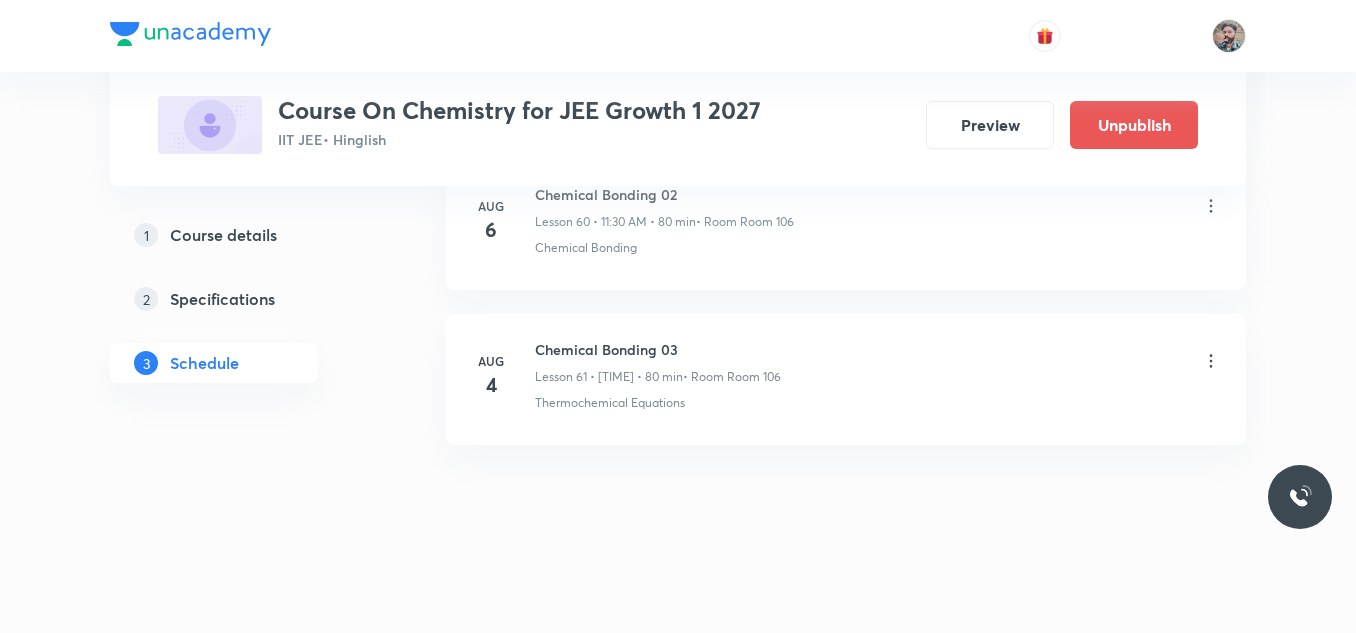 click on "Plus Courses Course On Chemistry for JEE Growth 1 2027 IIT JEE  • Hinglish Preview Unpublish 1 Course details 2 Specifications 3 Schedule Schedule 61  classes Add new session Apr 10 Mole Concept & Concentration Terms 01 Lesson 1 • [TIME] • 80 min  • Room Room 104 Basic Introduction · Basic Concepts Apr 14 Mole Concept & Concentration Terms 02 Lesson 2 • [TIME] • 80 min  • Room Room 106 Mole Concept & Concentration Terms Apr 16 Mole Concept & Concentration Terms 03 Lesson 3 • [TIME] • 80 min  • Room Room 106 Mole Concept & Concentration Terms Apr 17 Mole Concept & Concentration Terms 04 Lesson 4 • [TIME] • 80 min  • Room Room 106 Mole Concept & Concentration Terms Apr 18 Mole Concept & Concentration Terms 05 Lesson 5 • [TIME] • 80 min  • Room Room 106 Mole Concept & Concentration Terms Apr 21 Mole Concept & Concentration Terms 06 Lesson 6 • [TIME] • 80 min  • Room Room 106 Mole Concept & Concentration Terms Apr 23 Mole Concept & Concentration Terms 07 24" at bounding box center [678, -4437] 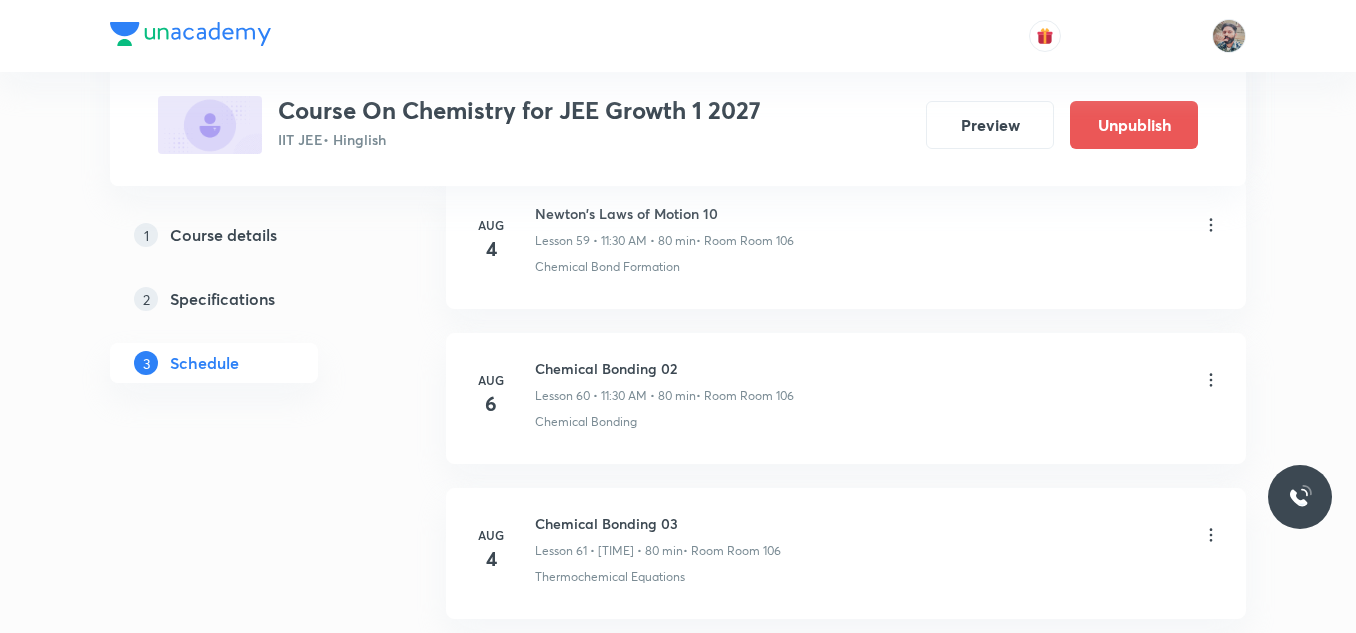 scroll, scrollTop: 9506, scrollLeft: 0, axis: vertical 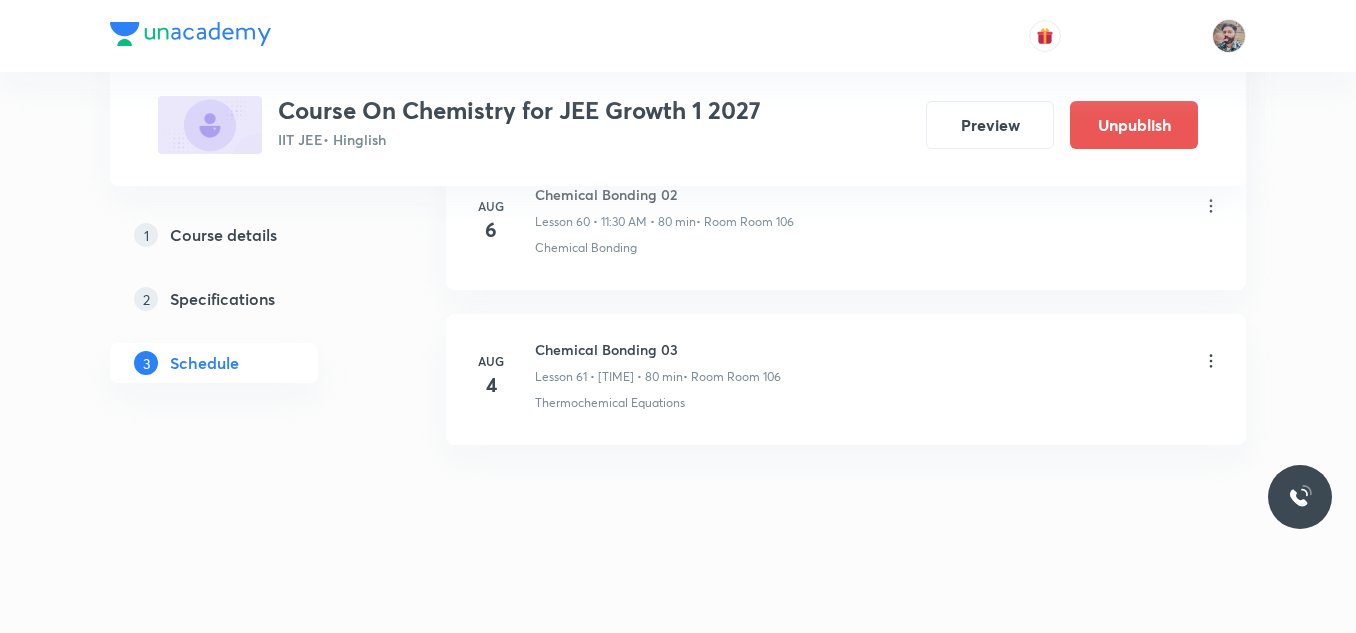 click 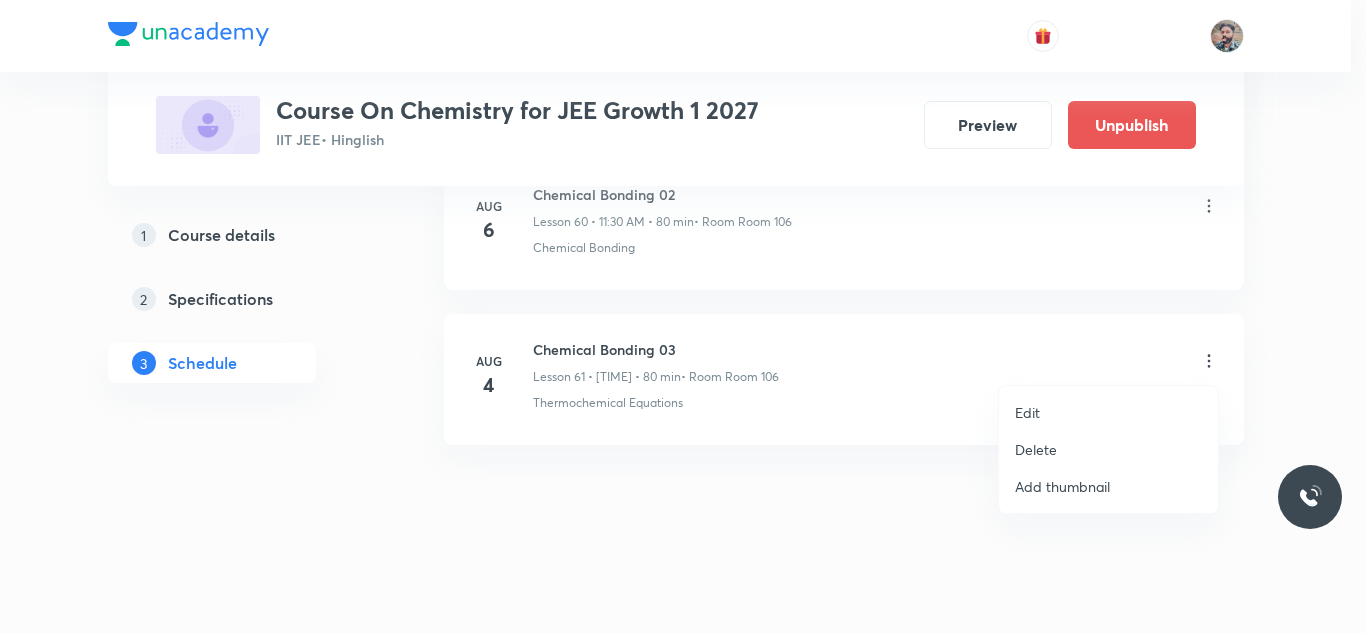 click on "Edit" at bounding box center (1108, 412) 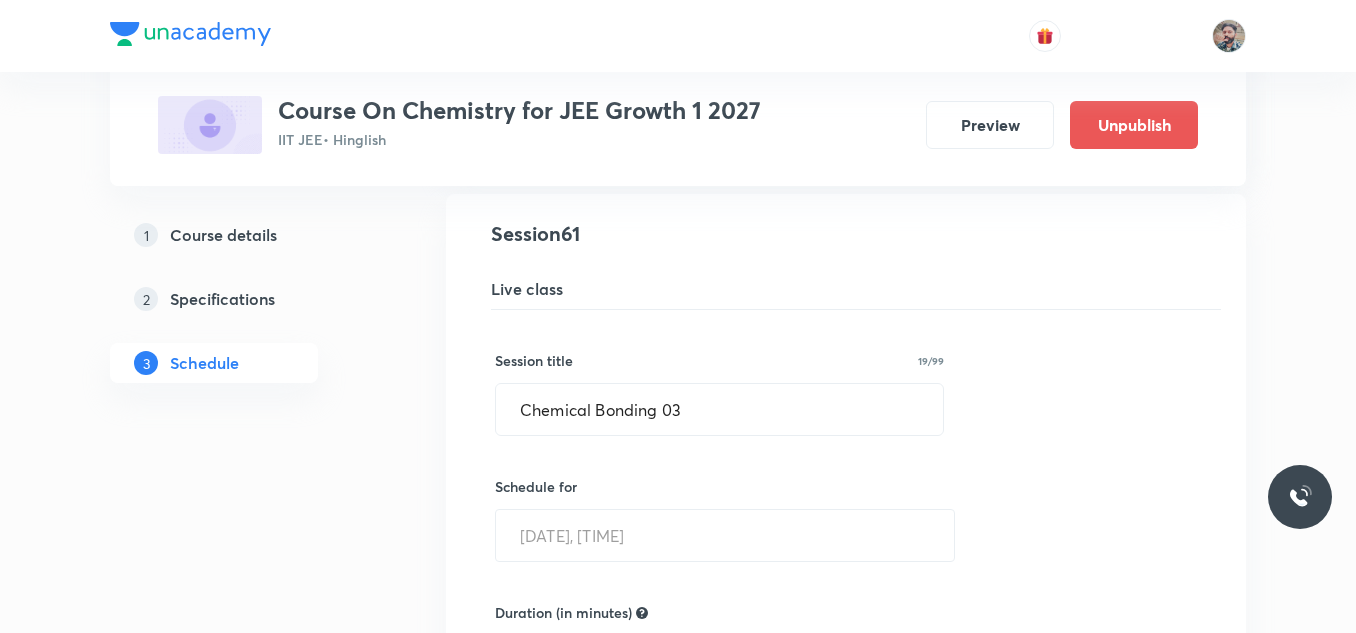 scroll, scrollTop: 9506, scrollLeft: 0, axis: vertical 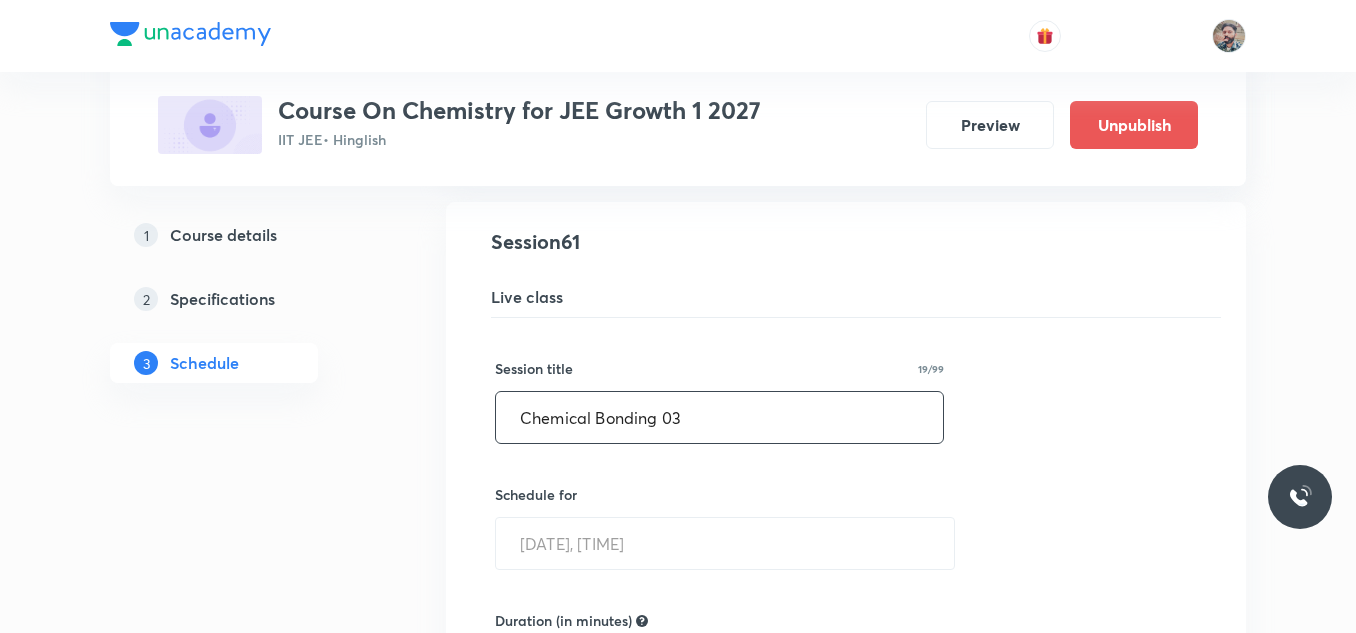 drag, startPoint x: 689, startPoint y: 414, endPoint x: 571, endPoint y: 468, distance: 129.76903 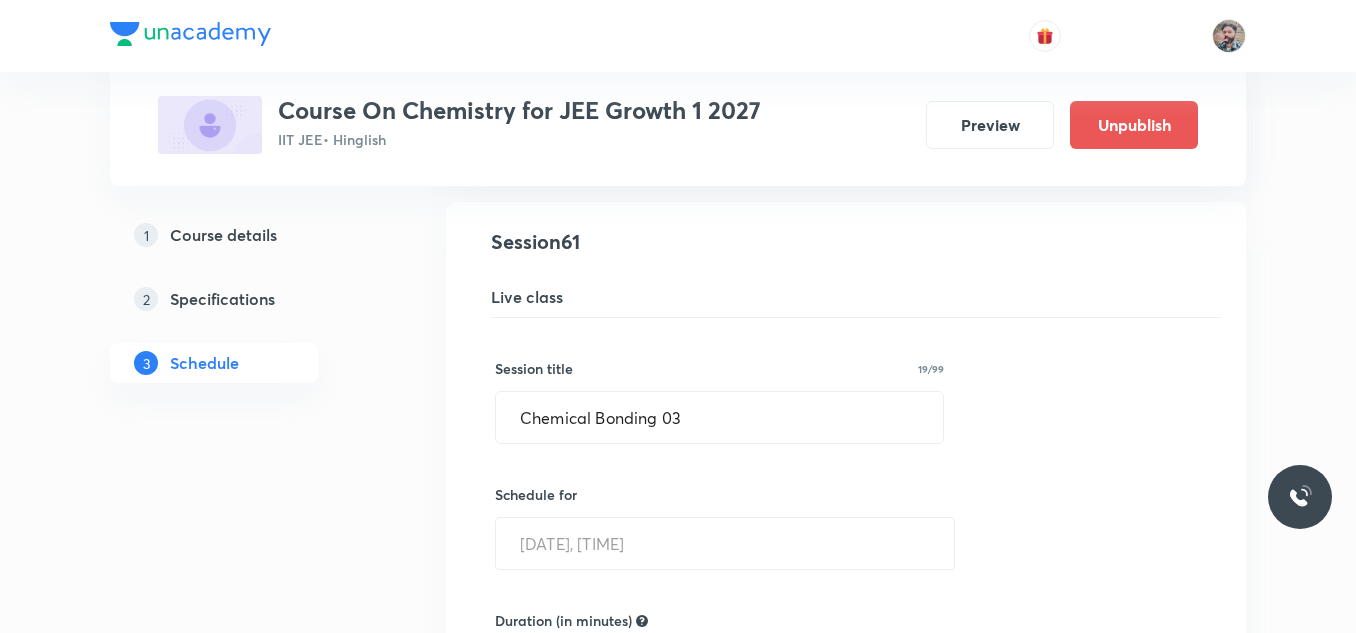 click on "Plus Courses Course On Chemistry for JEE Growth 1 2027 IIT JEE  • Hinglish Preview Unpublish 1 Course details 2 Specifications 3 Schedule Schedule 61  classes Apr 10 Mole Concept & Concentration Terms 01 Lesson 1 • [TIME] • 80 min  • Room Room 104 Basic Introduction · Basic Concepts Apr 14 Mole Concept & Concentration Terms 02 Lesson 2 • [TIME] • 80 min  • Room Room 106 Mole Concept & Concentration Terms Apr 16 Mole Concept & Concentration Terms 03 Lesson 3 • [TIME] • 80 min  • Room Room 106 Mole Concept & Concentration Terms Apr 17 Mole Concept & Concentration Terms 04 Lesson 4 • [TIME] • 80 min  • Room Room 106 Mole Concept & Concentration Terms Apr 18 Mole Concept & Concentration Terms 05 Lesson 5 • [TIME] • 80 min  • Room Room 106 Mole Concept & Concentration Terms Apr 21 Mole Concept & Concentration Terms 06 Lesson 6 • [TIME] • 80 min  • Room Room 106 Mole Concept & Concentration Terms Apr 23 Mole Concept & Concentration Terms 07 Apr 24 Apr 28 Apr" at bounding box center [678, -4052] 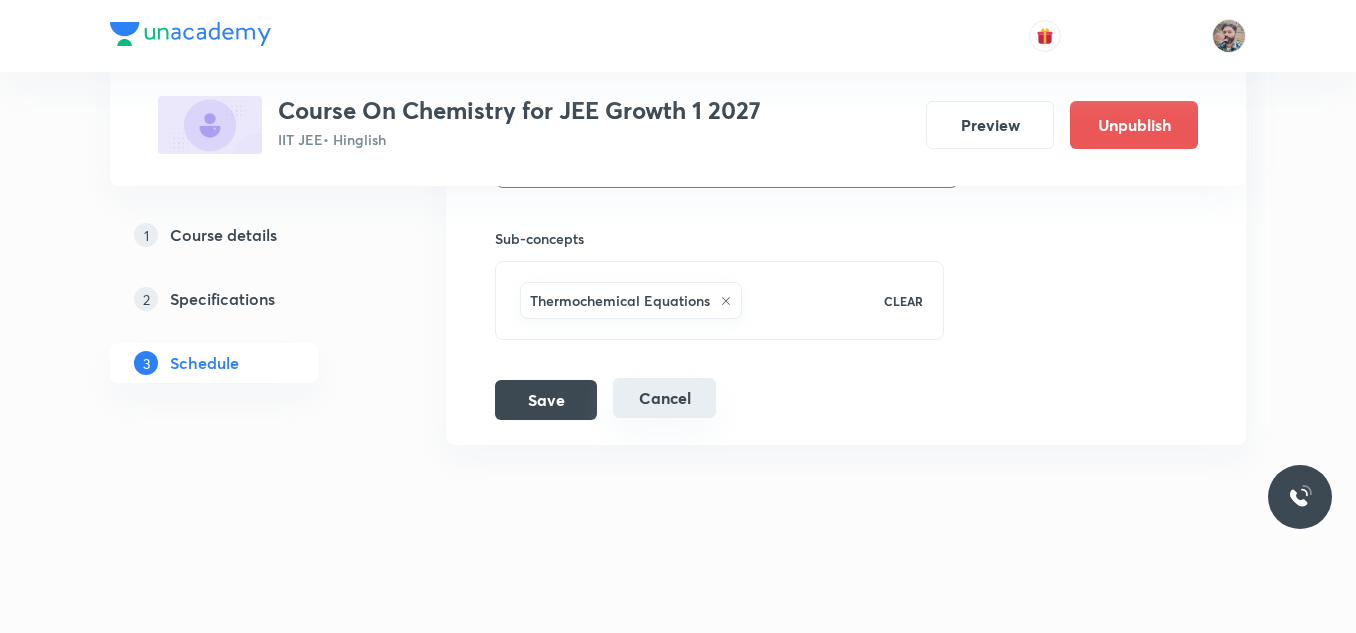 click on "Cancel" at bounding box center (664, 398) 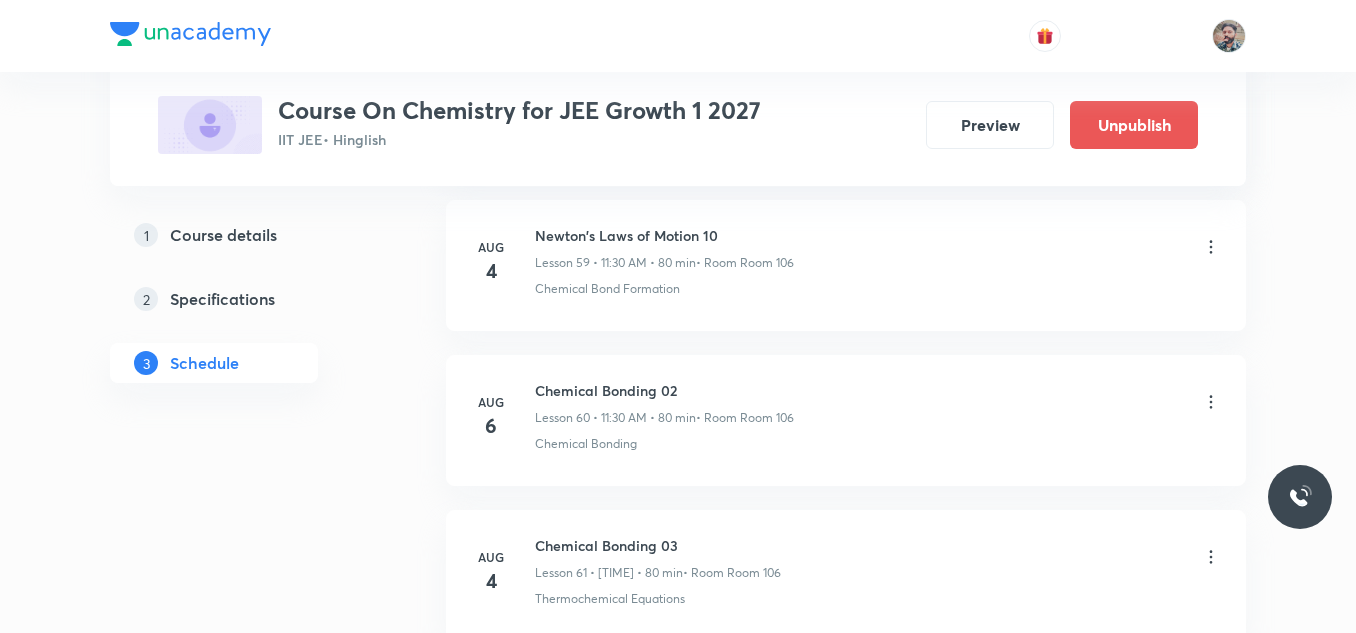 scroll, scrollTop: 9506, scrollLeft: 0, axis: vertical 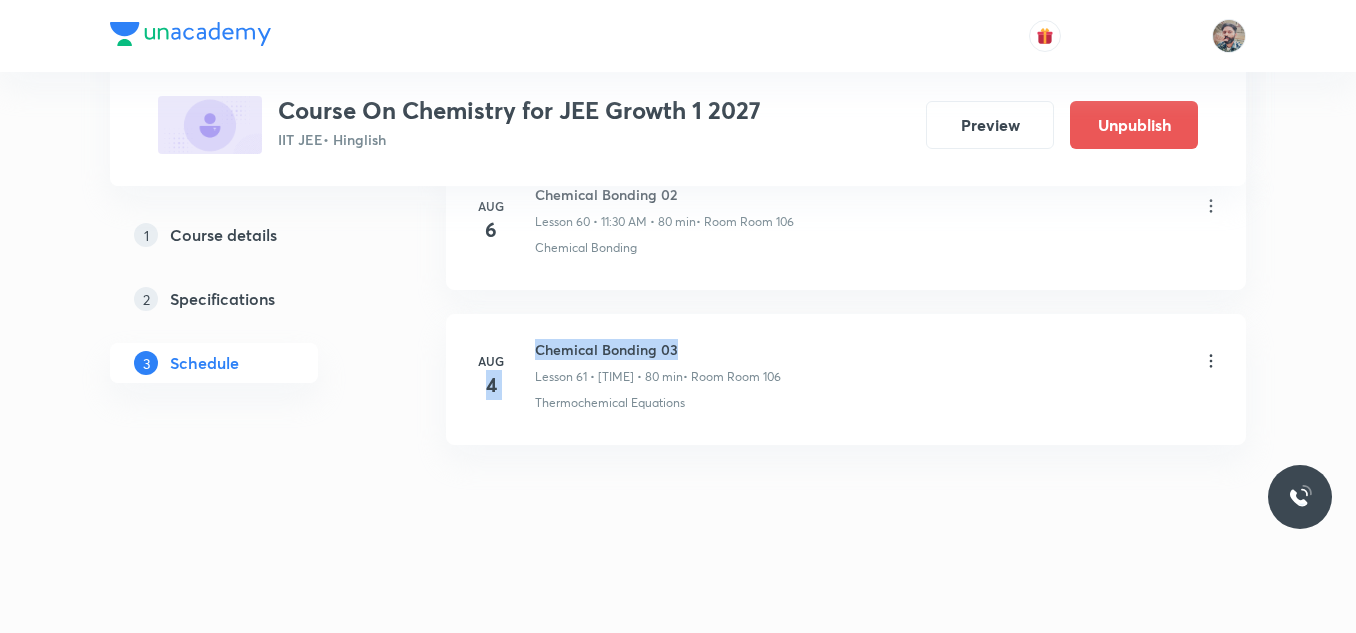 drag, startPoint x: 694, startPoint y: 348, endPoint x: 527, endPoint y: 358, distance: 167.29913 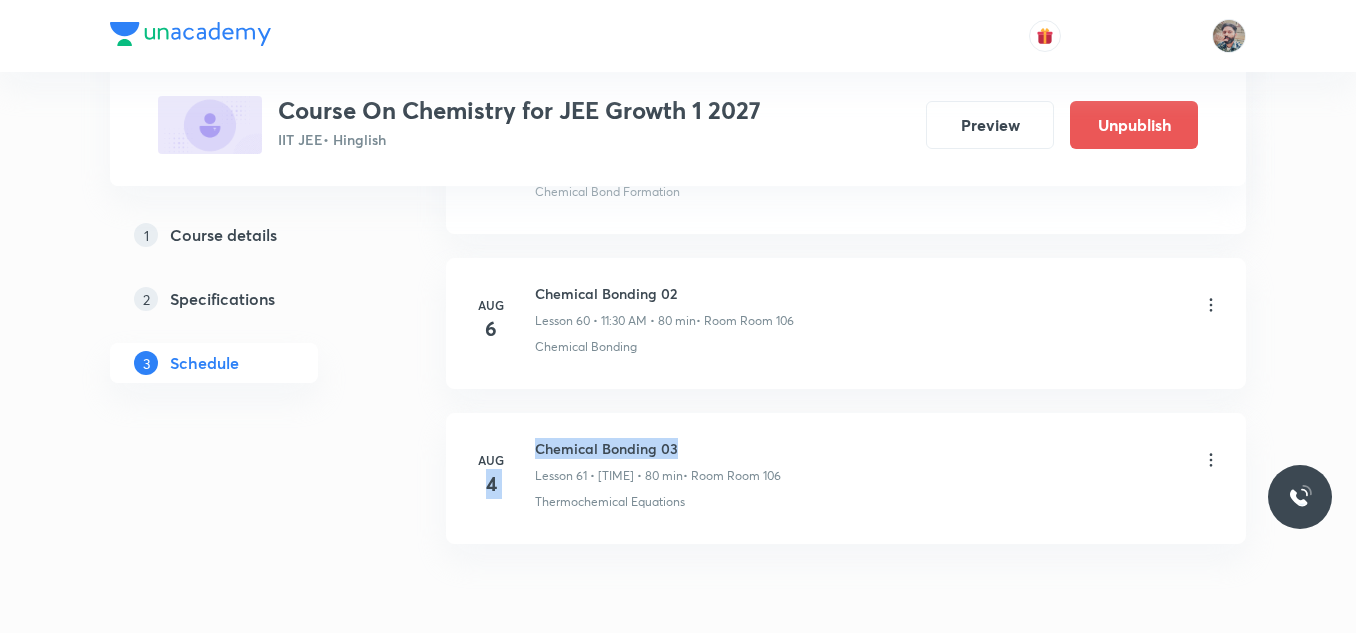 scroll, scrollTop: 9406, scrollLeft: 0, axis: vertical 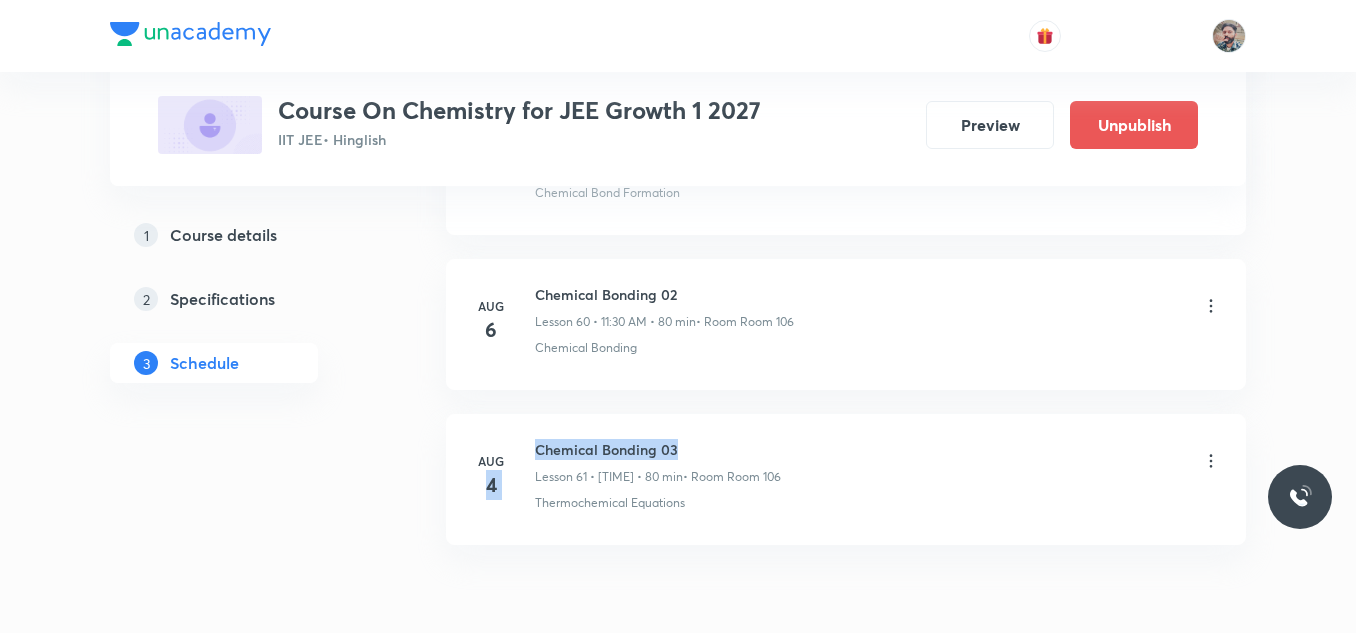 copy on "4 Chemical Bonding 03" 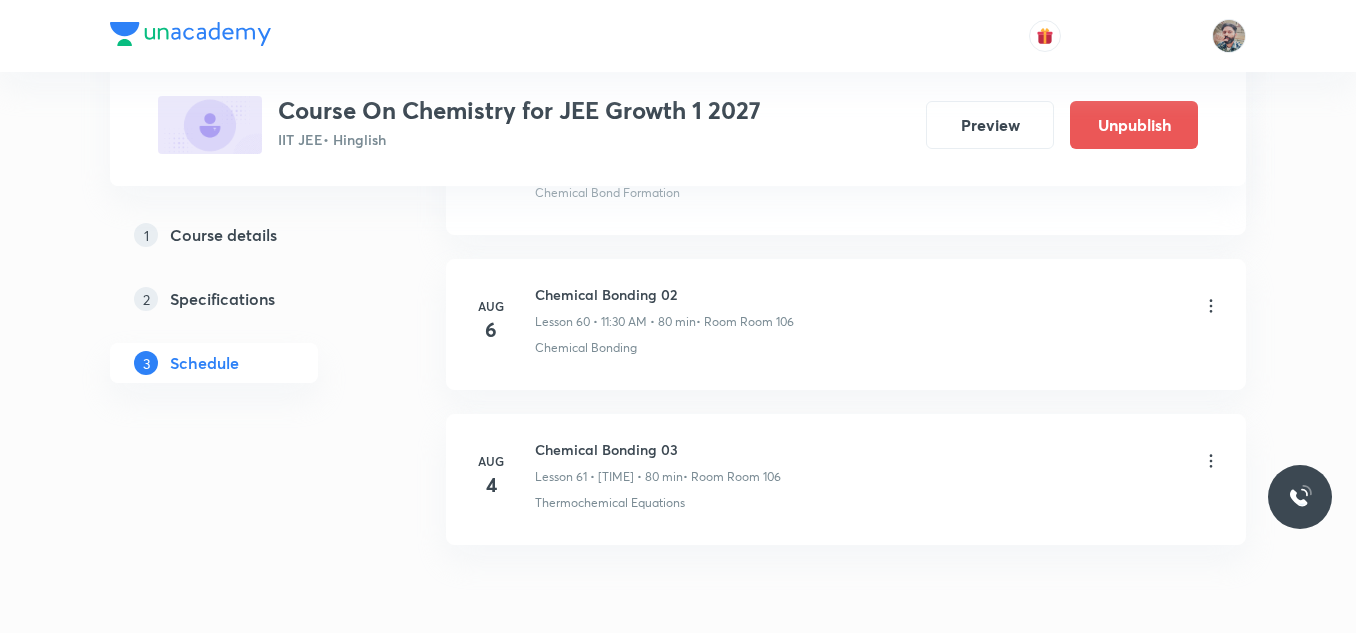 click on "Chemical Bonding 03 Lesson 61 • [TIME] • 80 min  • Room Room 106" at bounding box center (658, 462) 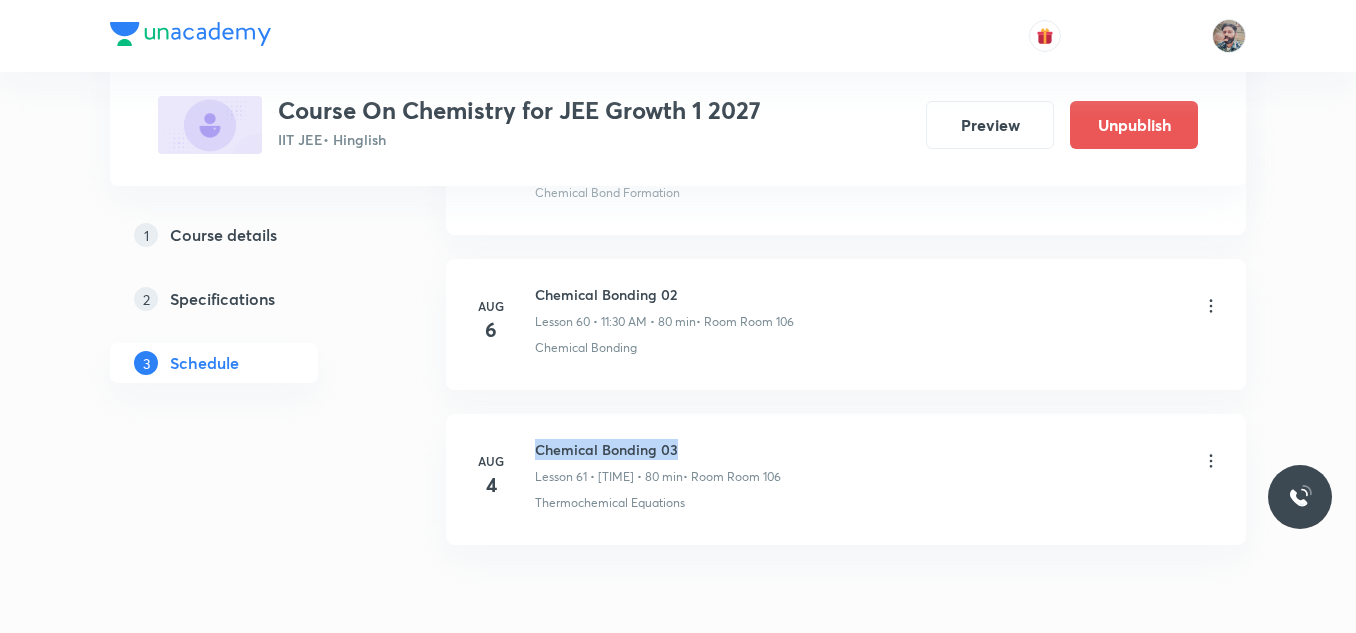 drag, startPoint x: 684, startPoint y: 442, endPoint x: 529, endPoint y: 442, distance: 155 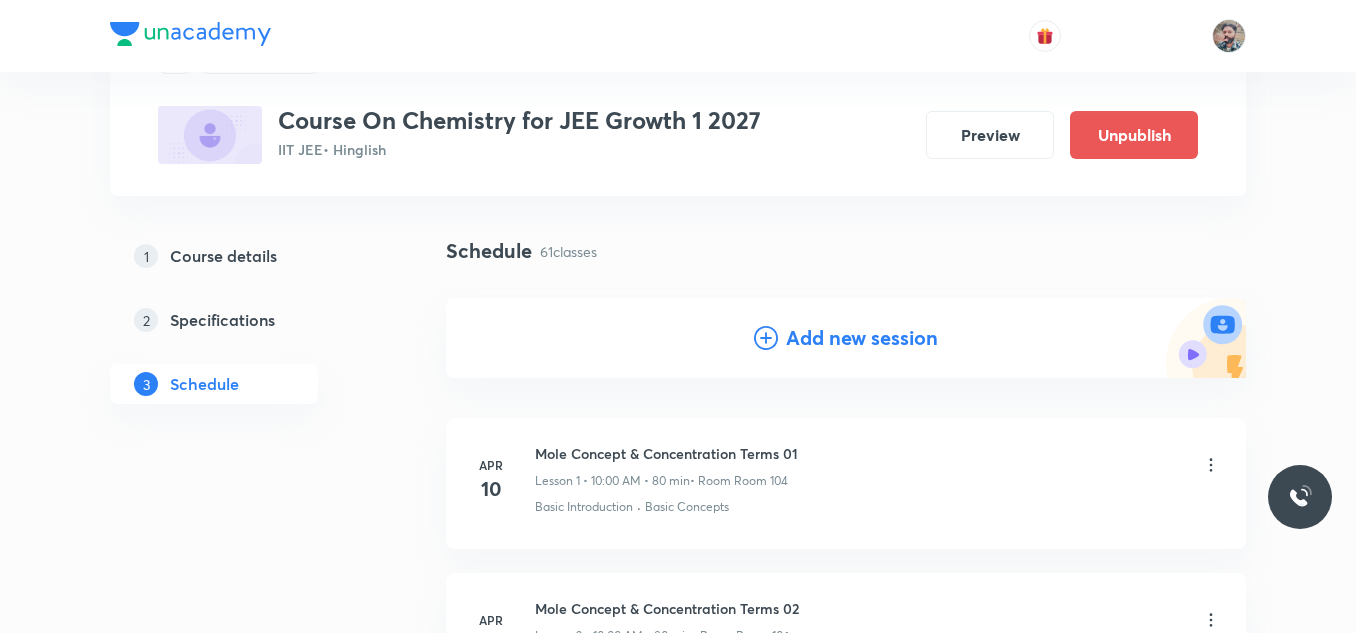 scroll, scrollTop: 200, scrollLeft: 0, axis: vertical 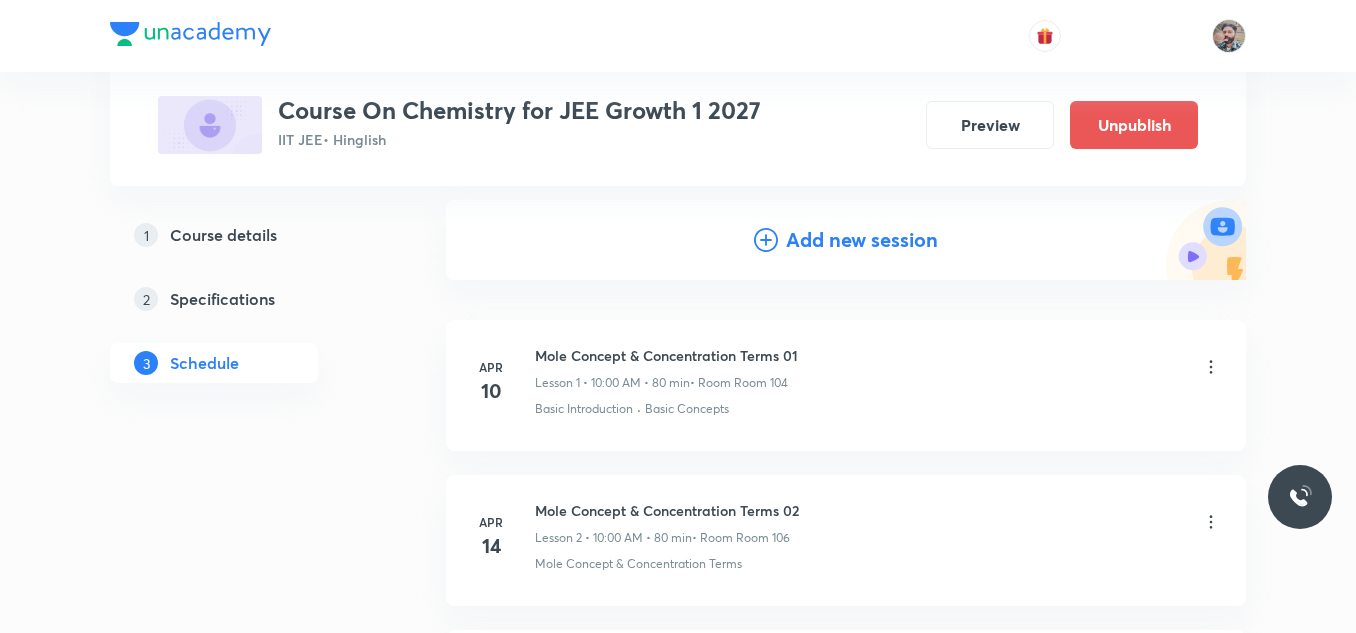 click on "Add new session" at bounding box center (862, 240) 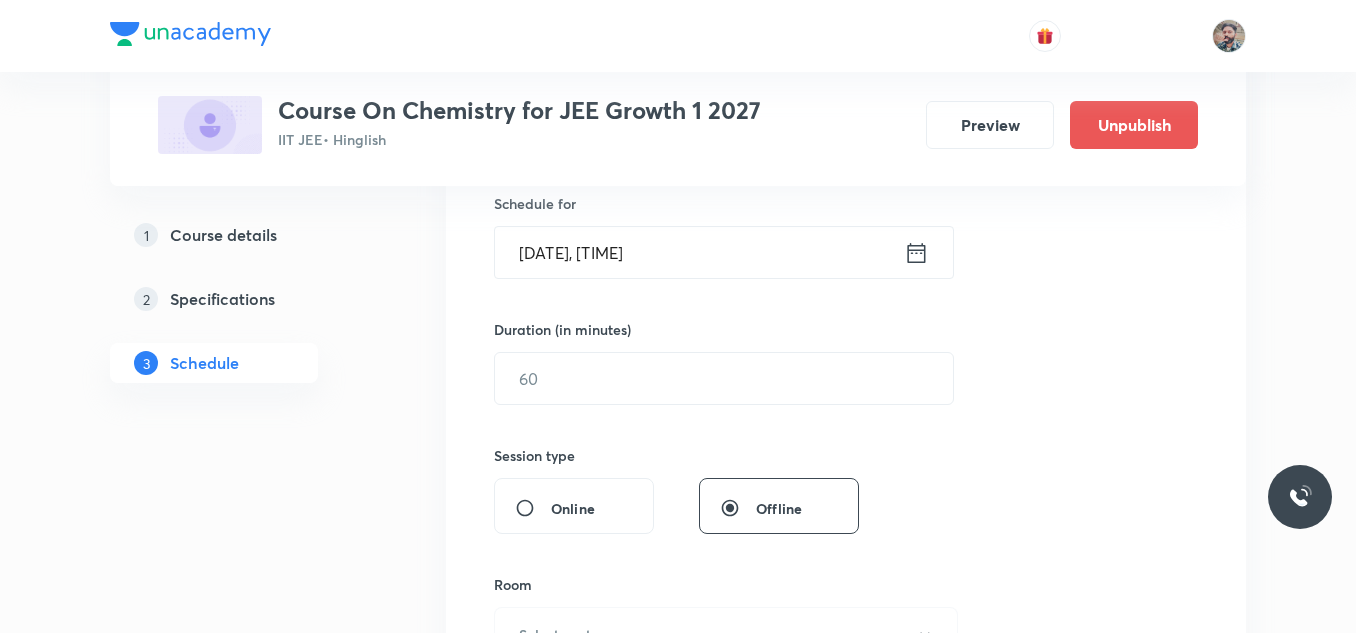 scroll, scrollTop: 800, scrollLeft: 0, axis: vertical 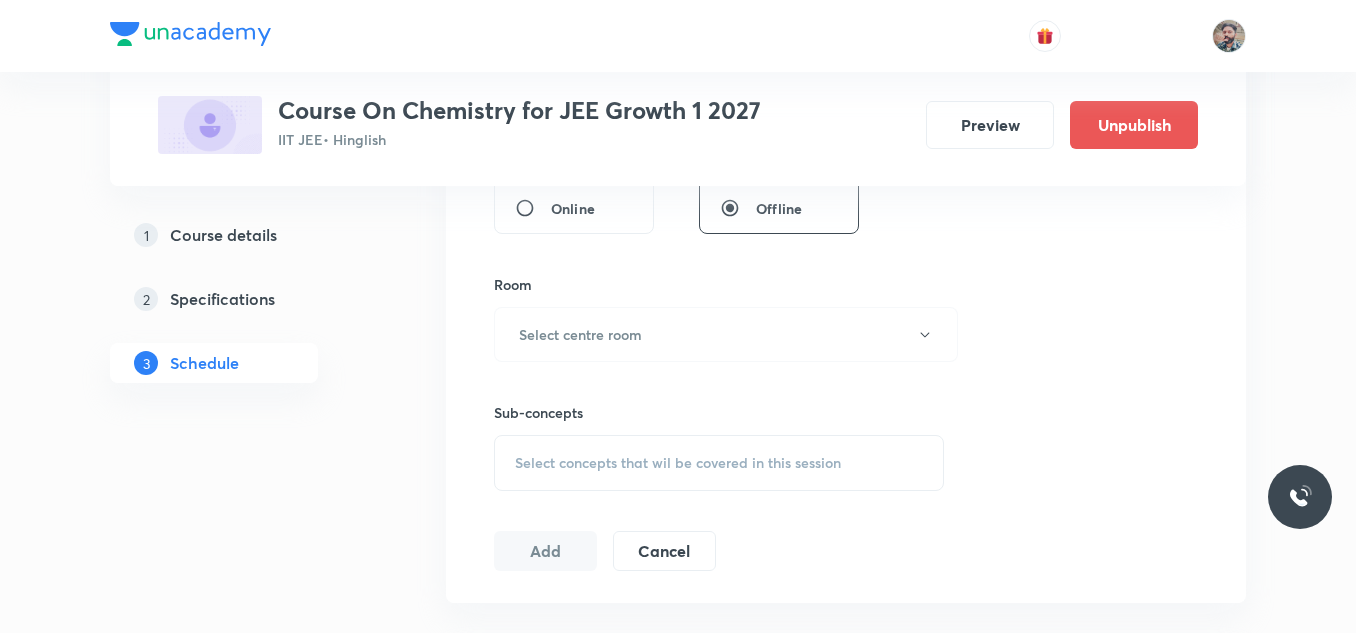 click on "Select concepts that wil be covered in this session" at bounding box center (719, 463) 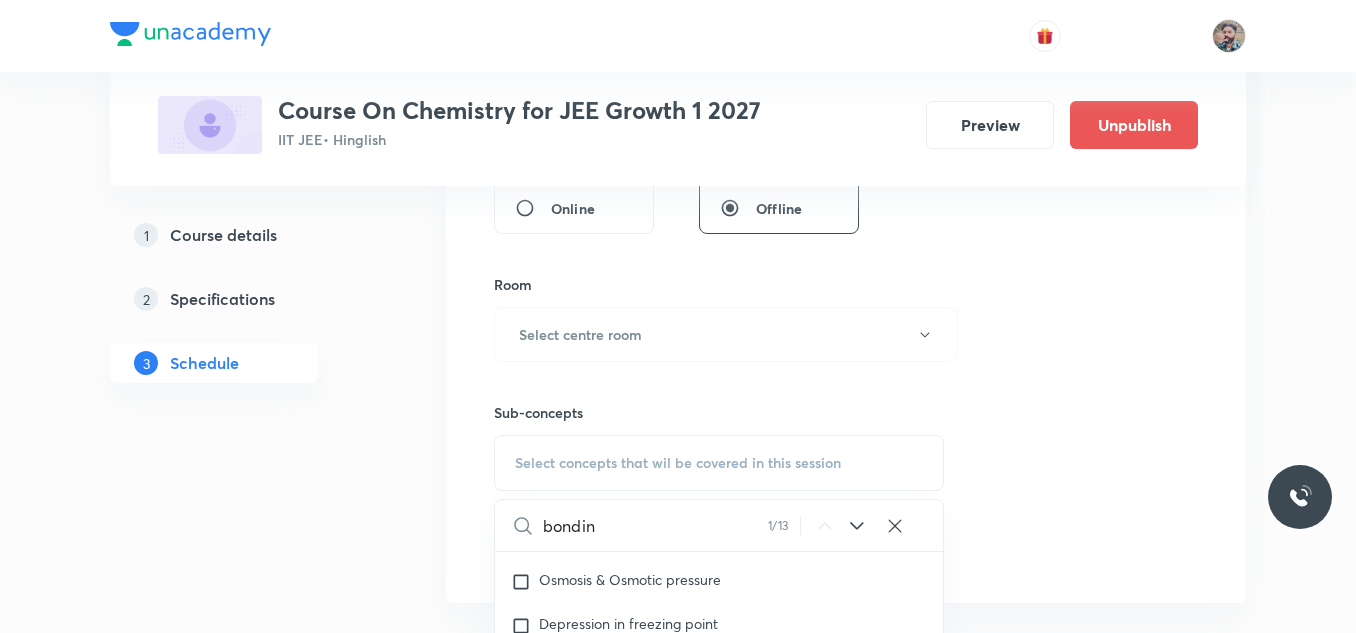 scroll, scrollTop: 17317, scrollLeft: 0, axis: vertical 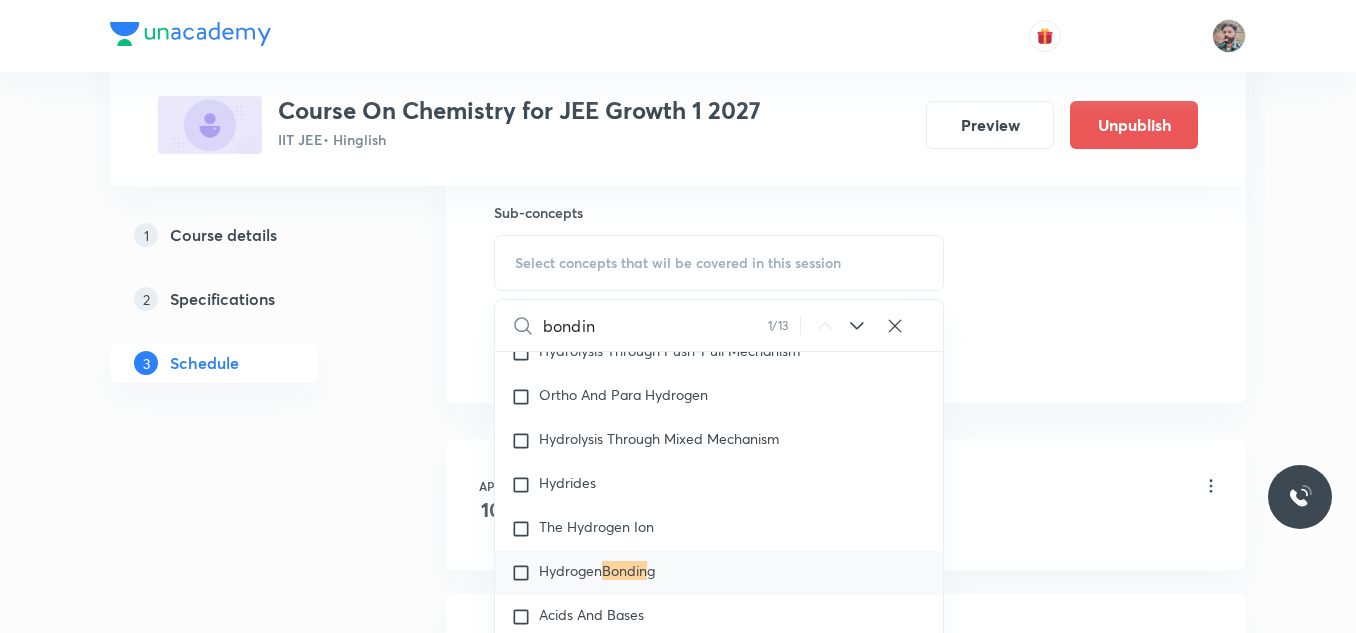type on "bondin" 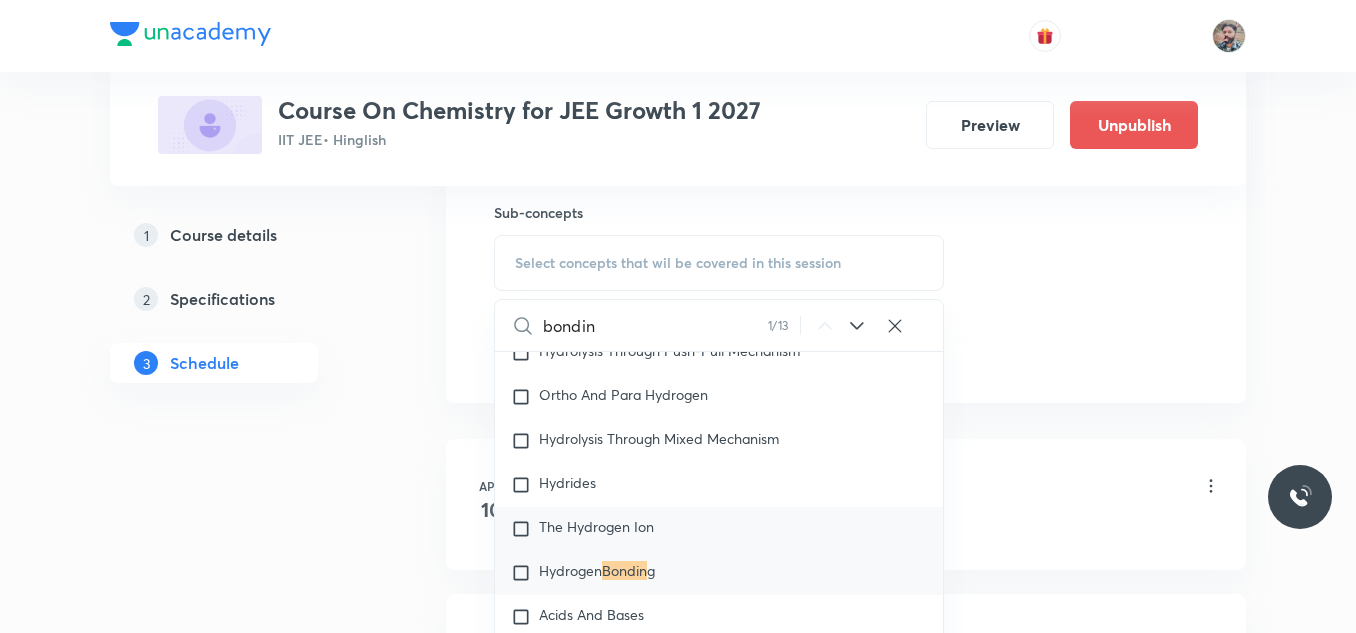 checkbox on "true" 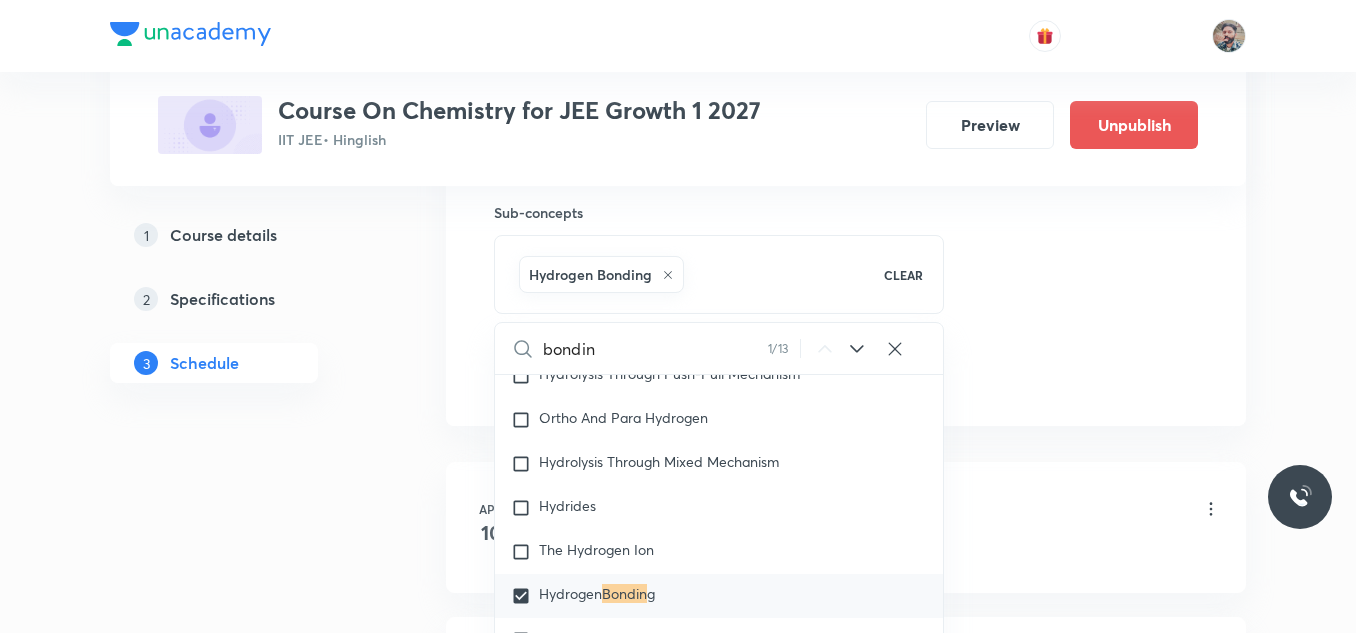 click on "Plus Courses Course On Chemistry for JEE Growth 1 2027 IIT JEE  • Hinglish Preview Unpublish 1 Course details 2 Specifications 3 Schedule Schedule 61  classes Session  62 Live class Session title 0/99 ​ Schedule for [DATE], [TIME] ​ Duration (in minutes) ​   Session type Online Offline Room Select centre room Sub-concepts Hydrogen Bonding CLEAR bondin 1 / 13 ​ Chemistry Mock Questions Chemistry Mock Questions Chemistry Previous Year Chemistry Previous Year General Topics & Mole Concept Basic Concepts Covered previously Basic Introduction Covered previously Percentage Composition Stoichiometry Principle of Atom Conservation (POAC) Relation between Stoichiometric Quantities Application of Mole Concept: Gravimetric Analysis Different Laws Formula and Composition Concentration Terms Some basic concepts of Chemistry Atomic Structure Discovery Of Electron Some Prerequisites of Physics Discovery Of Protons And Neutrons Atomic Models and Theories  Representation Of Atom With Electrons And Neutrons g" at bounding box center [678, 4540] 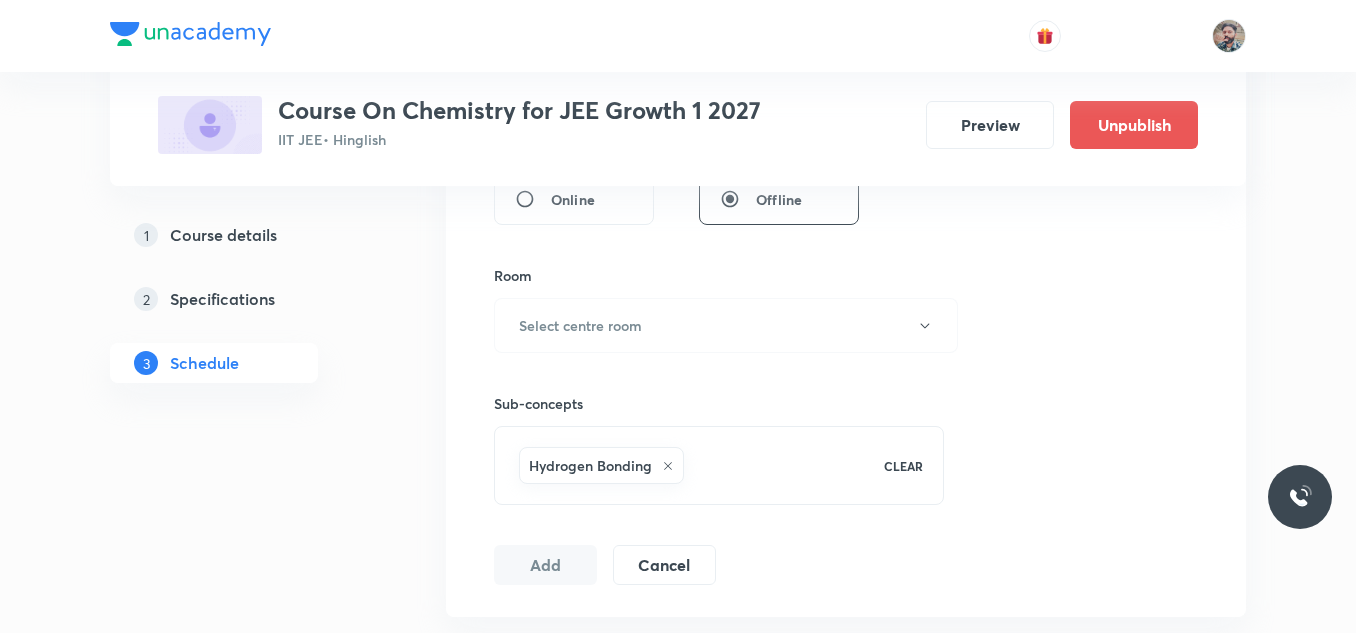 scroll, scrollTop: 800, scrollLeft: 0, axis: vertical 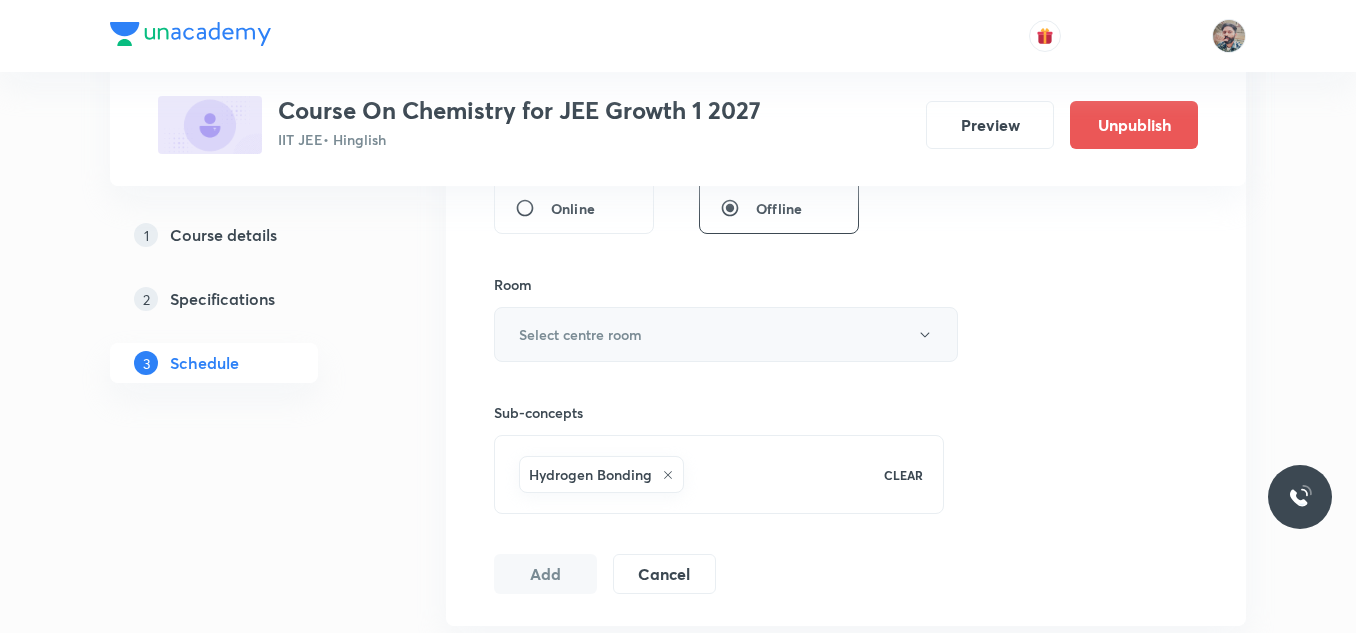 click on "Select centre room" at bounding box center [726, 334] 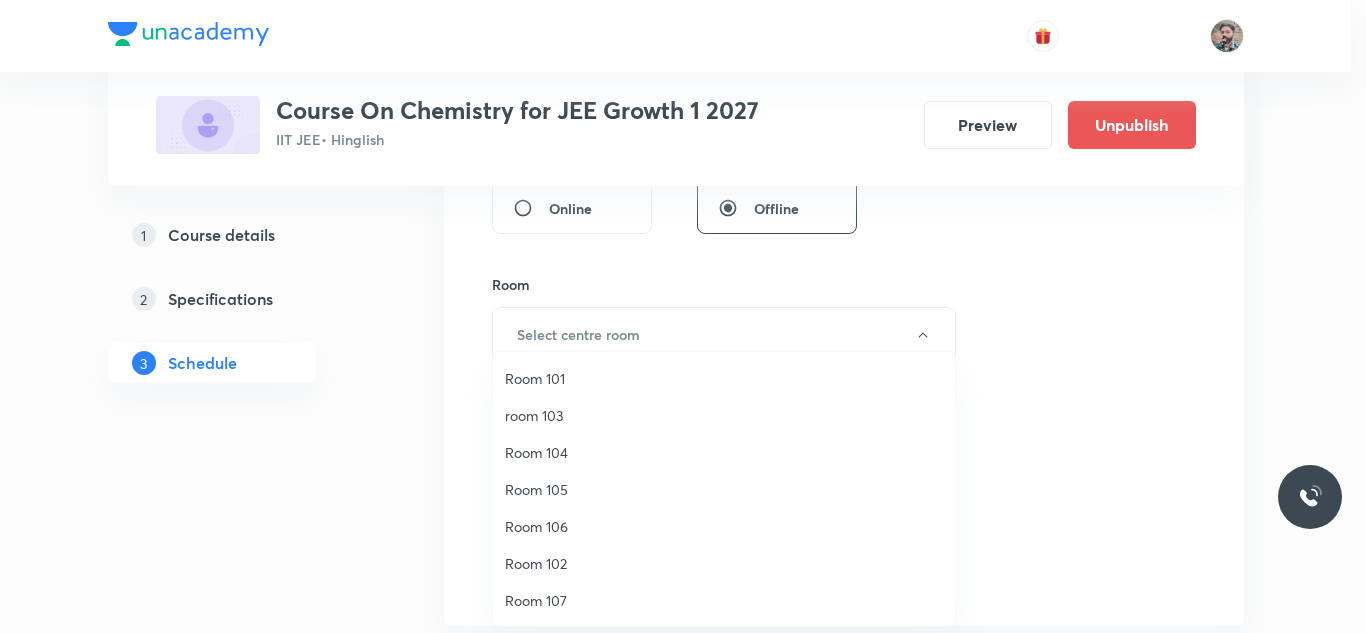 click on "Room 106" at bounding box center [724, 526] 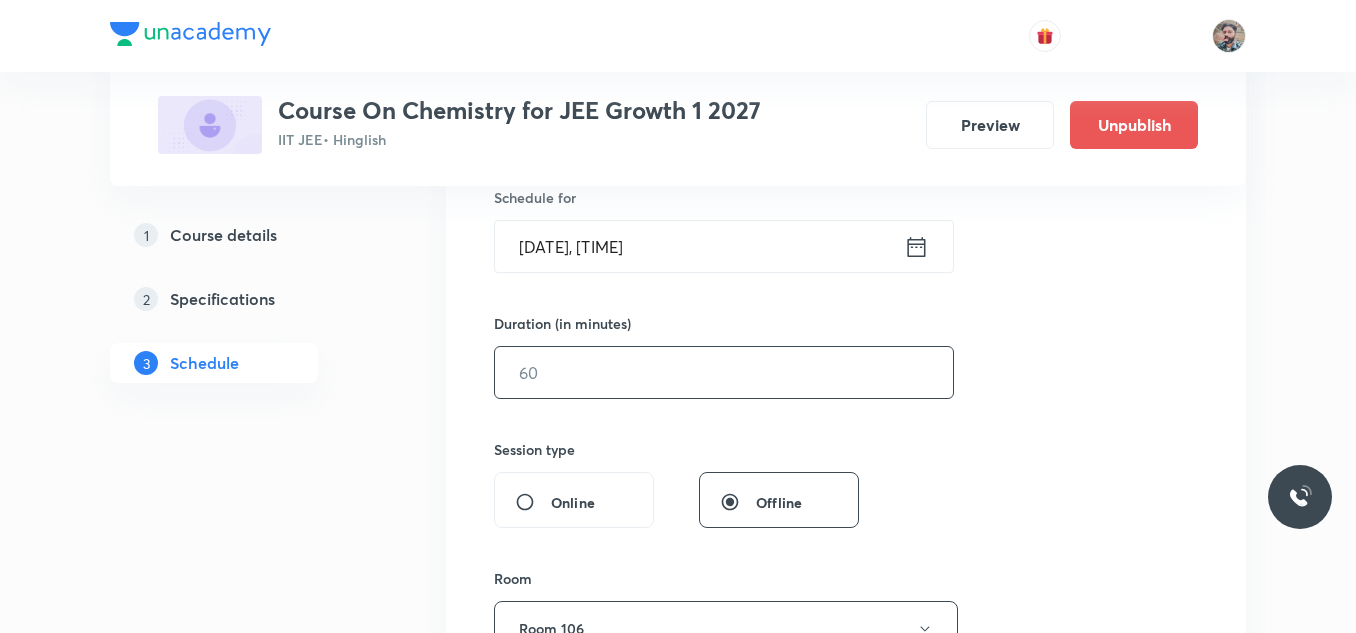 scroll, scrollTop: 500, scrollLeft: 0, axis: vertical 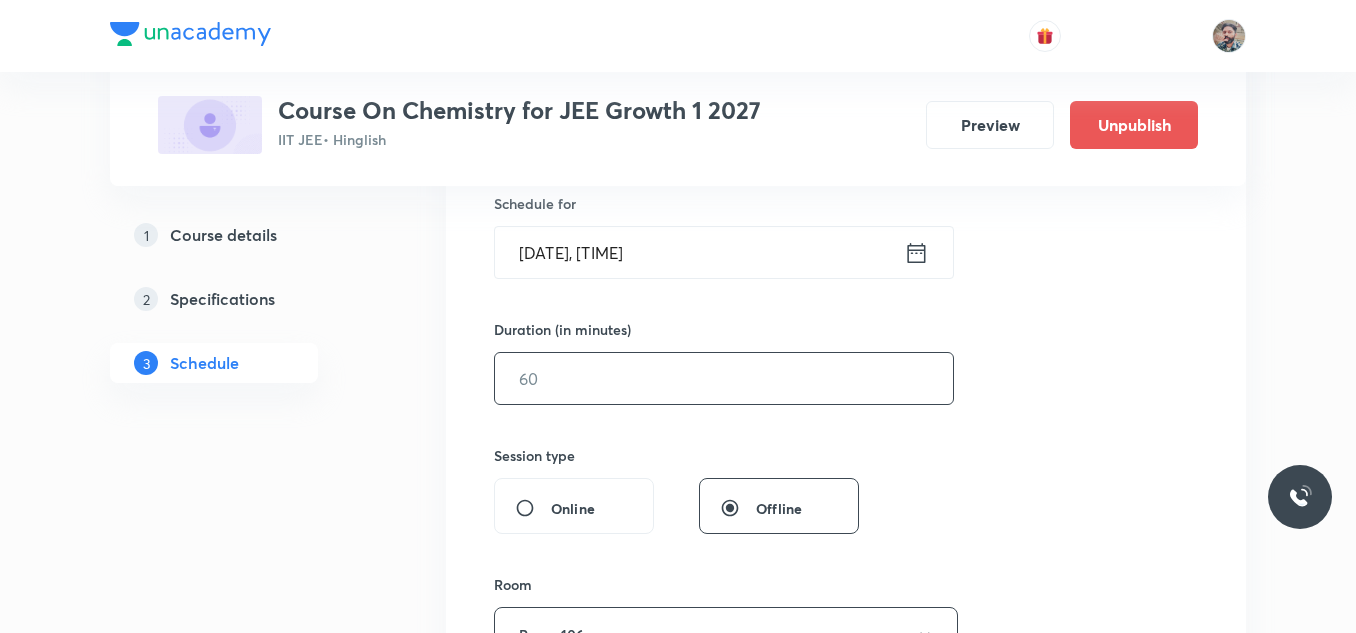 click at bounding box center (724, 378) 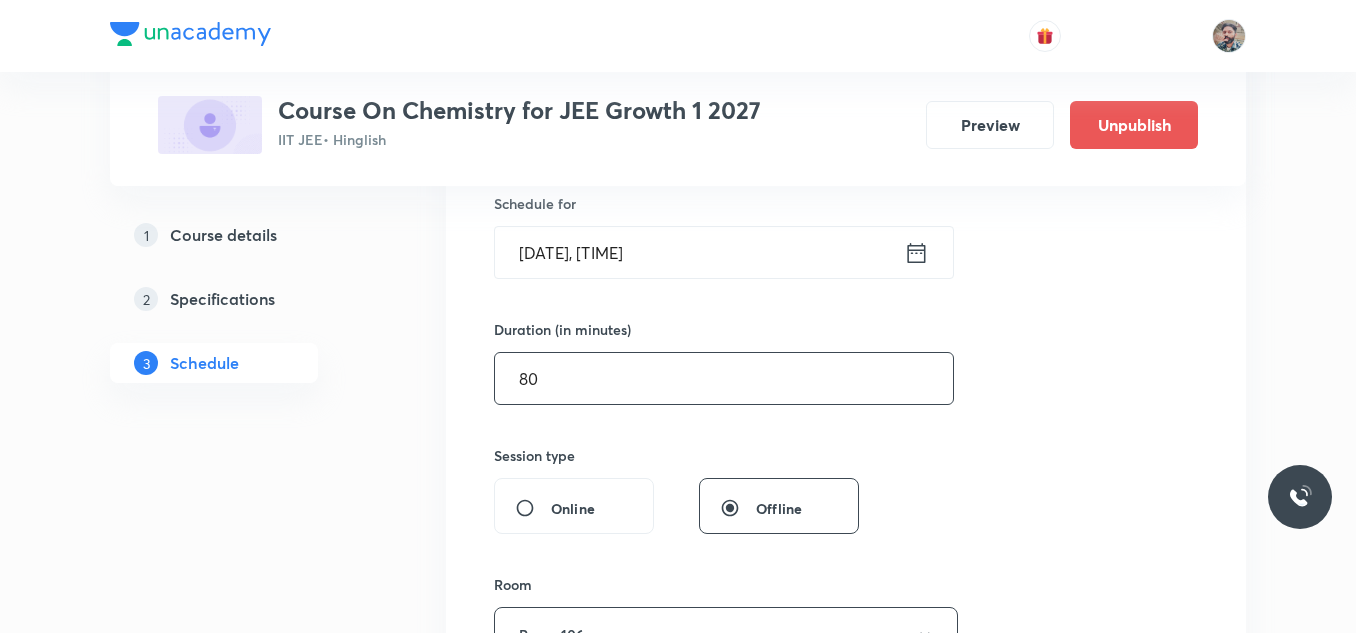 click 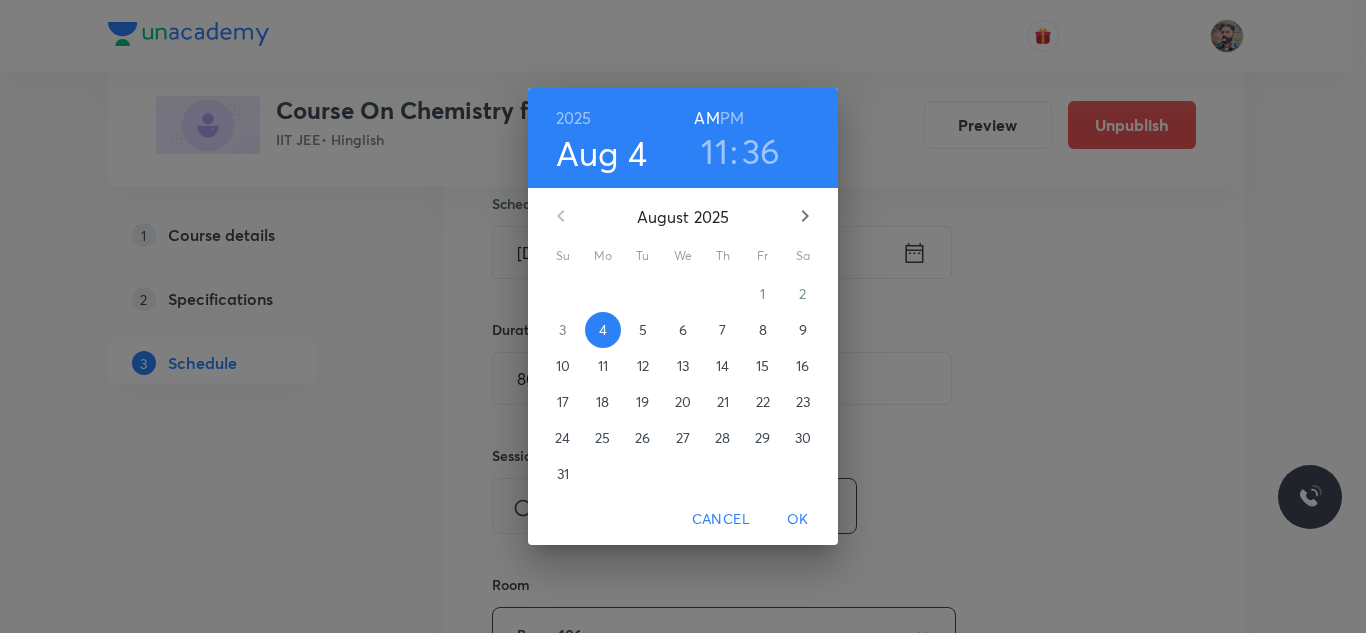 click on "11" at bounding box center [714, 151] 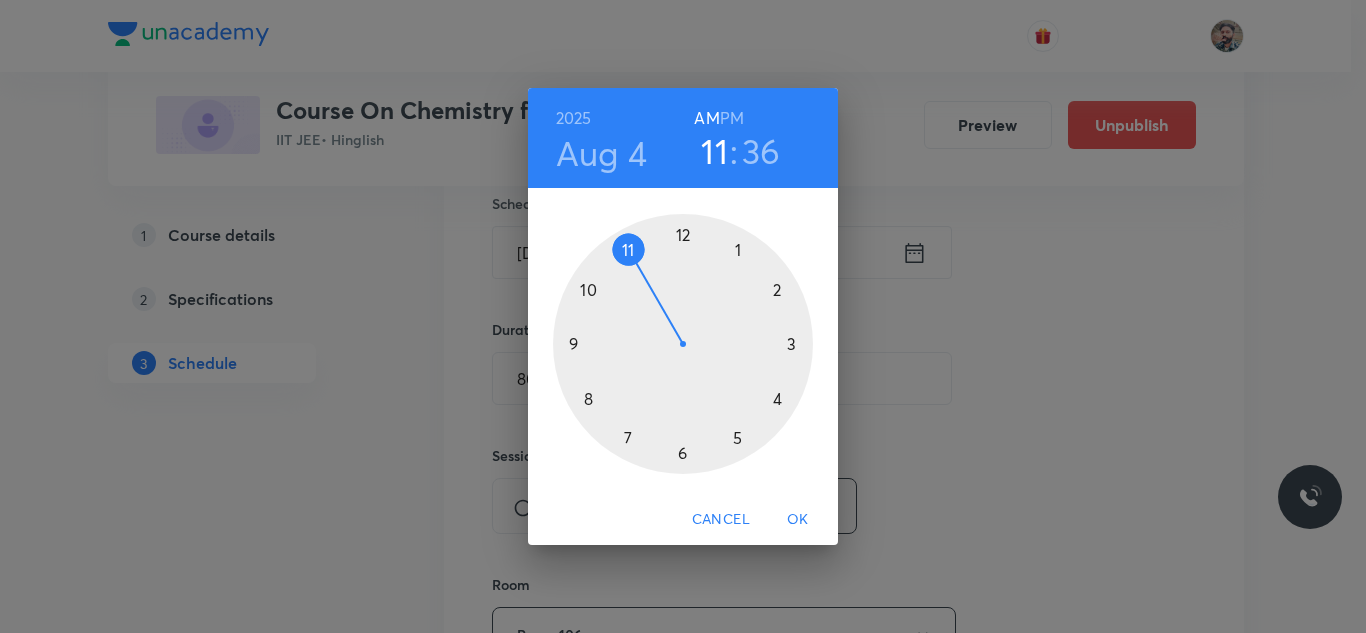 click at bounding box center [683, 344] 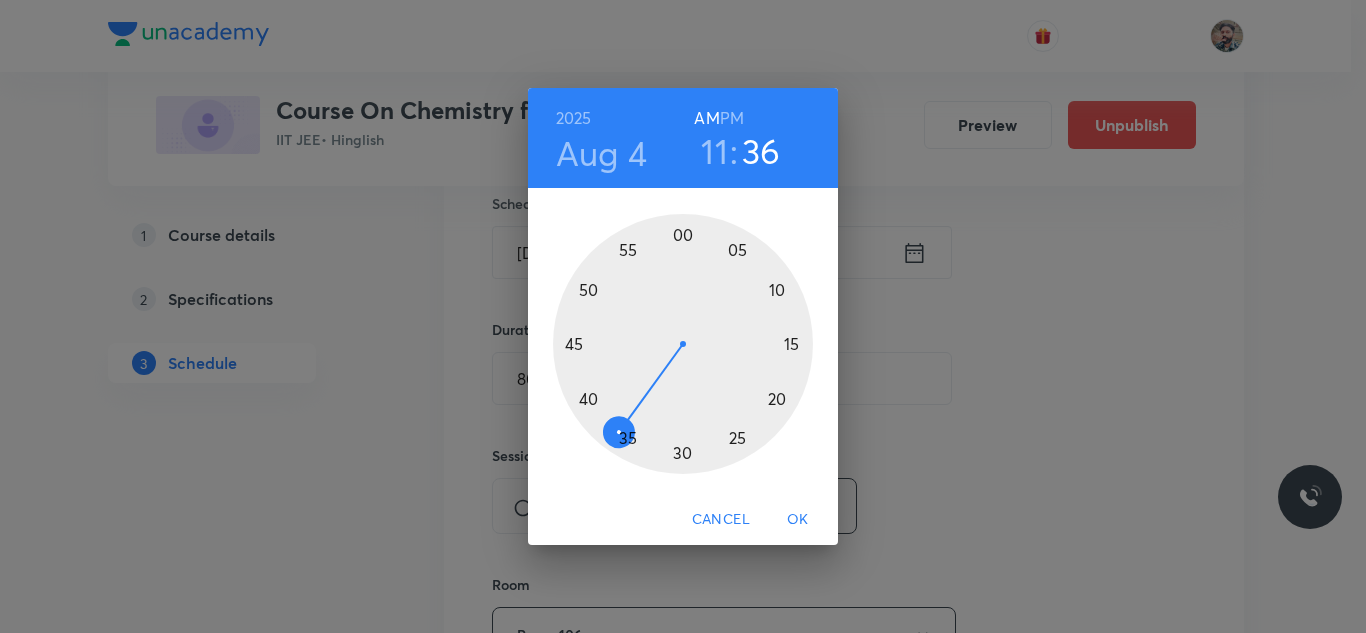 click at bounding box center [683, 344] 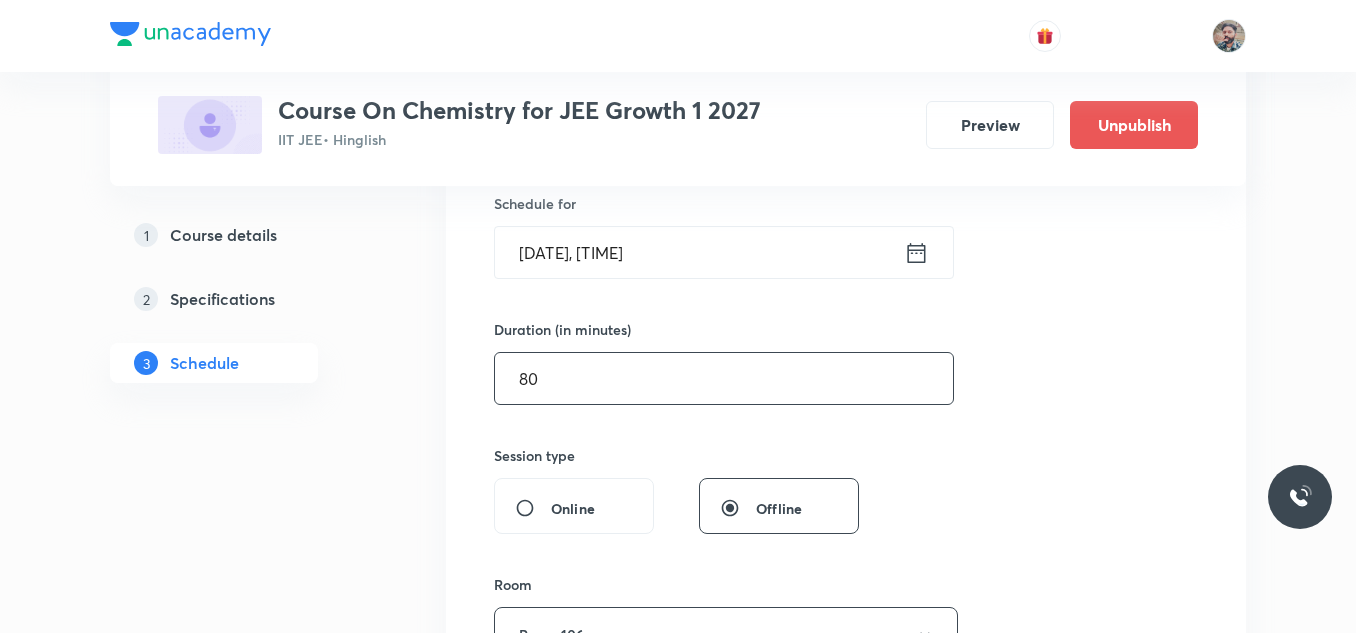click on "80" at bounding box center [724, 378] 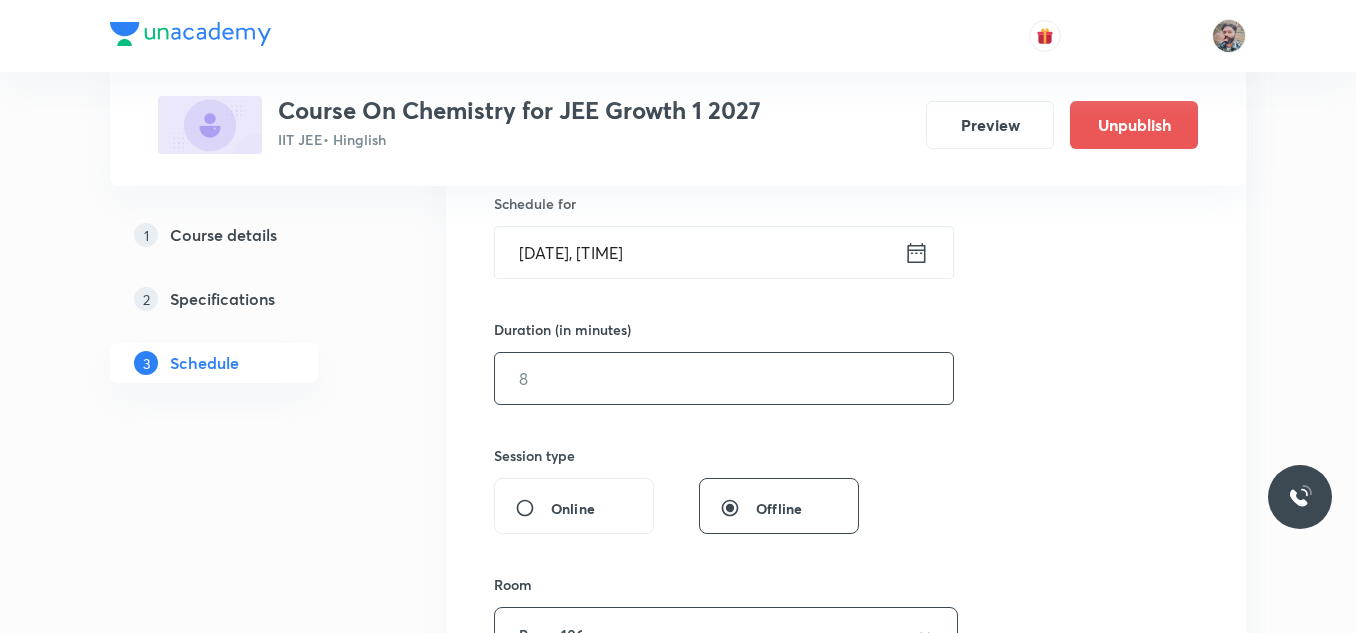type on "0" 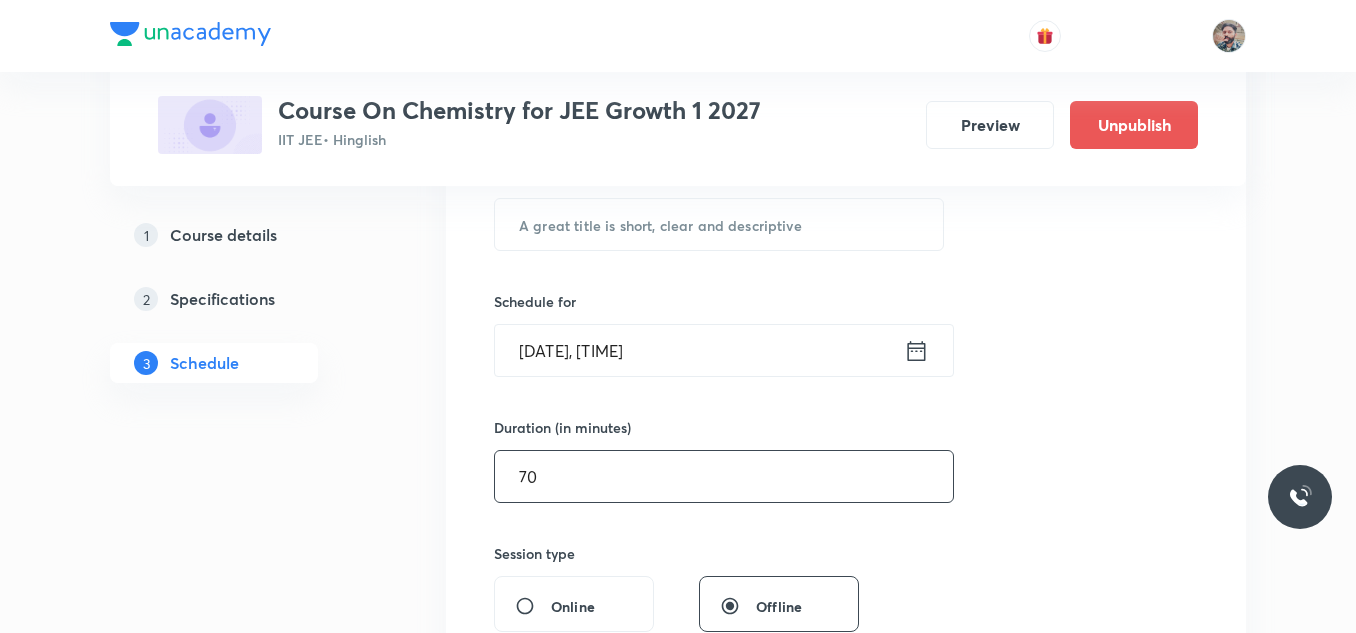 scroll, scrollTop: 400, scrollLeft: 0, axis: vertical 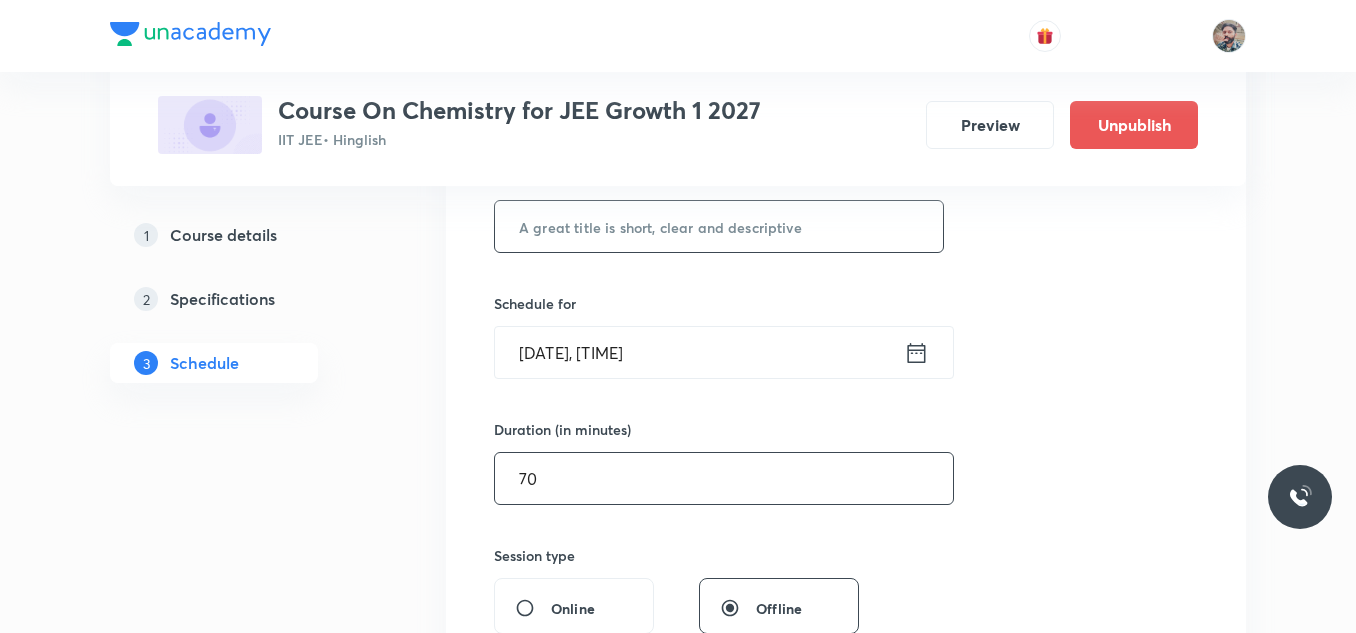 type on "70" 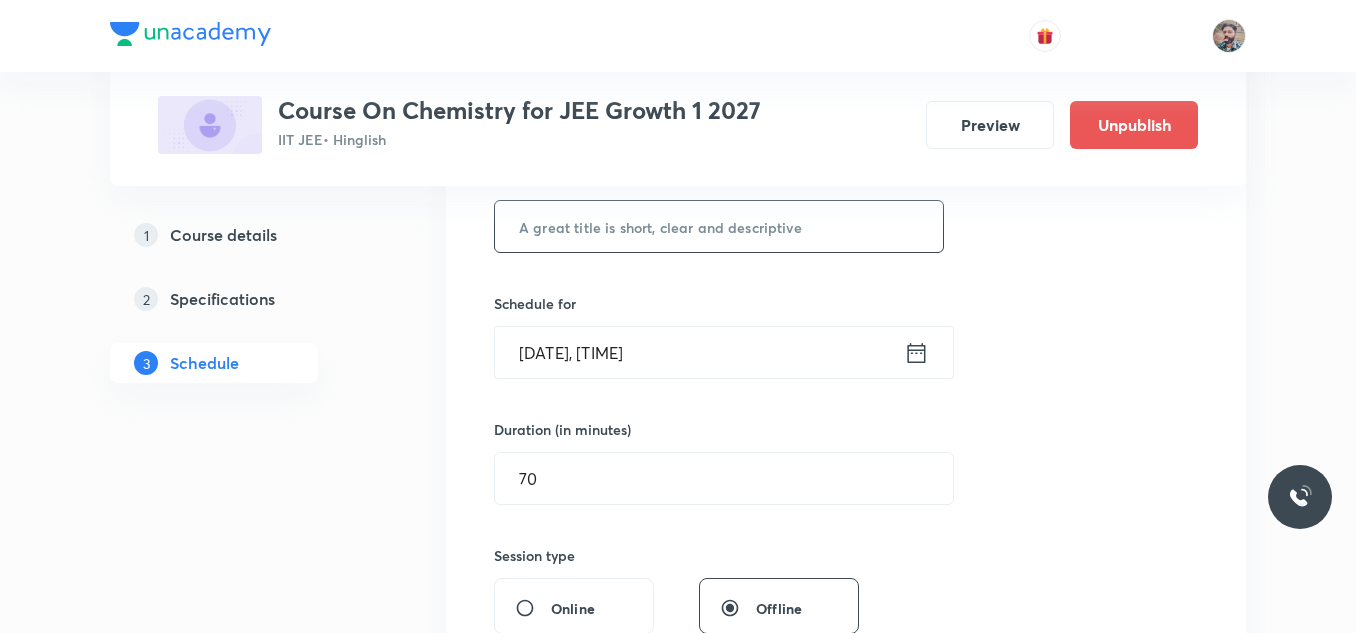 click at bounding box center (719, 226) 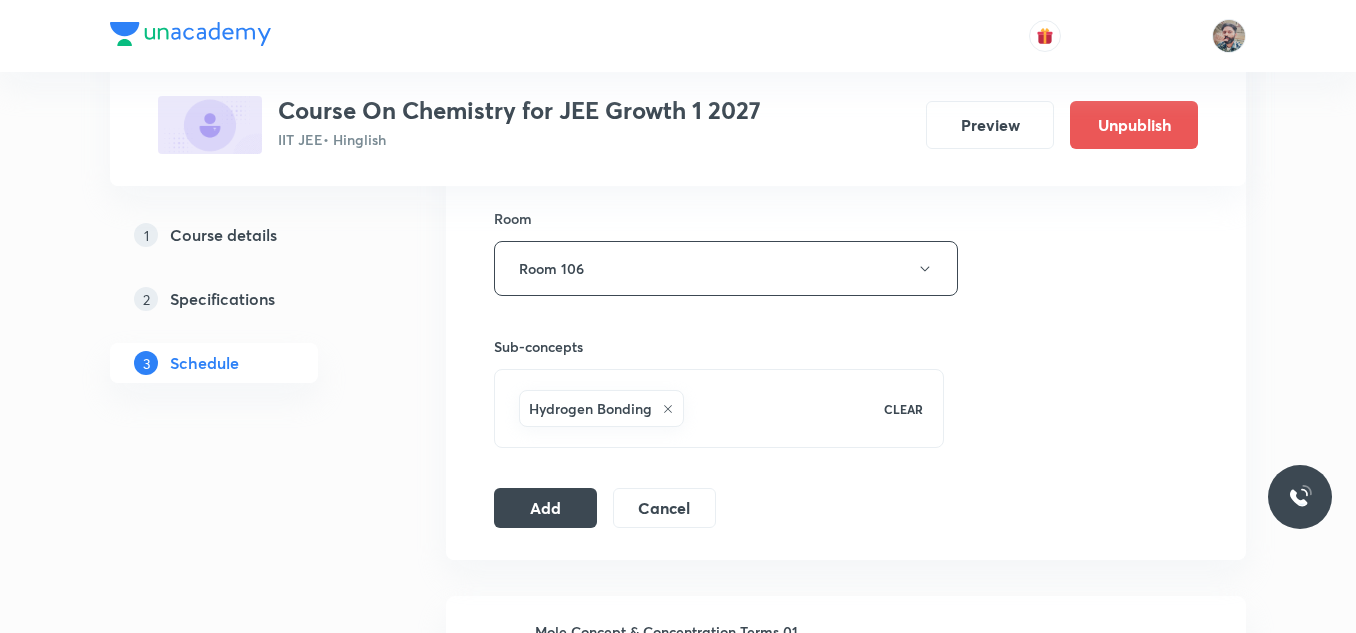 scroll, scrollTop: 900, scrollLeft: 0, axis: vertical 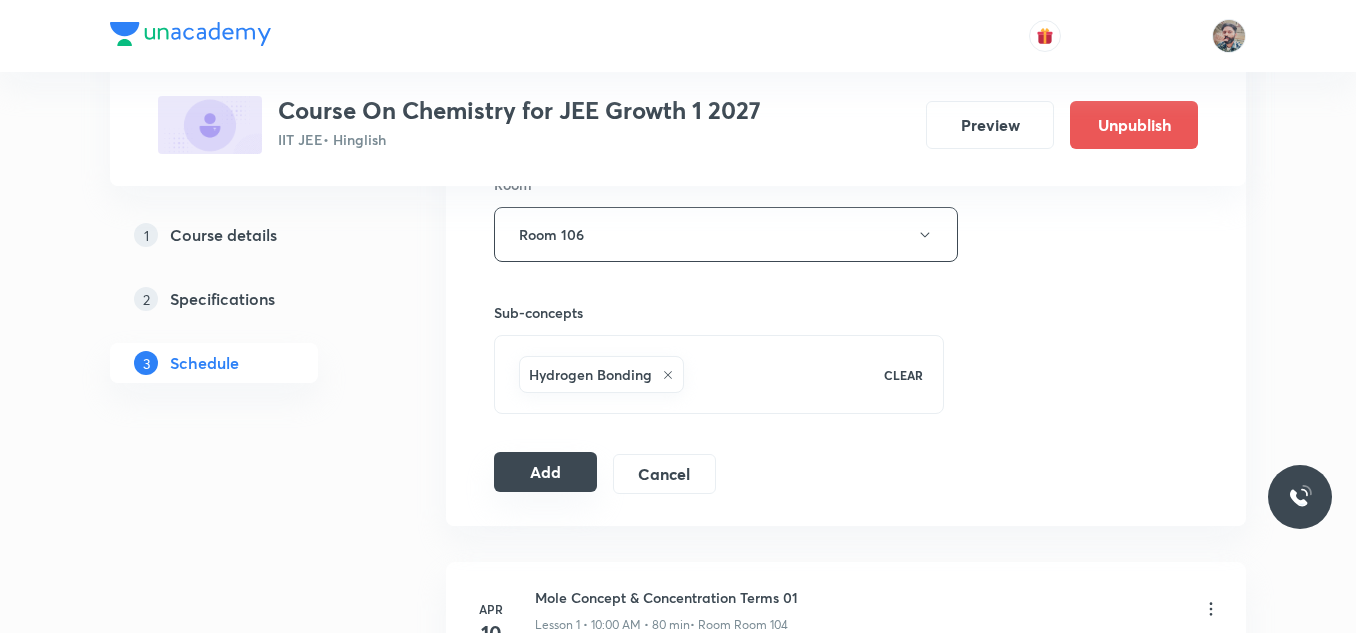 type on "Chemical Bonding 03" 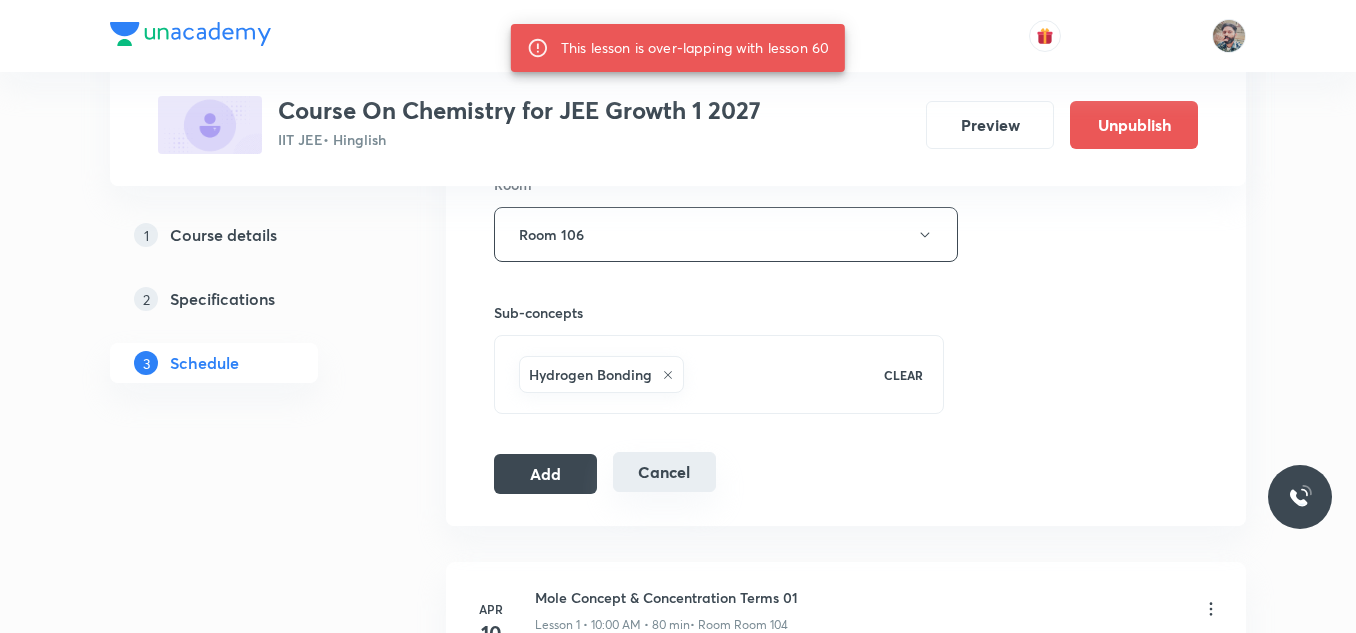 click on "Cancel" at bounding box center [664, 472] 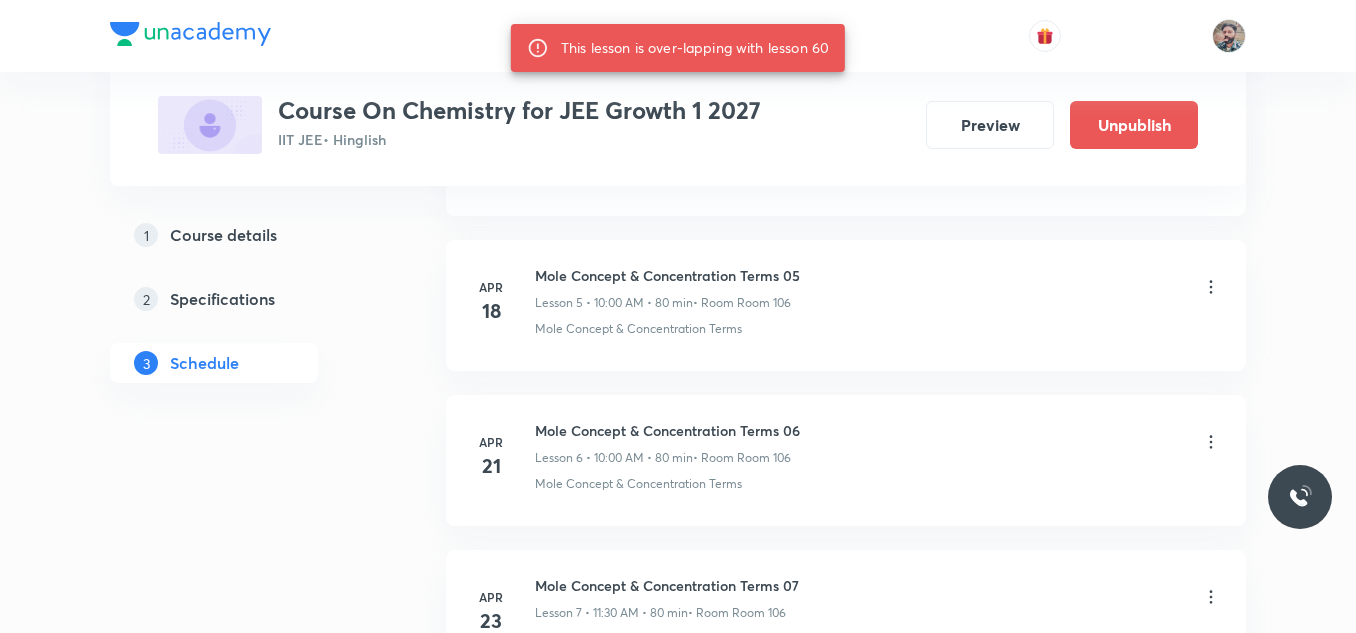 click on "Plus Courses Course On Chemistry for JEE Growth 1 2027 IIT JEE  • Hinglish Preview Unpublish 1 Course details 2 Specifications 3 Schedule Schedule 61  classes Add new session Apr 10 Mole Concept & Concentration Terms 01 Lesson 1 • [TIME] • 80 min  • Room Room 104 Basic Introduction · Basic Concepts Apr 14 Mole Concept & Concentration Terms 02 Lesson 2 • [TIME] • 80 min  • Room Room 106 Mole Concept & Concentration Terms Apr 16 Mole Concept & Concentration Terms 03 Lesson 3 • [TIME] • 80 min  • Room Room 106 Mole Concept & Concentration Terms Apr 17 Mole Concept & Concentration Terms 04 Lesson 4 • [TIME] • 80 min  • Room Room 106 Mole Concept & Concentration Terms Apr 18 Mole Concept & Concentration Terms 05 Lesson 5 • [TIME] • 80 min  • Room Room 106 Mole Concept & Concentration Terms Apr 21 Mole Concept & Concentration Terms 06 Lesson 6 • [TIME] • 80 min  • Room Room 106 Mole Concept & Concentration Terms Apr 23 Mole Concept & Concentration Terms 07 24" at bounding box center (678, 4169) 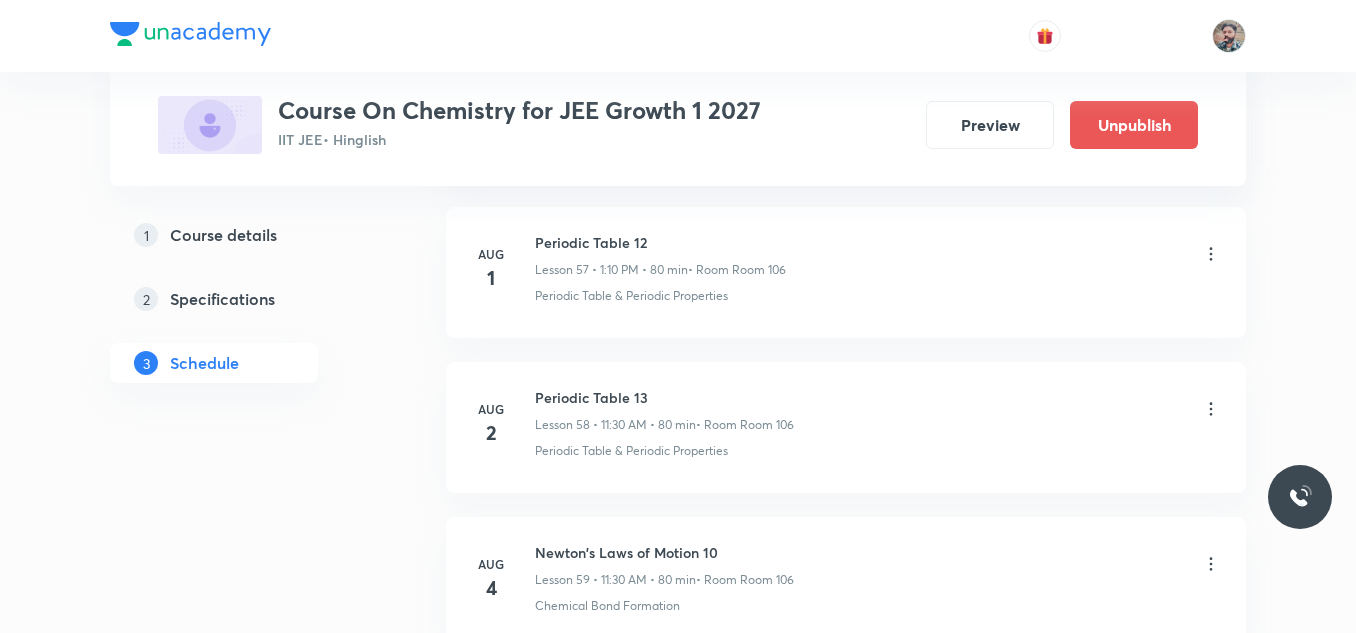 scroll, scrollTop: 9506, scrollLeft: 0, axis: vertical 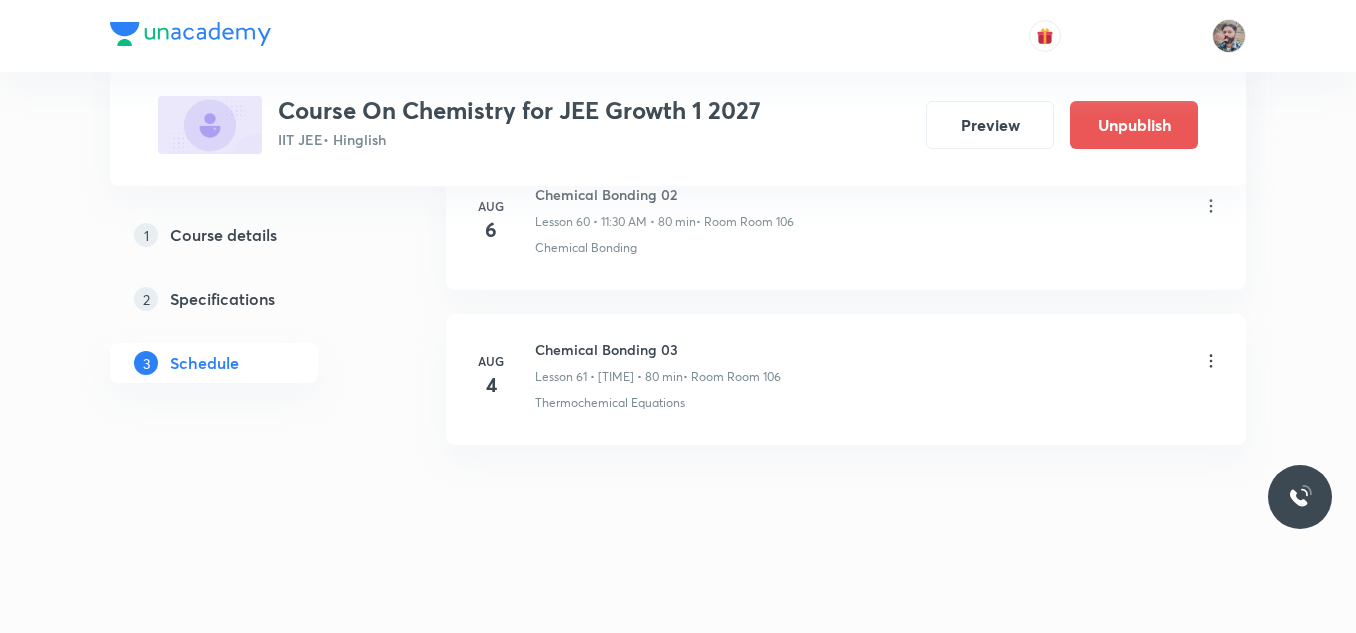 click 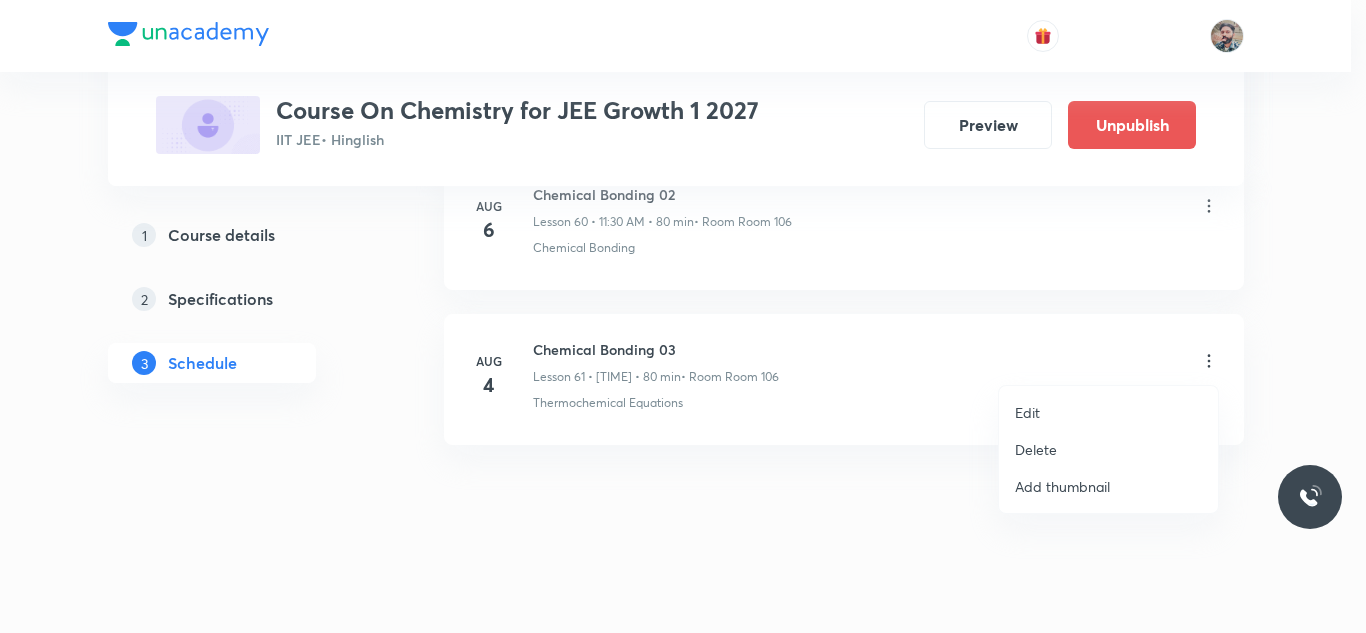 click on "Delete" at bounding box center (1036, 449) 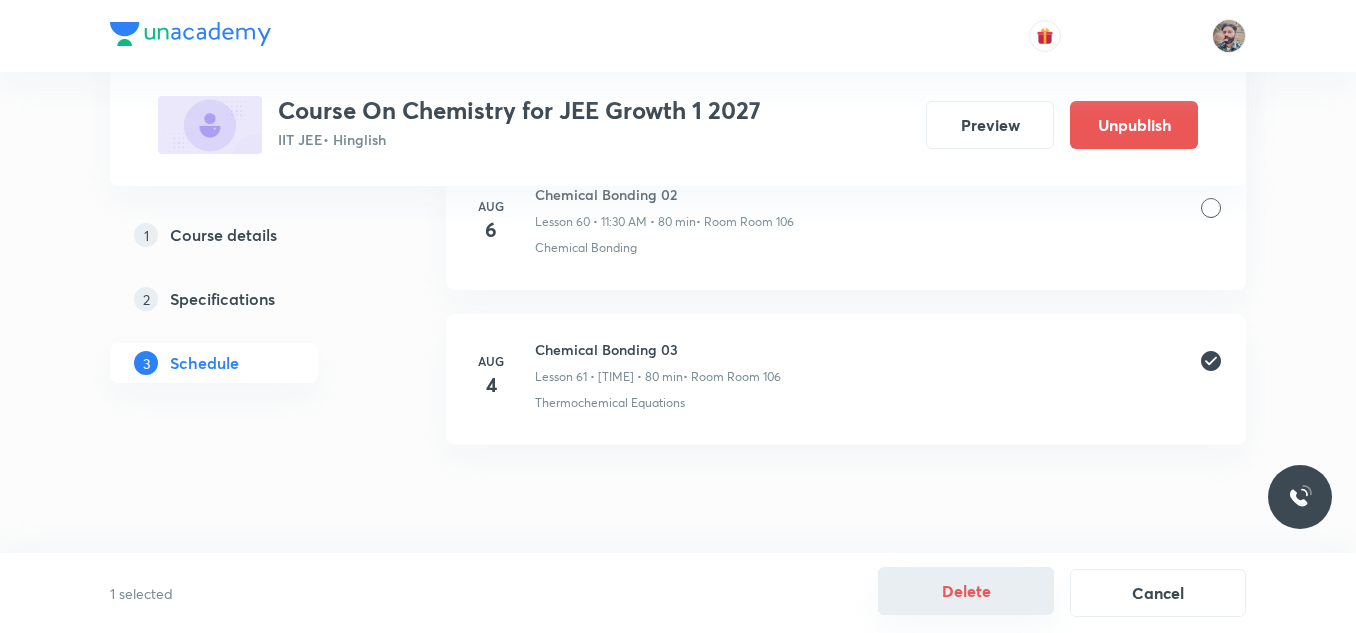 click on "Delete" at bounding box center [966, 591] 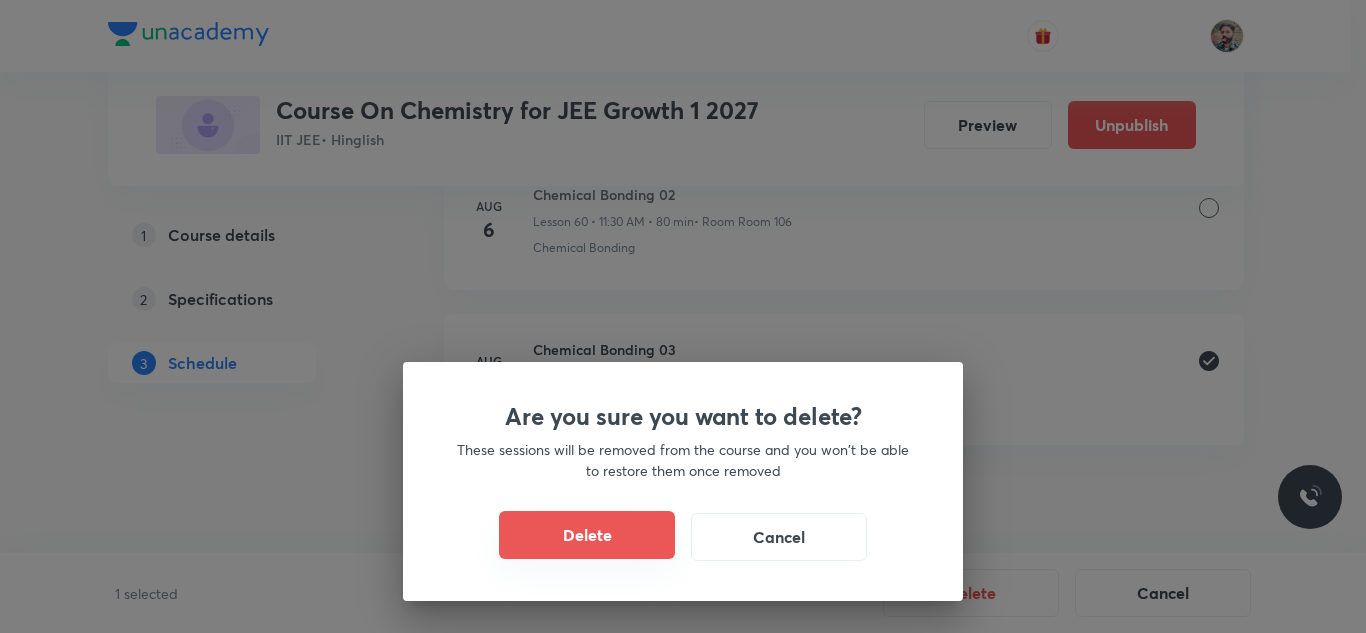 click on "Delete" at bounding box center (587, 535) 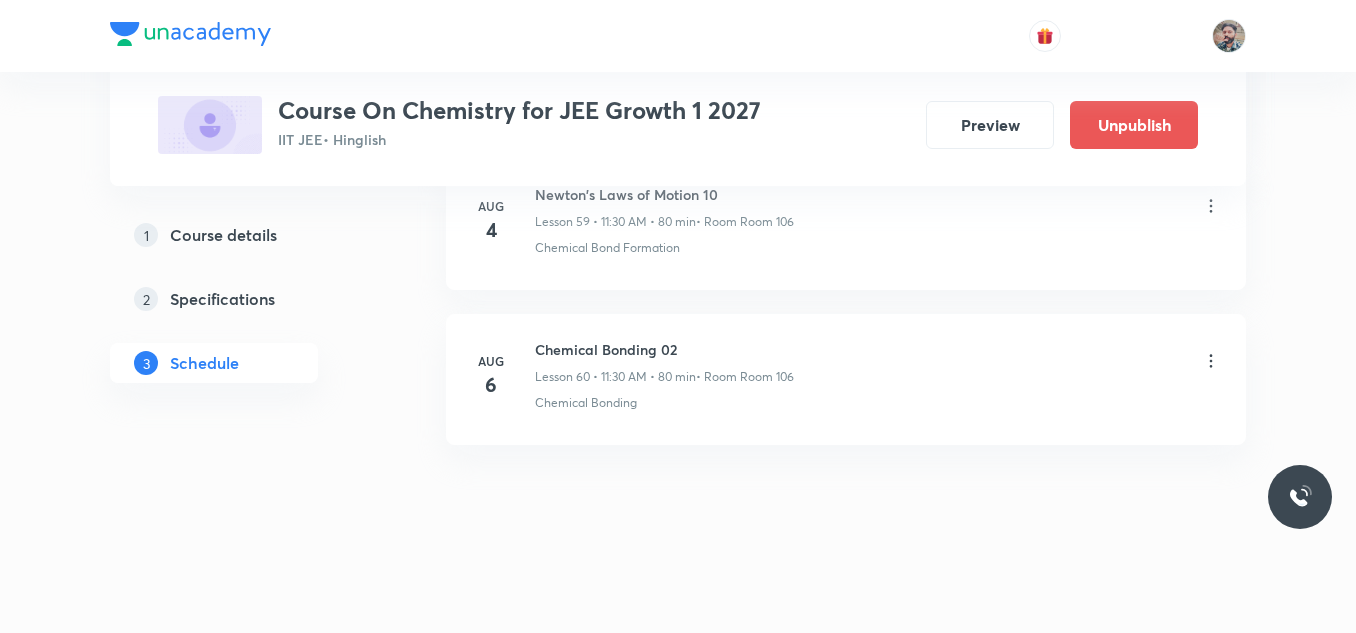 scroll, scrollTop: 9351, scrollLeft: 0, axis: vertical 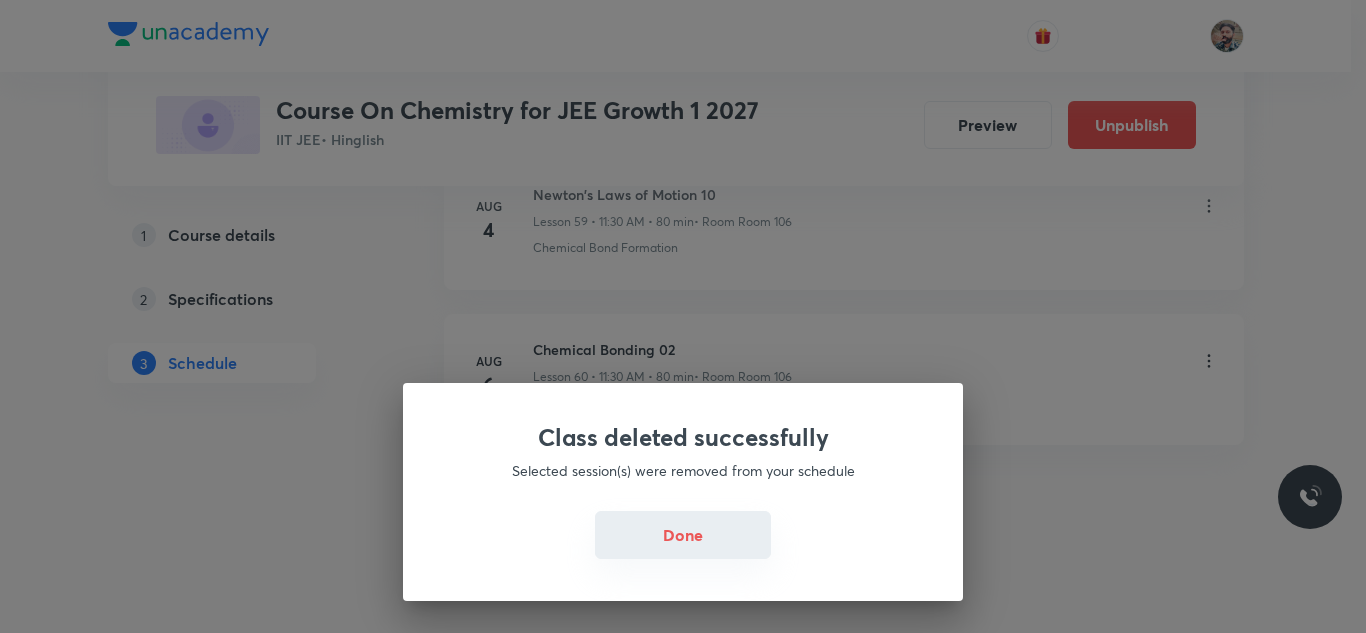 click on "Done" at bounding box center (683, 535) 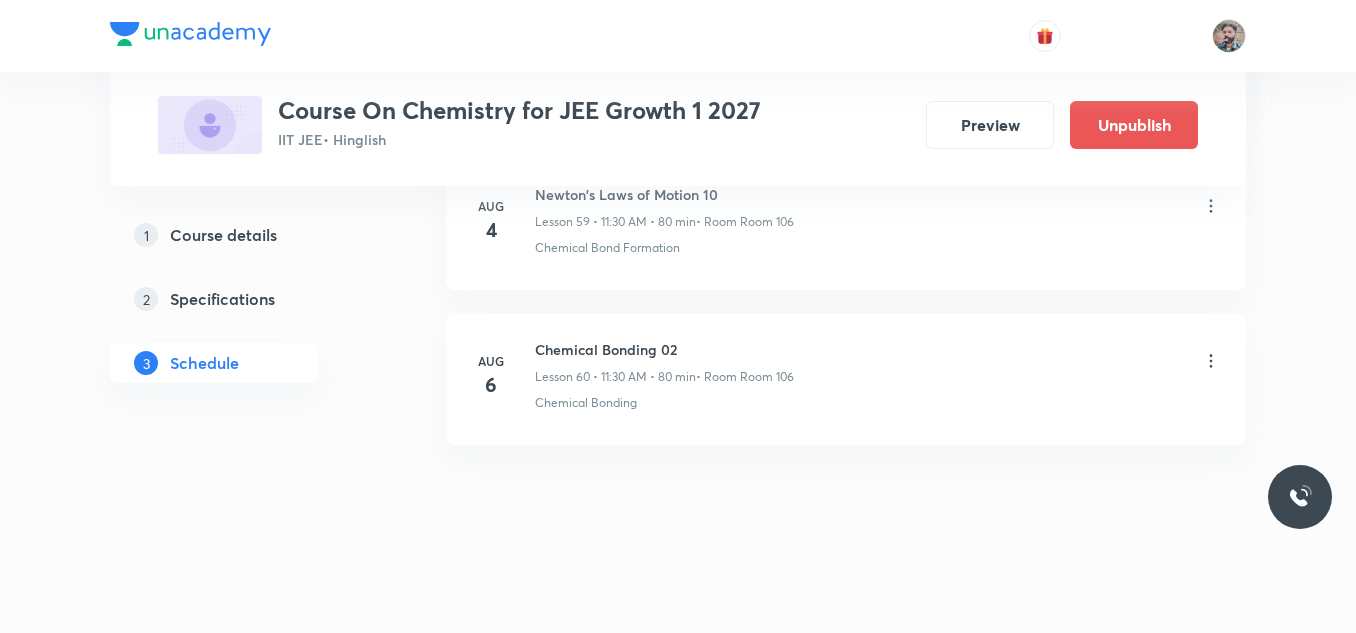 click on "Plus Courses Course On Chemistry for JEE Growth 1 2027 IIT JEE  • Hinglish Preview Unpublish 1 Course details 2 Specifications 3 Schedule Schedule 60  classes Add new session Apr 10 Mole Concept & Concentration Terms 01 Lesson 1 • [TIME] • 80 min  • Room Room 104 Basic Introduction · Basic Concepts Apr 14 Mole Concept & Concentration Terms 02 Lesson 2 • [TIME] • 80 min  • Room Room 106 Mole Concept & Concentration Terms Apr 16 Mole Concept & Concentration Terms 03 Lesson 3 • [TIME] • 80 min  • Room Room 106 Mole Concept & Concentration Terms Apr 17 Mole Concept & Concentration Terms 04 Lesson 4 • [TIME] • 80 min  • Room Room 106 Mole Concept & Concentration Terms Apr 18 Mole Concept & Concentration Terms 05 Lesson 5 • [TIME] • 80 min  • Room Room 106 Mole Concept & Concentration Terms Apr 21 Mole Concept & Concentration Terms 06 Lesson 6 • [TIME] • 80 min  • Room Room 106 Mole Concept & Concentration Terms Apr 23 Mole Concept & Concentration Terms 07 24" at bounding box center [678, -4359] 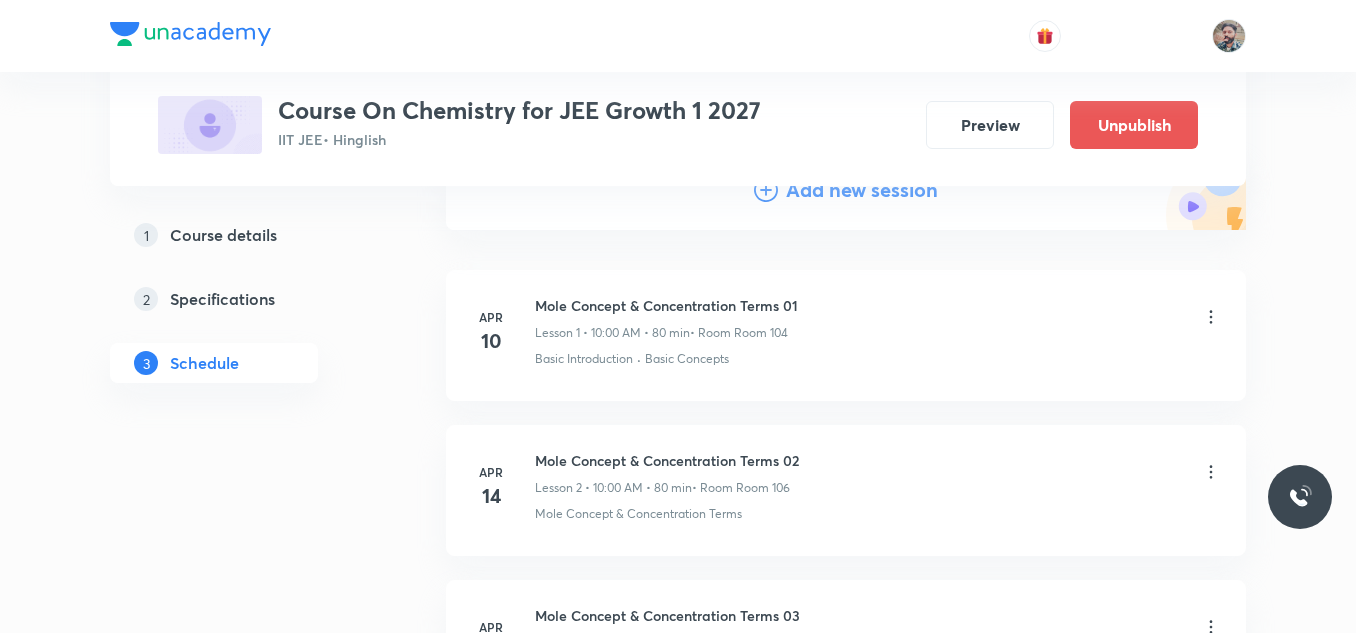 scroll, scrollTop: 100, scrollLeft: 0, axis: vertical 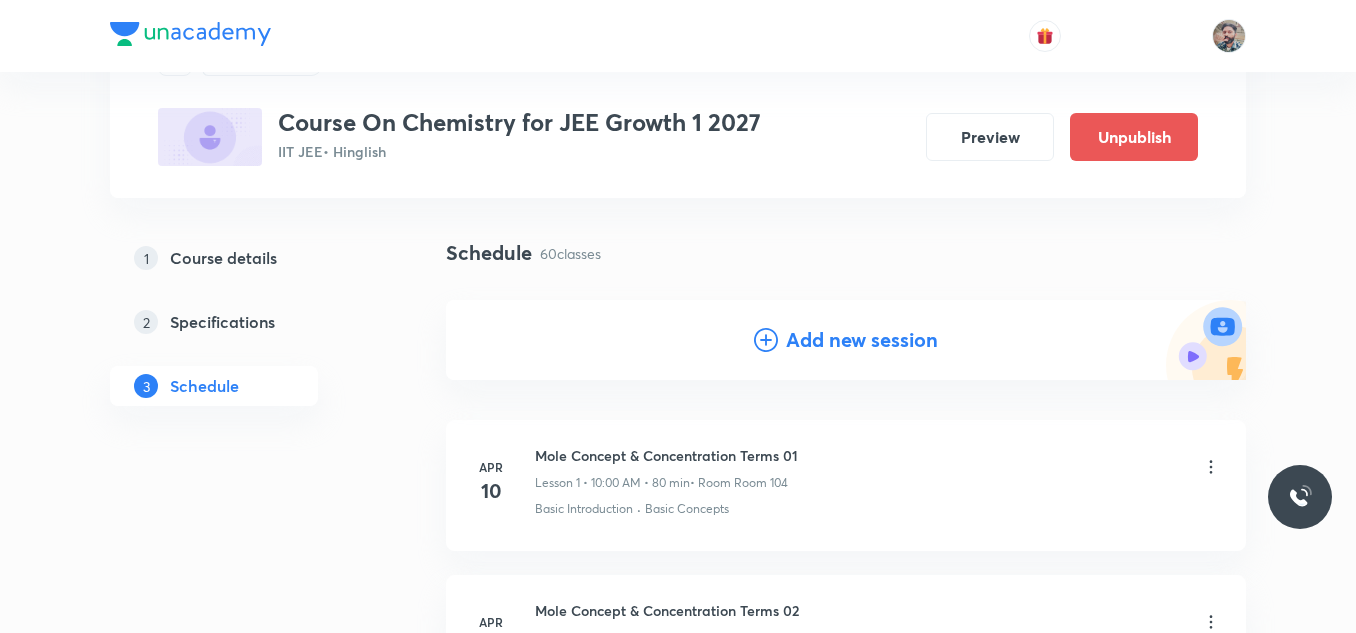 click on "Add new session" at bounding box center (846, 340) 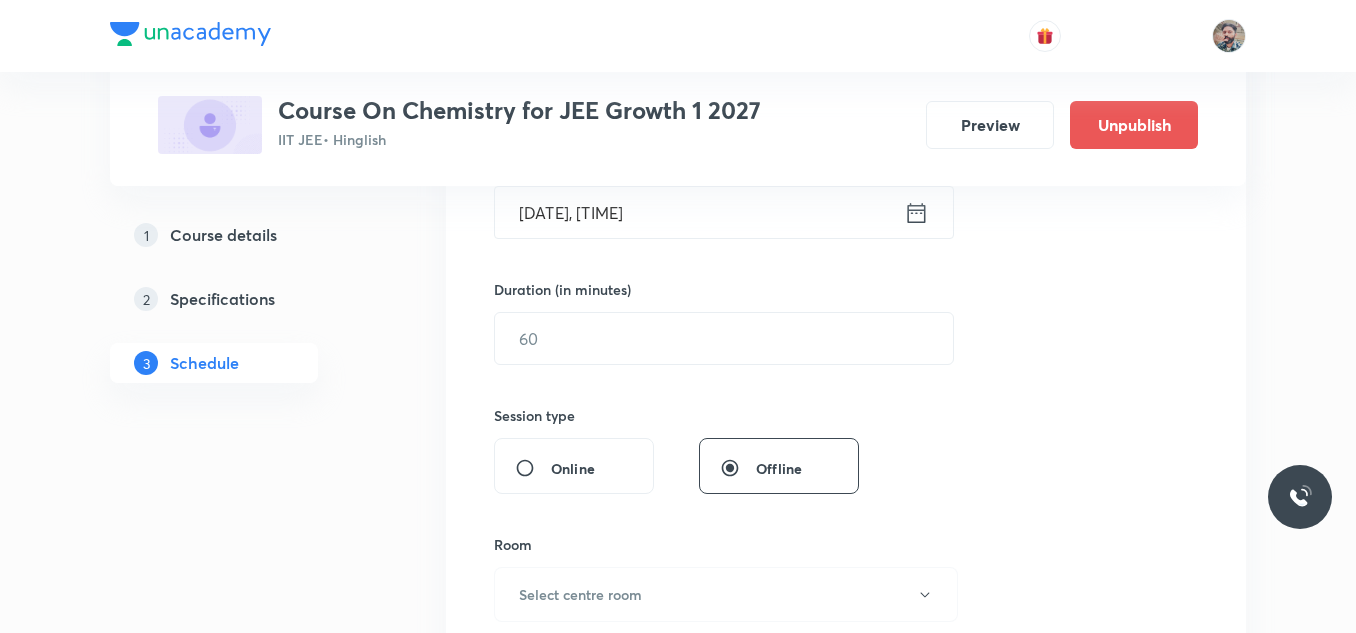 scroll, scrollTop: 800, scrollLeft: 0, axis: vertical 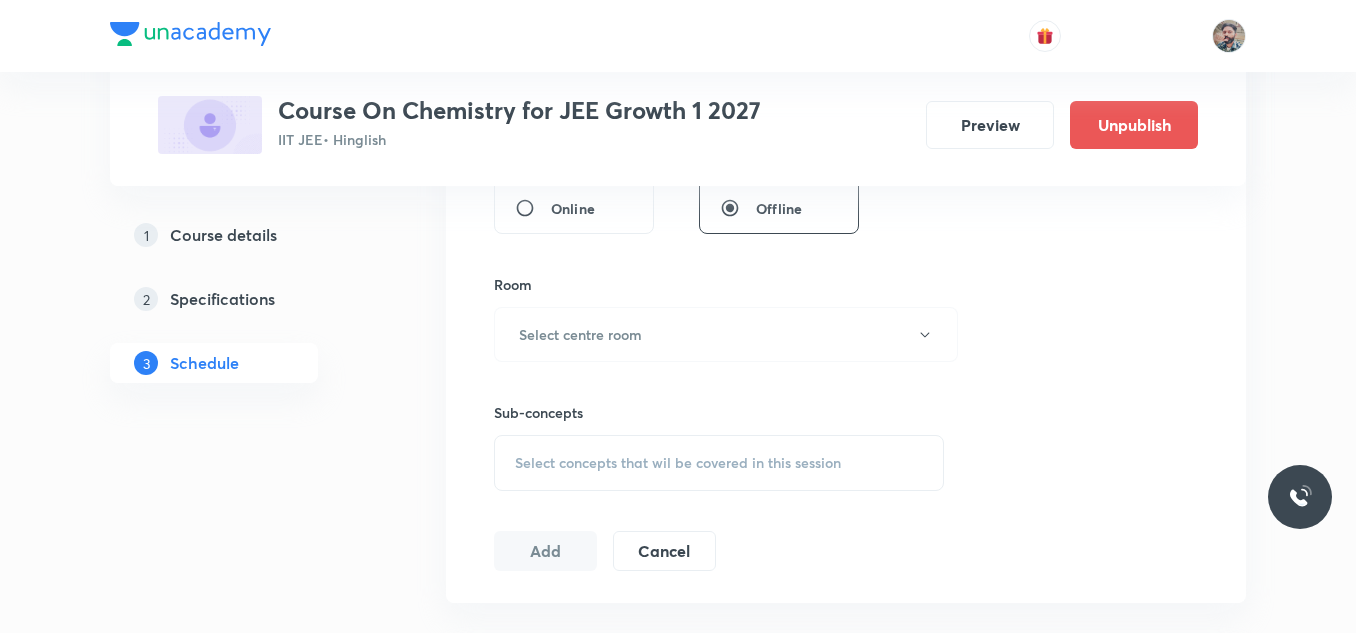 click on "Select concepts that wil be covered in this session" at bounding box center [678, 463] 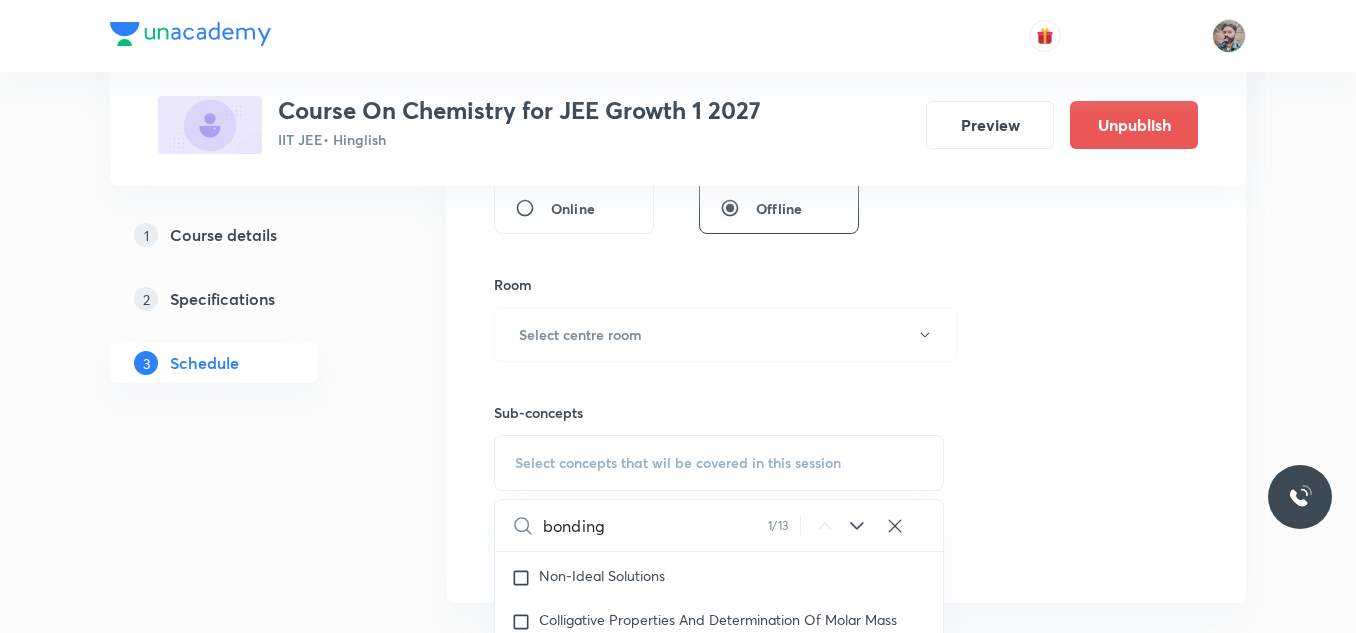 scroll, scrollTop: 14032, scrollLeft: 0, axis: vertical 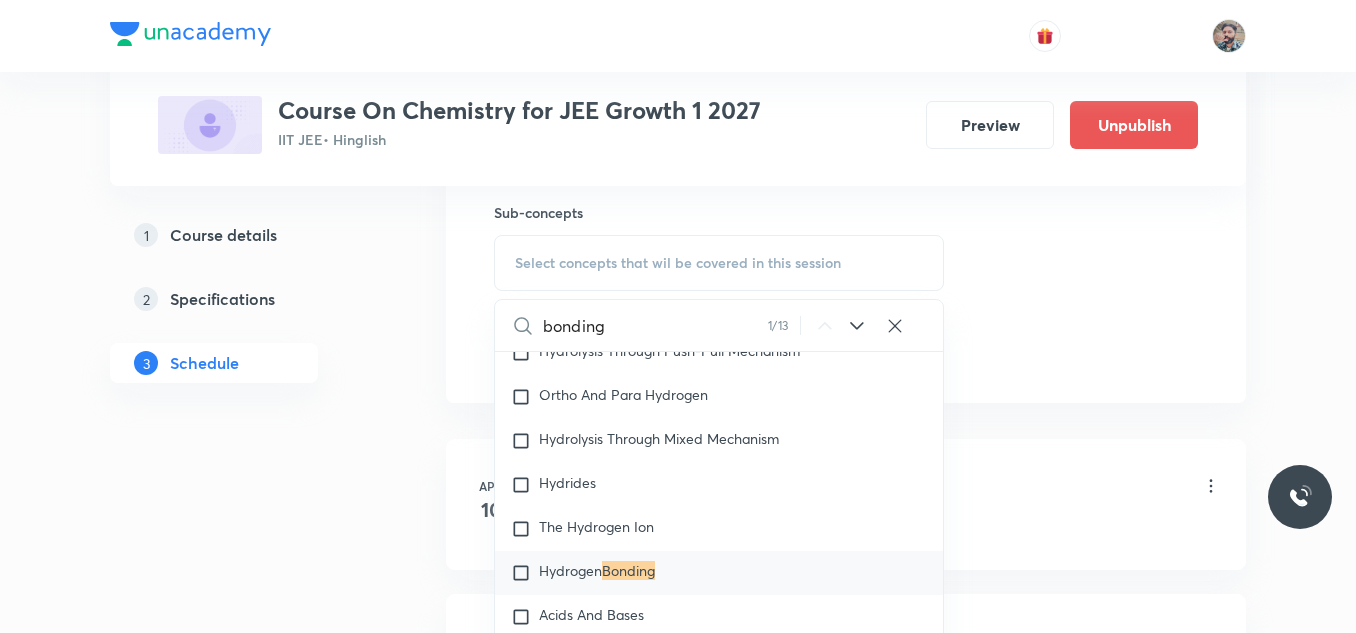 type on "bonding" 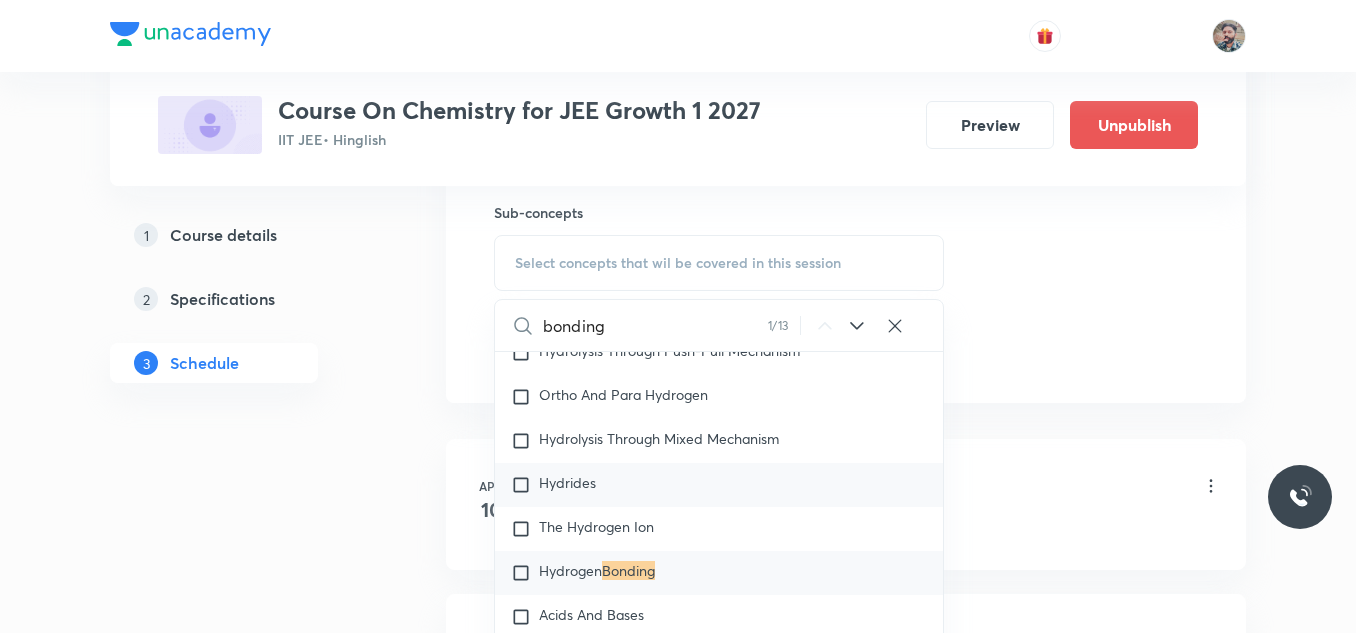 checkbox on "true" 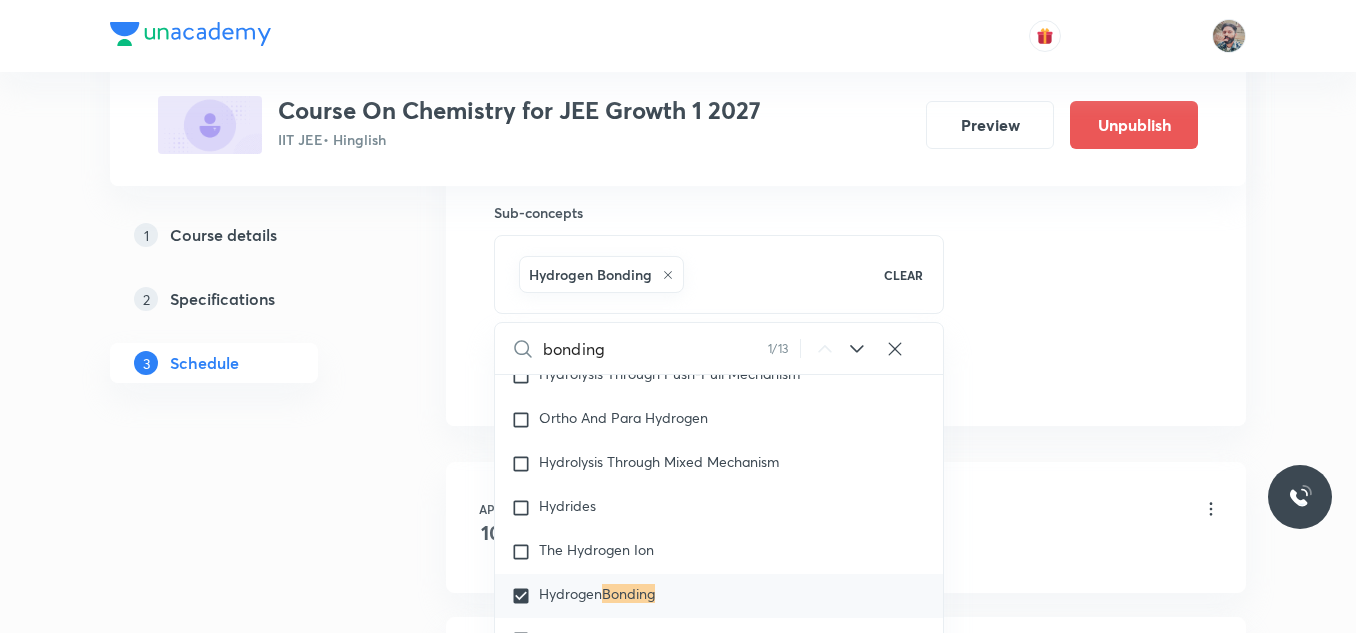 click on "Plus Courses Course On Chemistry for JEE Growth 1 2027 IIT JEE  • Hinglish Preview Unpublish 1 Course details 2 Specifications 3 Schedule Schedule 60  classes Session  61 Live class Session title 0/99 ​ Schedule for [DATE], [TIME] ​ Duration (in minutes) ​   Session type Online Offline Room Select centre room Sub-concepts Hydrogen Bonding CLEAR bonding 1 / 13 ​ Chemistry Mock Questions Chemistry Mock Questions Chemistry Previous Year Chemistry Previous Year General Topics & Mole Concept Basic Concepts Covered previously Basic Introduction Covered previously Percentage Composition Stoichiometry Principle of Atom Conservation (POAC) Relation between Stoichiometric Quantities Application of Mole Concept: Gravimetric Analysis Different Laws Formula and Composition Concentration Terms Some basic concepts of Chemistry Atomic Structure Discovery Of Electron Some Prerequisites of Physics Discovery Of Protons And Neutrons Atomic Models and Theories  Representation Of Atom With Electrons And Neutrons 2" at bounding box center [678, 4463] 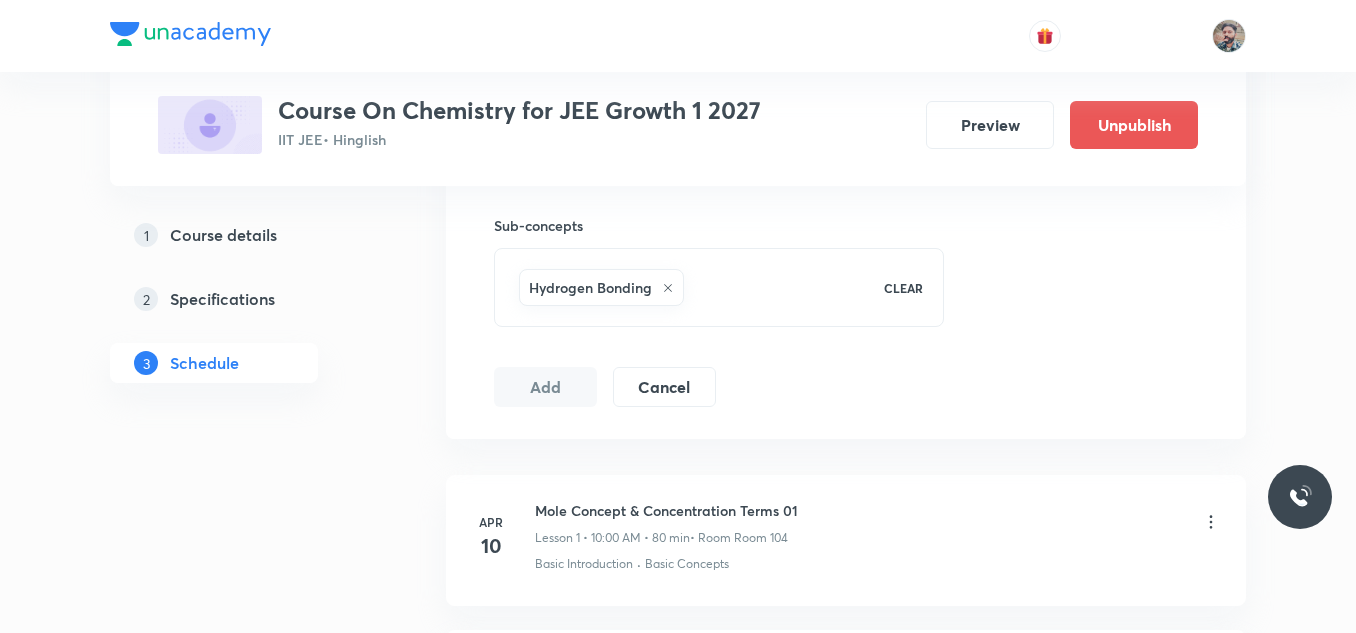 scroll, scrollTop: 900, scrollLeft: 0, axis: vertical 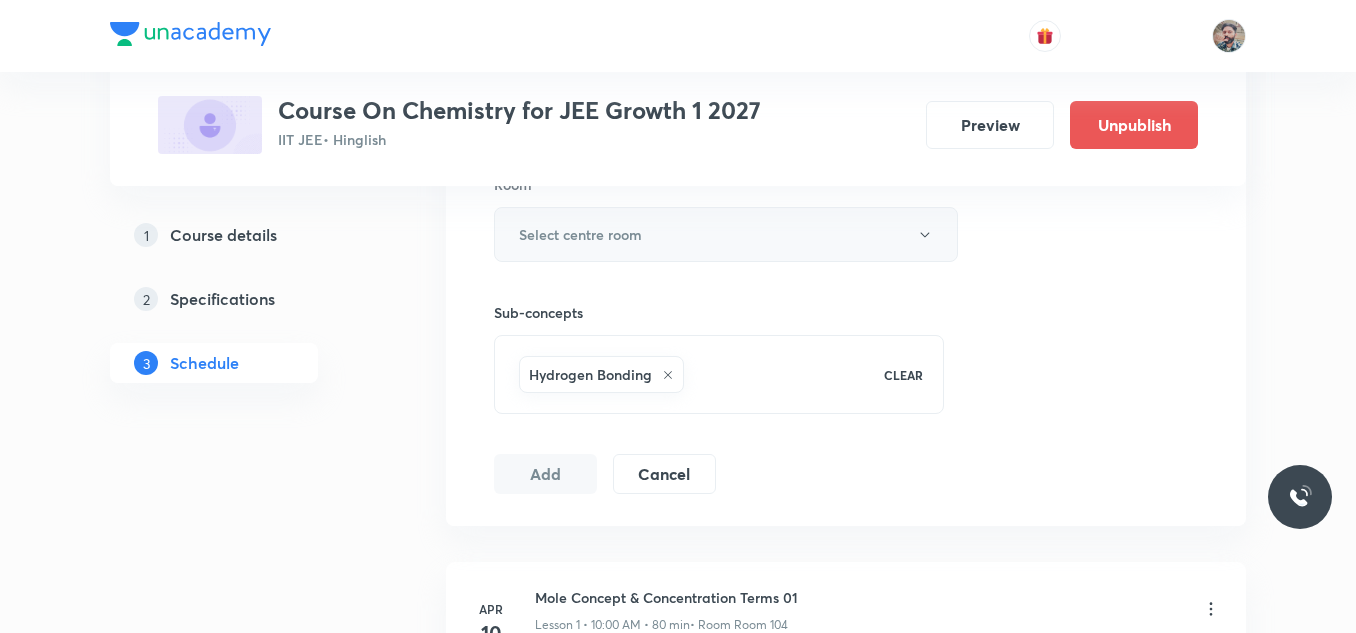 click on "Select centre room" at bounding box center (726, 234) 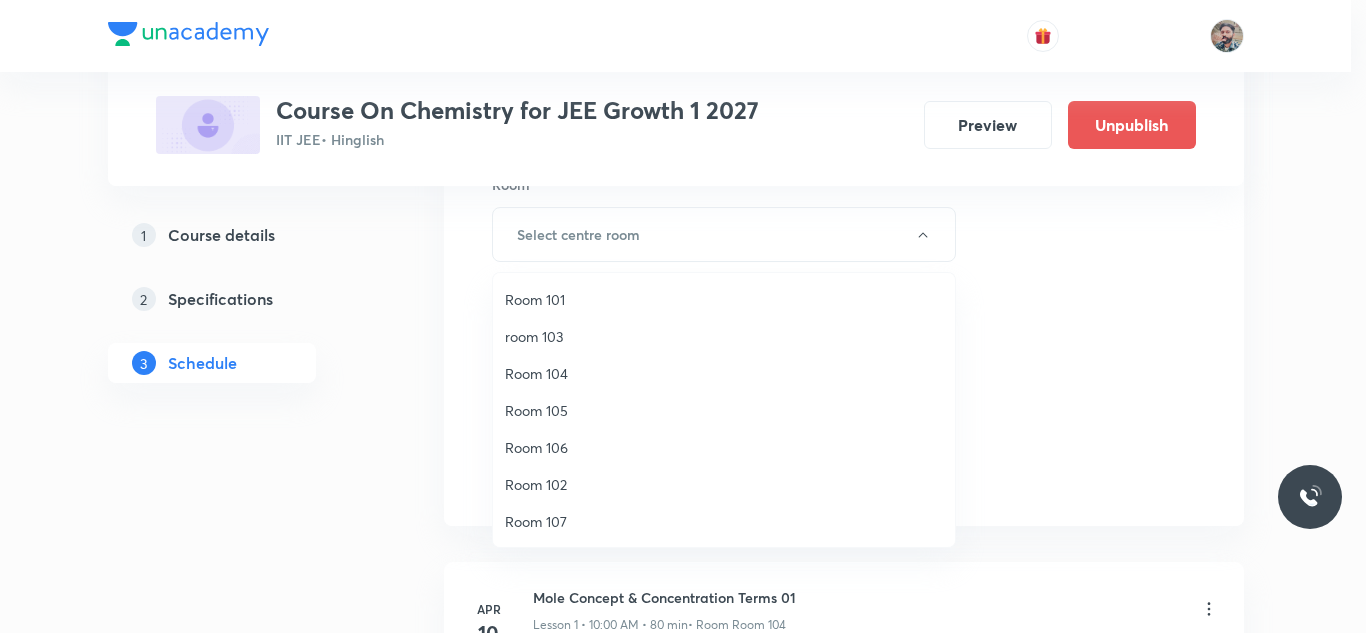 click on "Room 106" at bounding box center (724, 447) 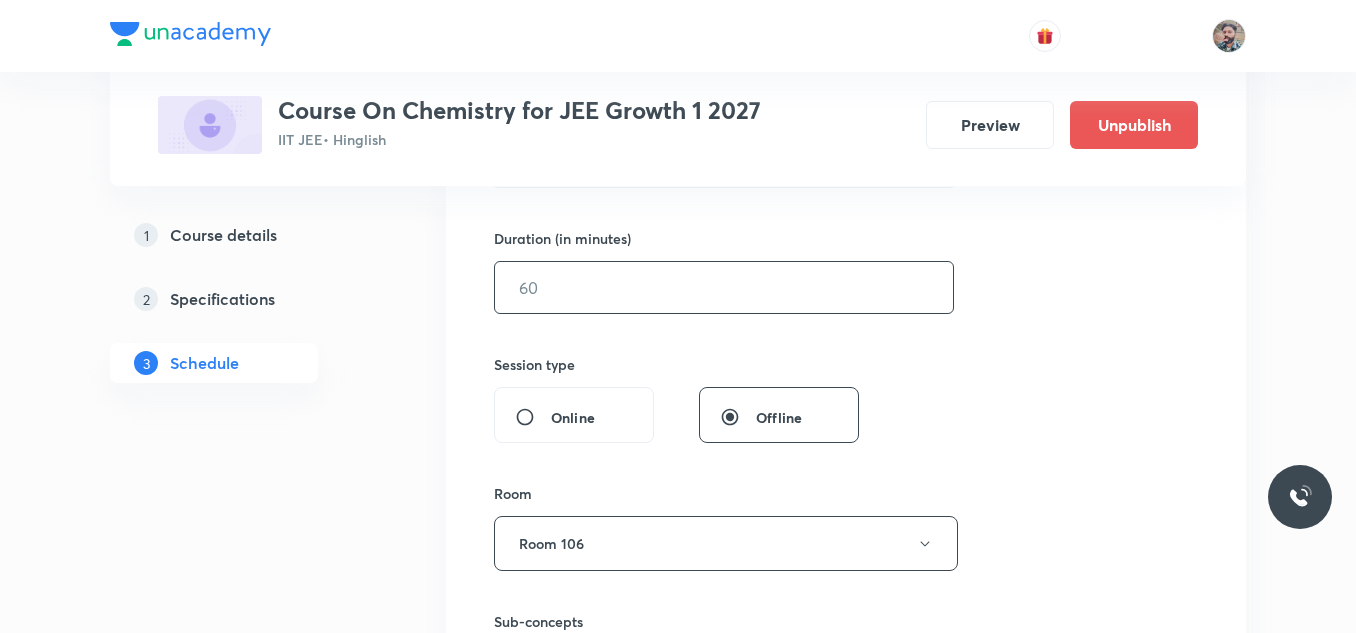 scroll, scrollTop: 500, scrollLeft: 0, axis: vertical 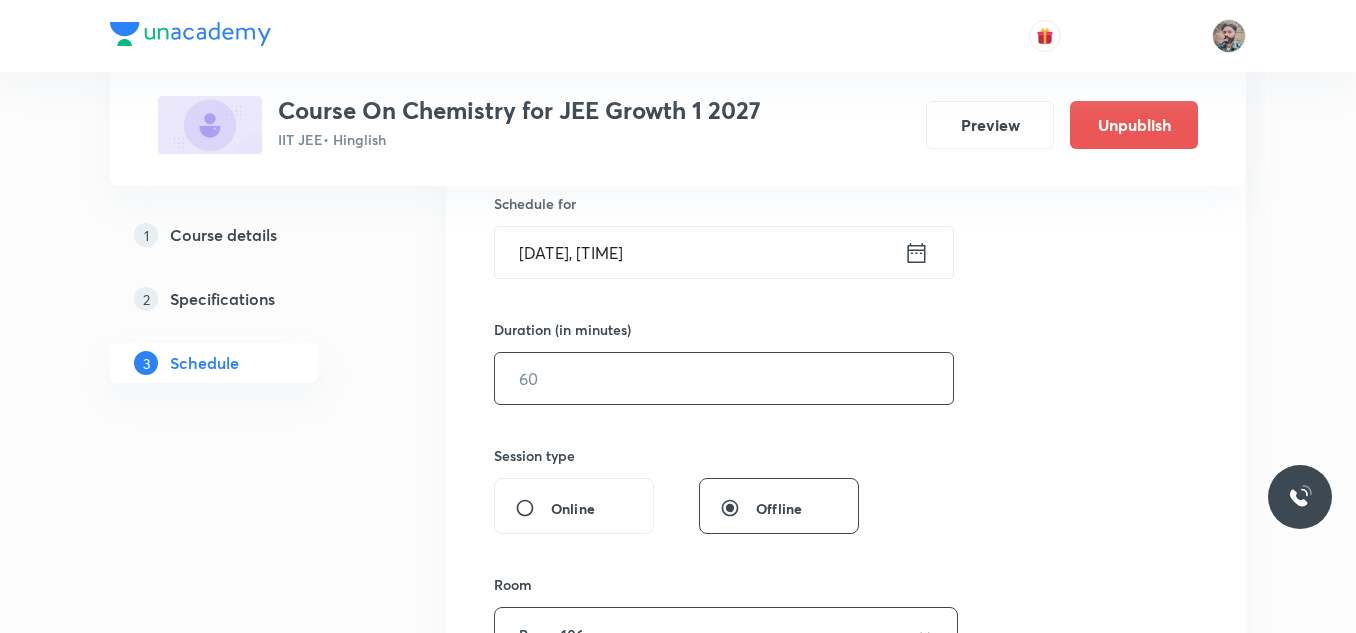 click at bounding box center [724, 378] 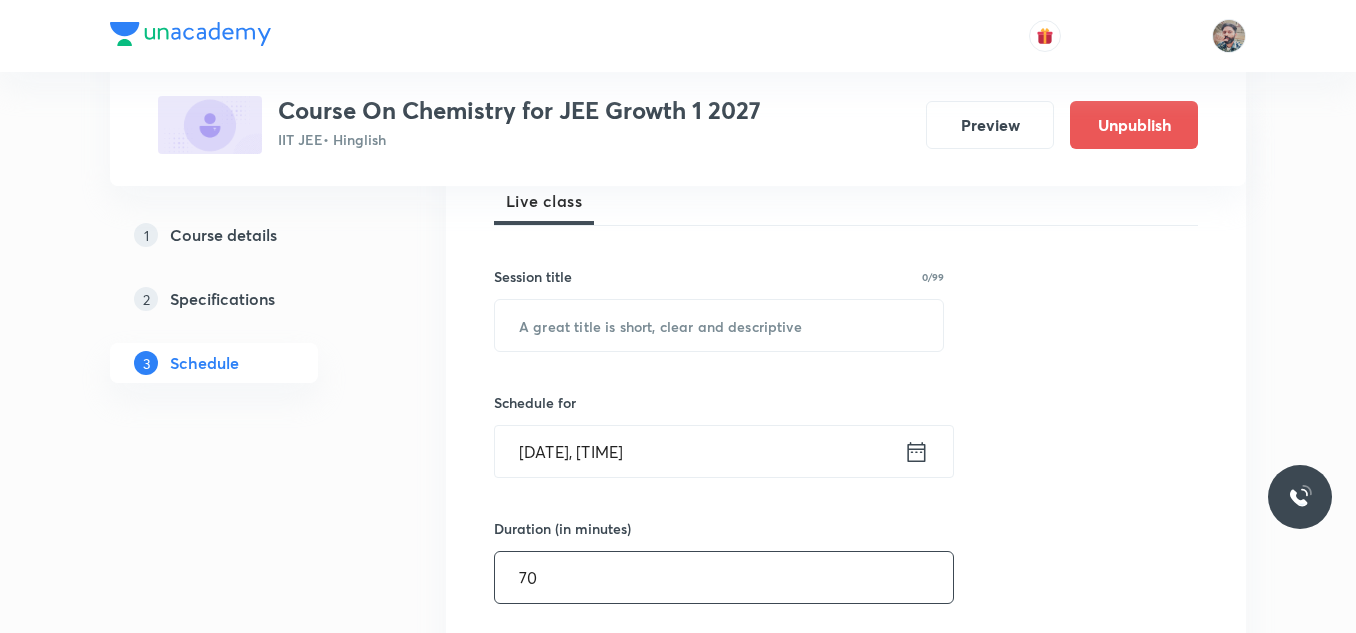 scroll, scrollTop: 300, scrollLeft: 0, axis: vertical 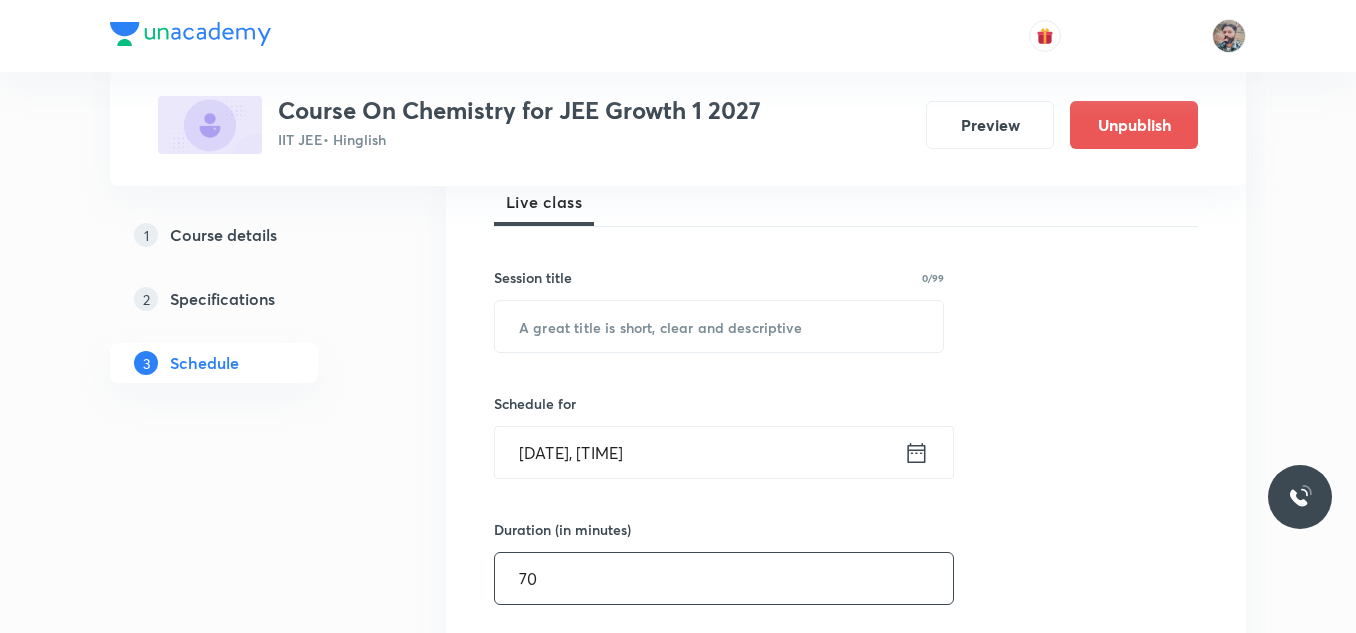type on "70" 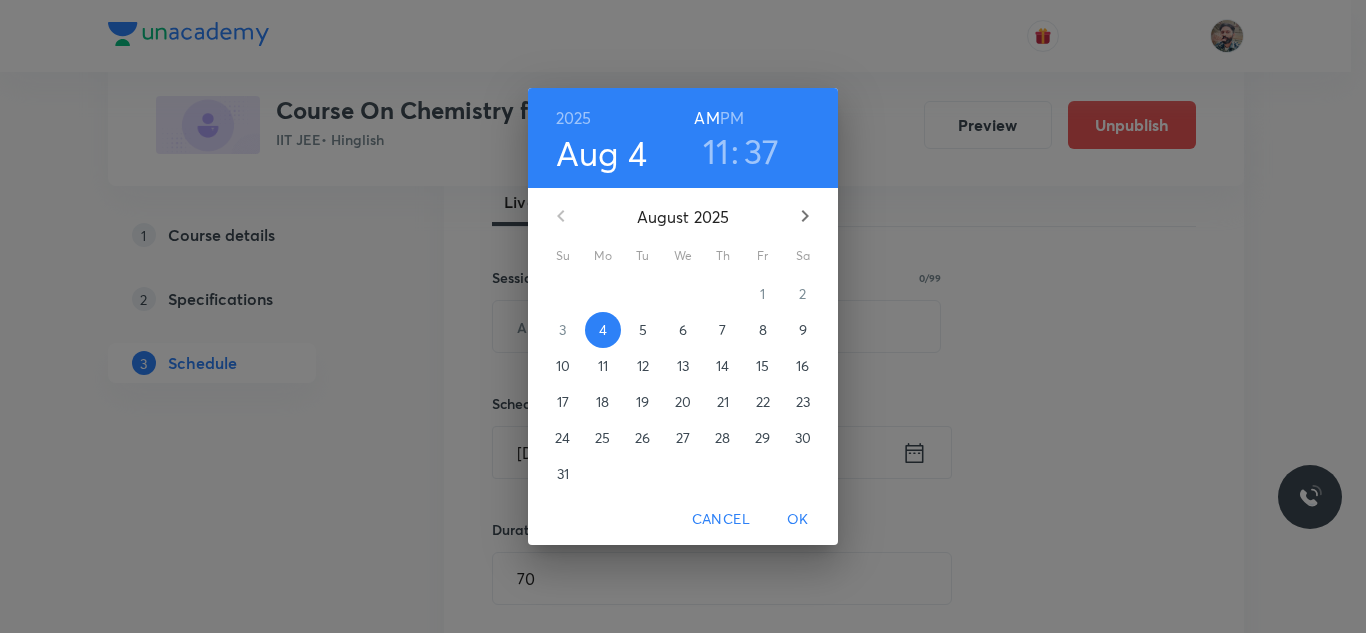 click on "11" at bounding box center (716, 151) 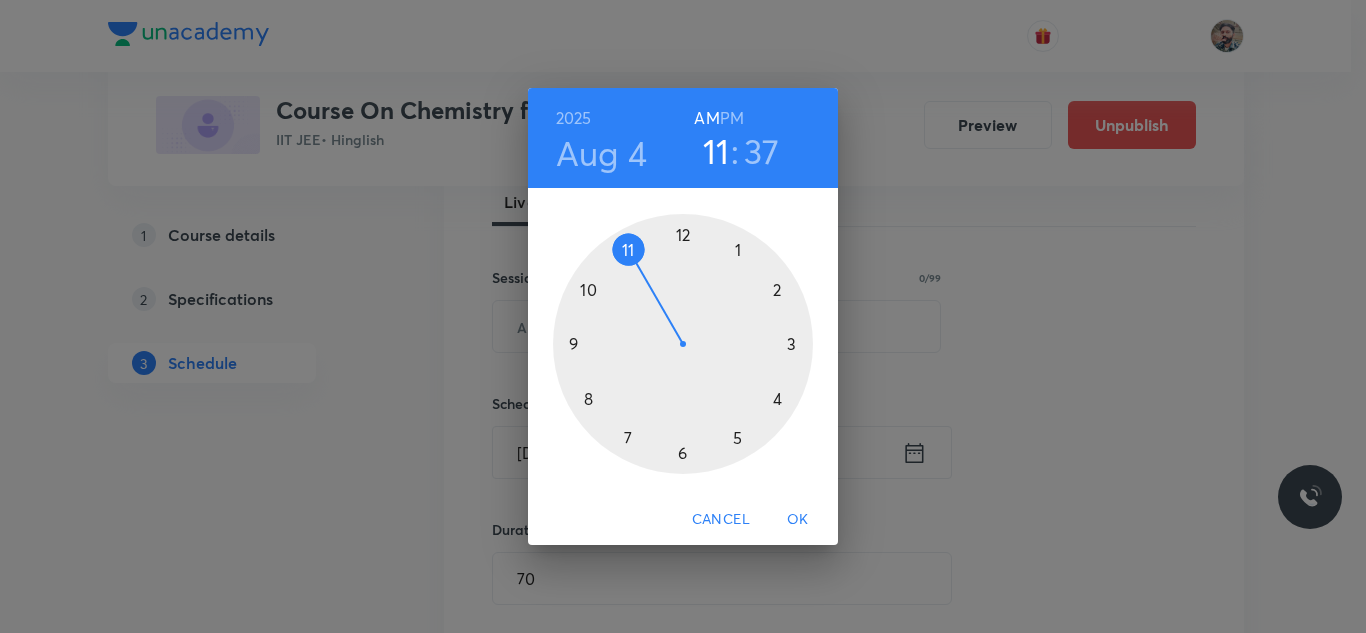 click at bounding box center (683, 344) 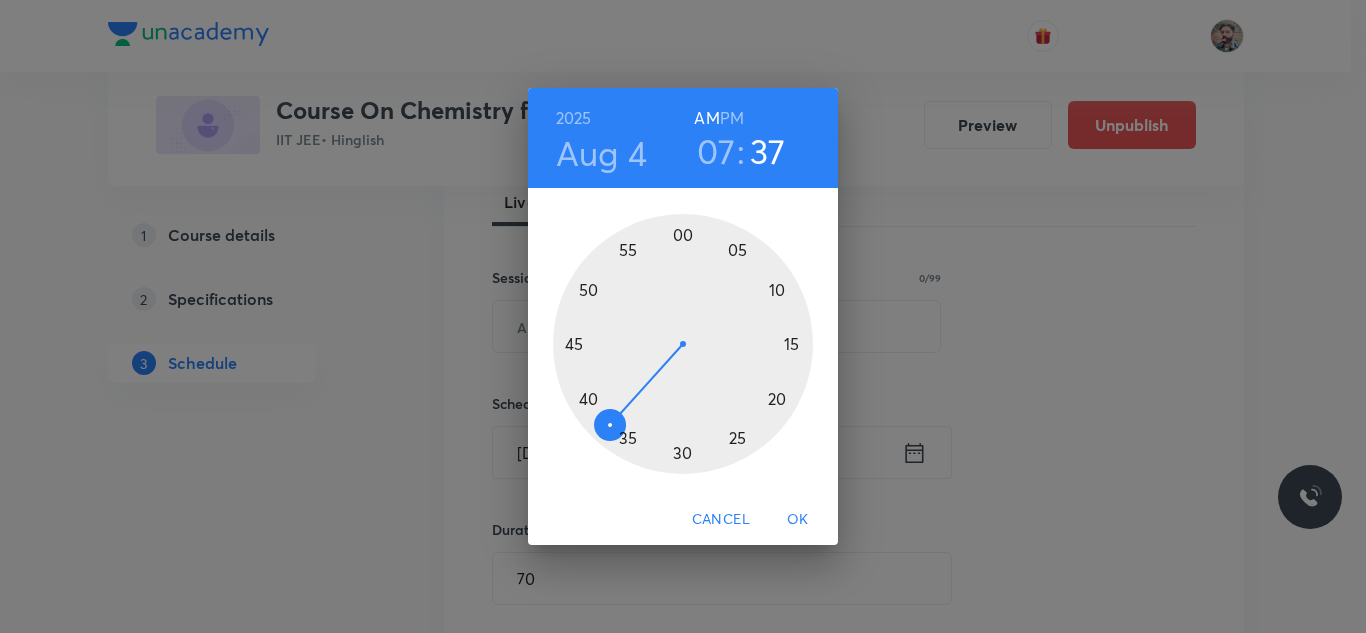 click at bounding box center (683, 344) 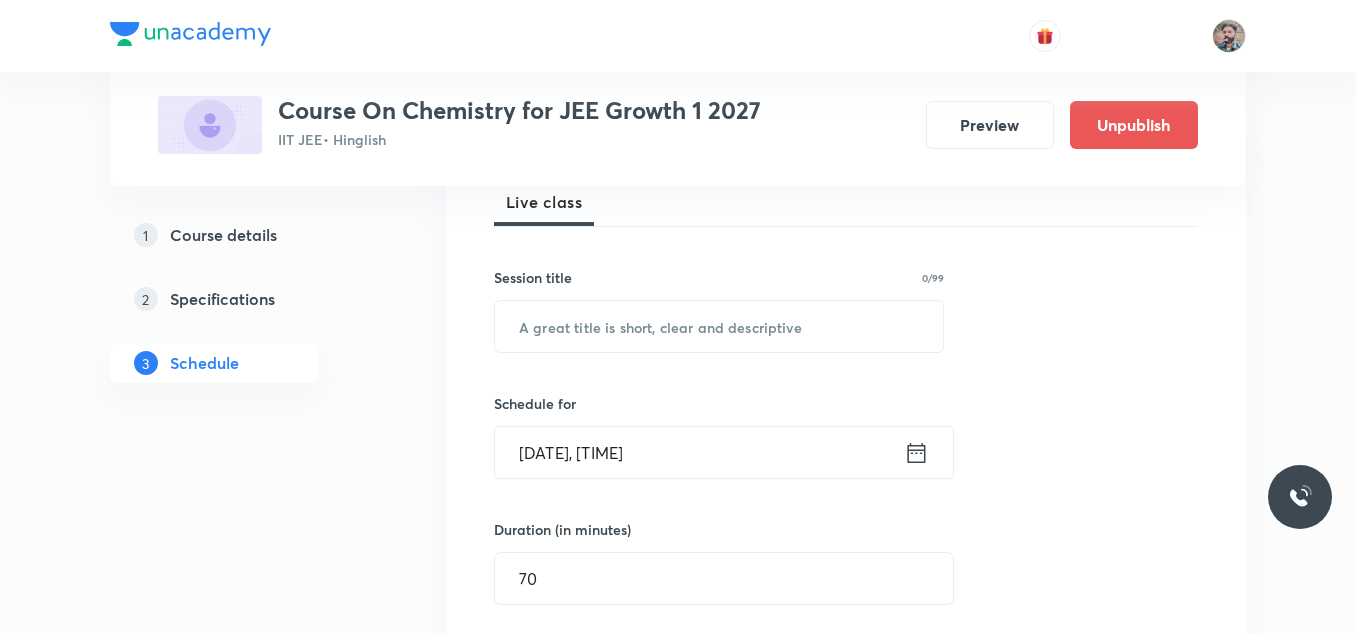 scroll, scrollTop: 200, scrollLeft: 0, axis: vertical 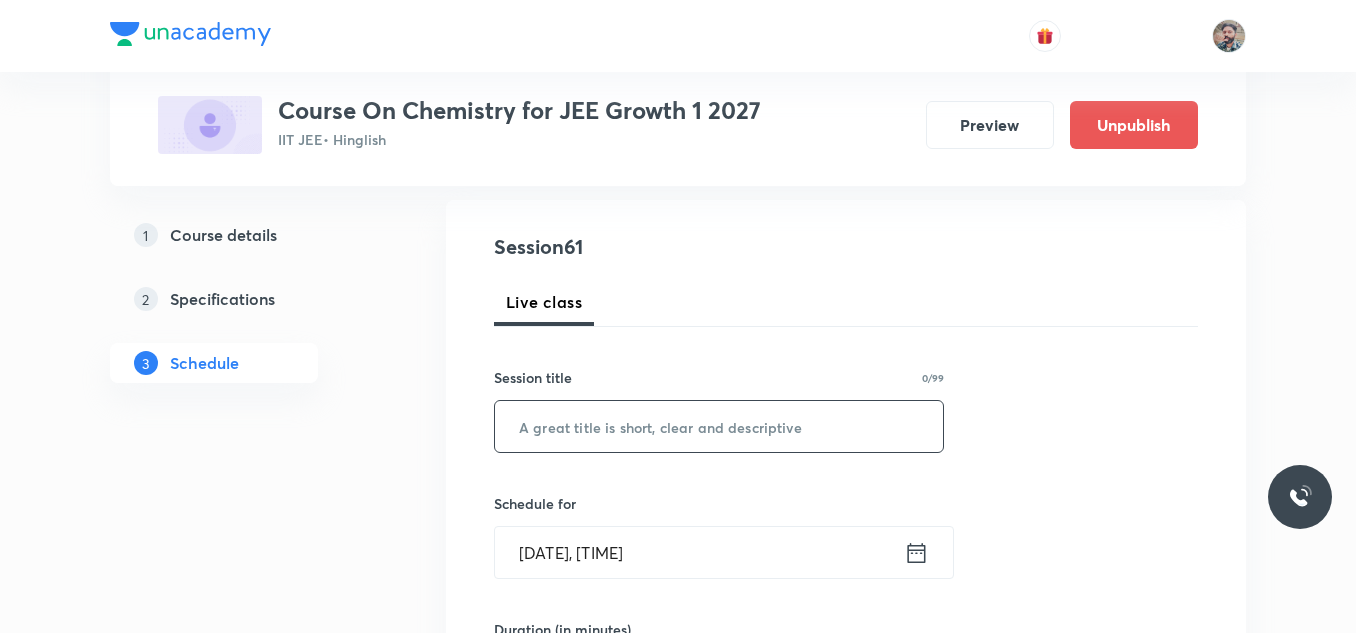 click at bounding box center [719, 426] 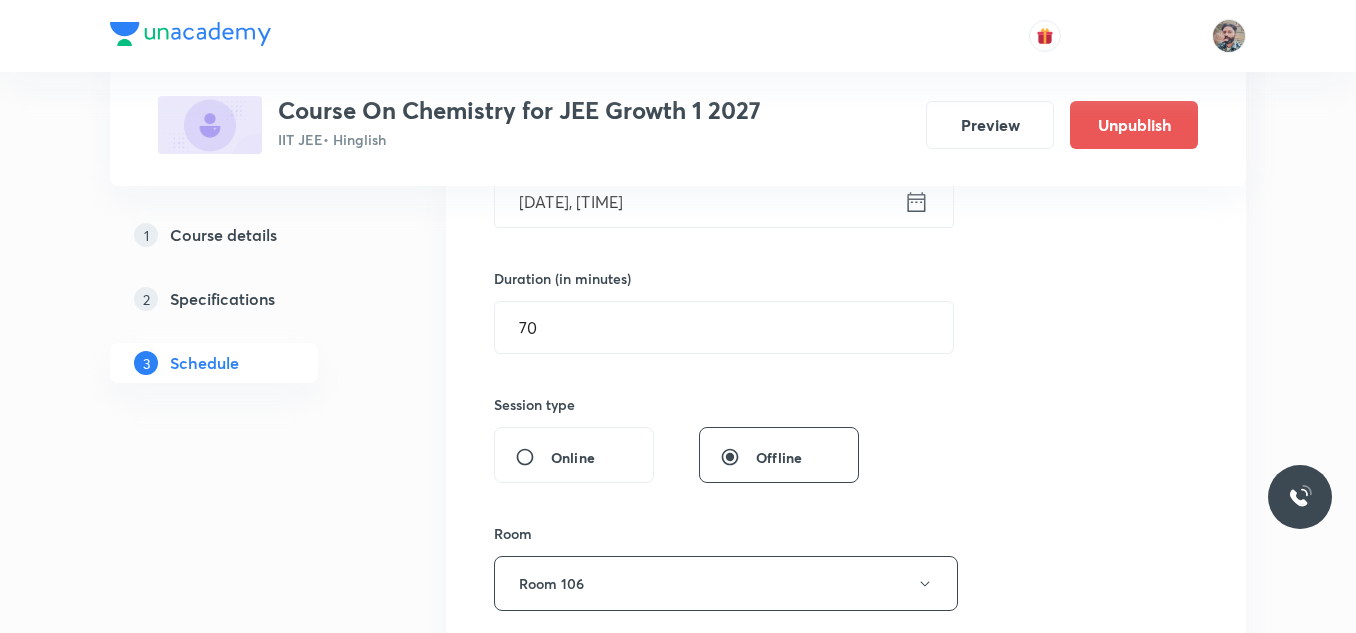 scroll, scrollTop: 400, scrollLeft: 0, axis: vertical 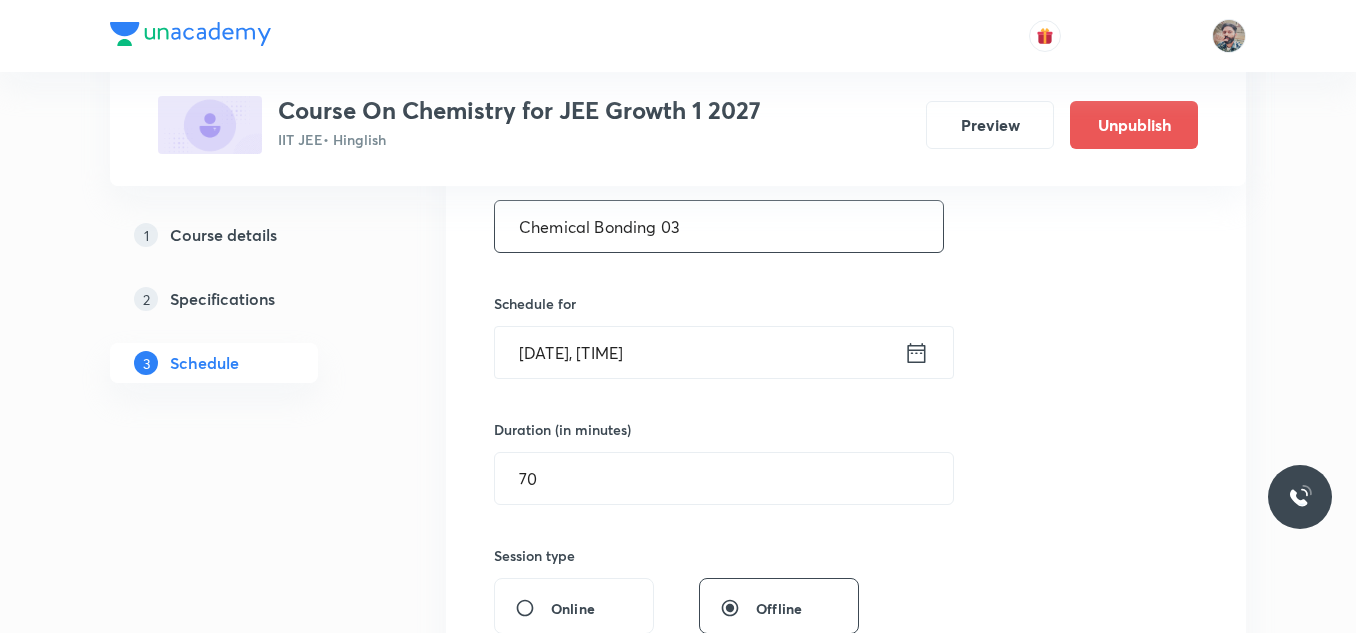 type on "Chemical Bonding 03" 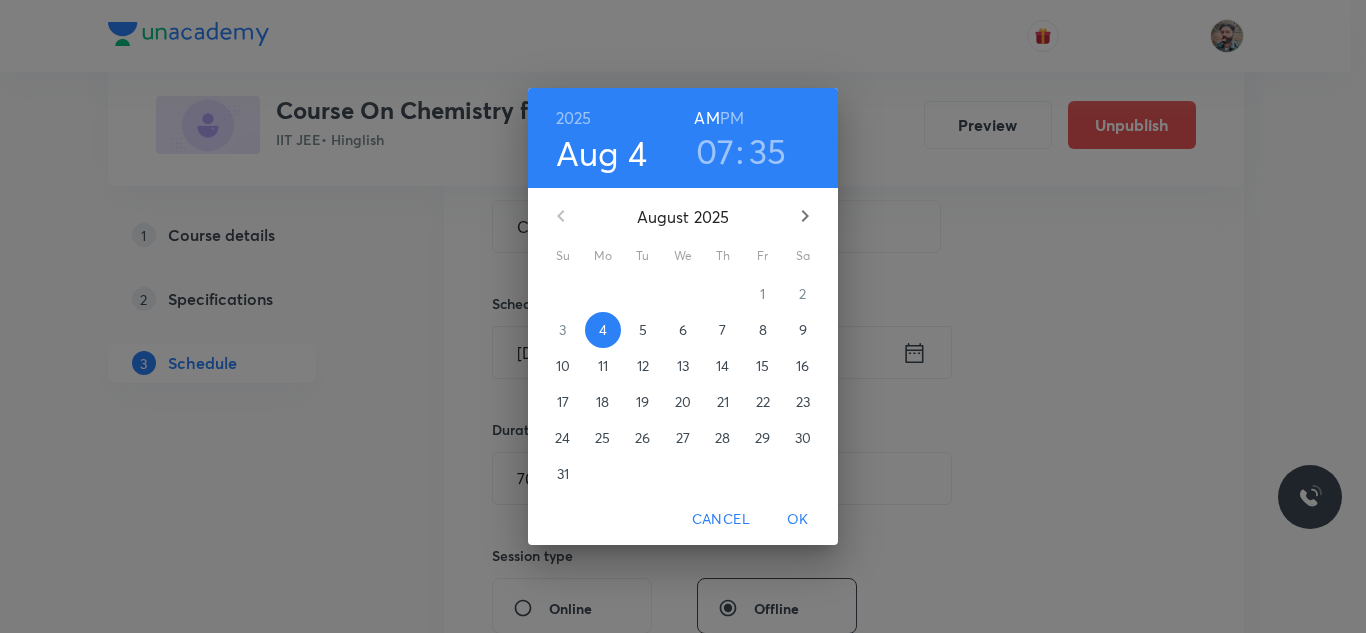 click on "07" at bounding box center (715, 151) 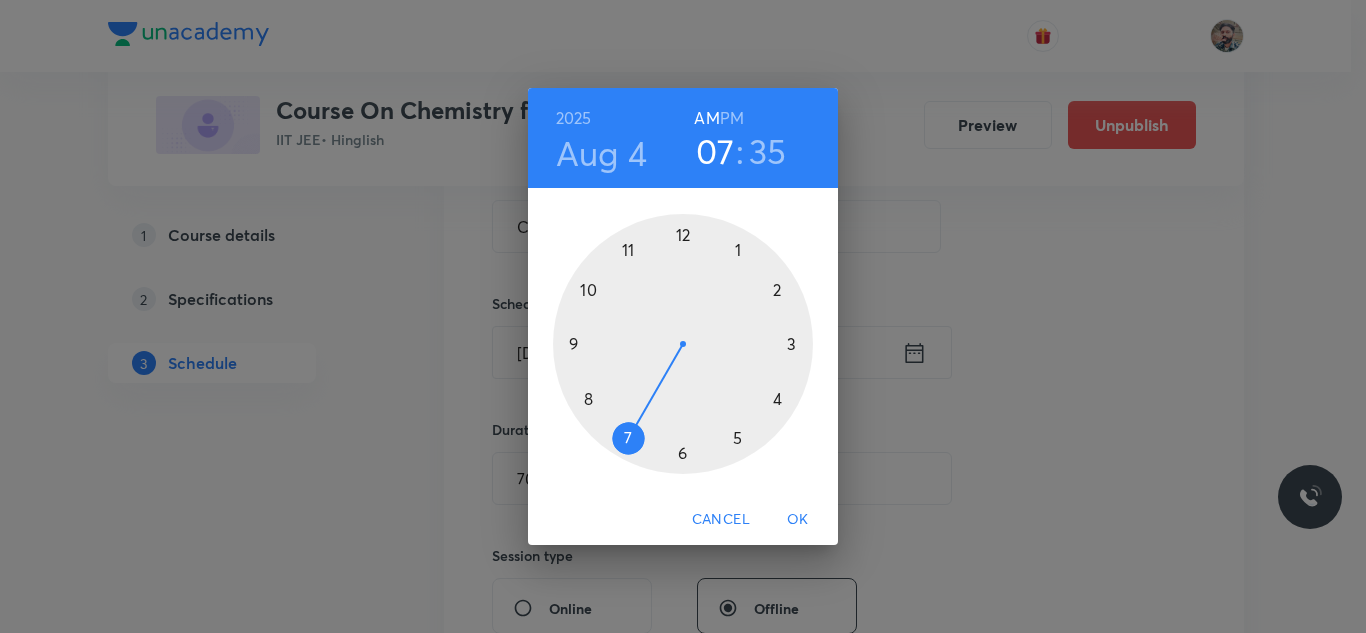 click at bounding box center [683, 344] 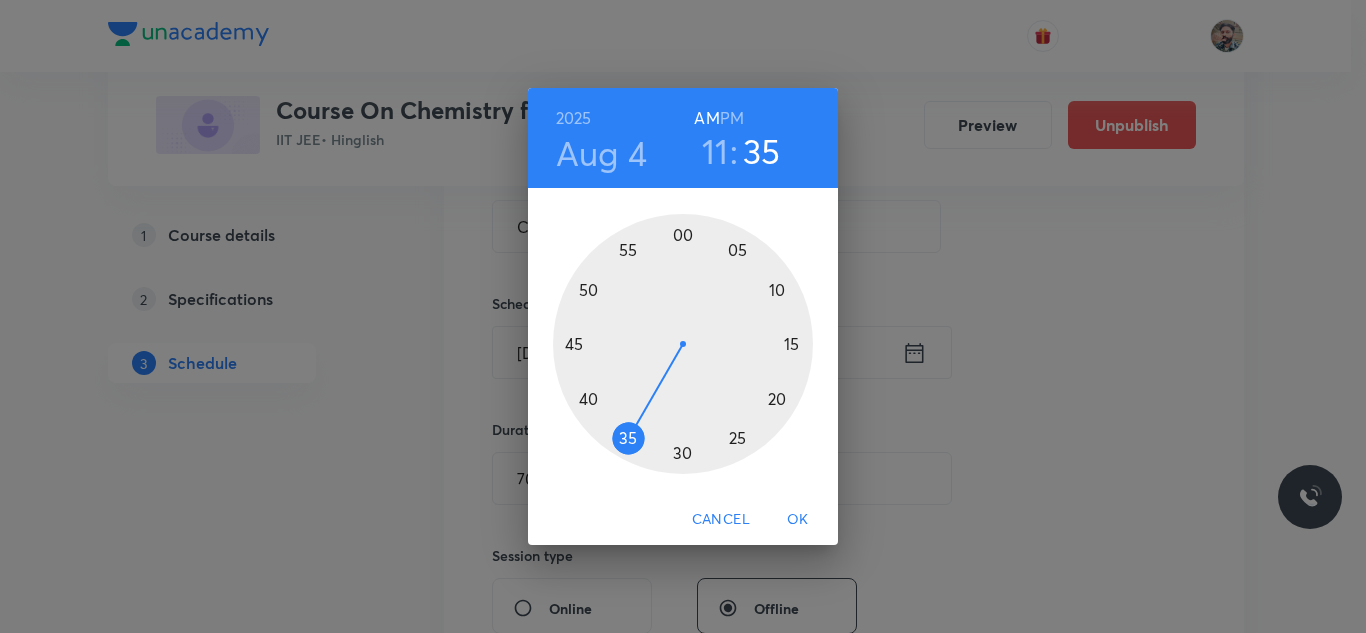 drag, startPoint x: 714, startPoint y: 151, endPoint x: 708, endPoint y: 183, distance: 32.55764 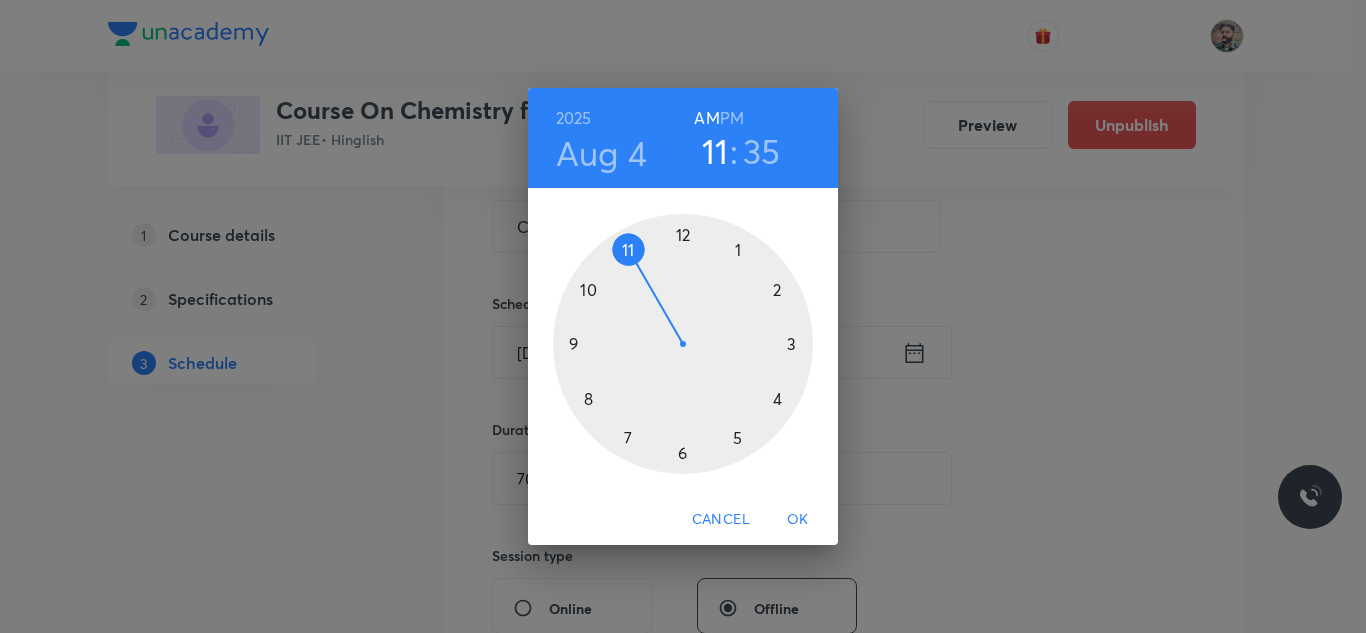 click at bounding box center [683, 344] 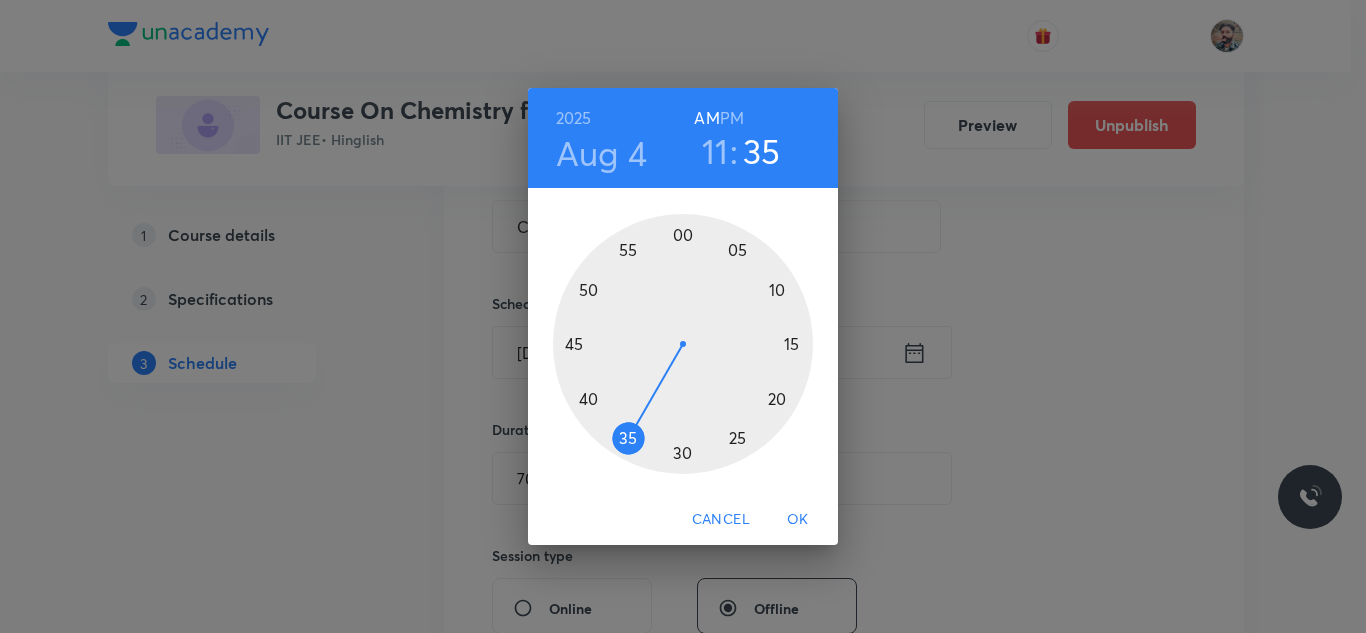 click at bounding box center (683, 344) 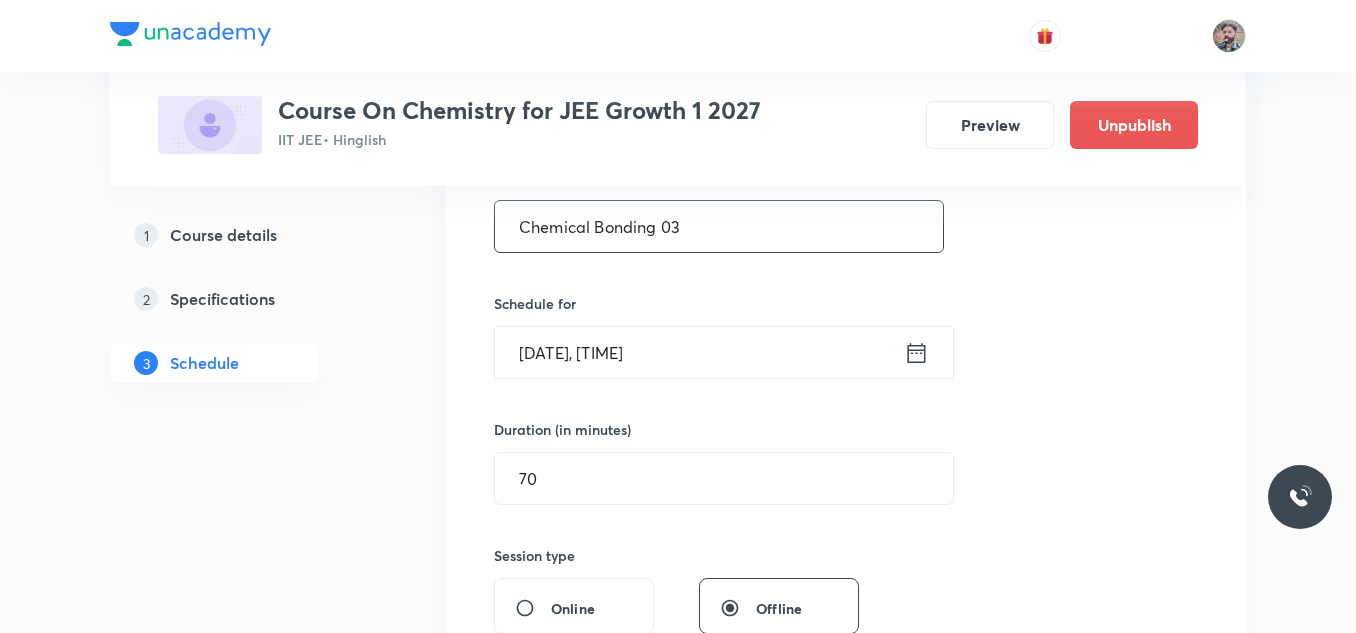 click on "Chemical Bonding 03" at bounding box center (719, 226) 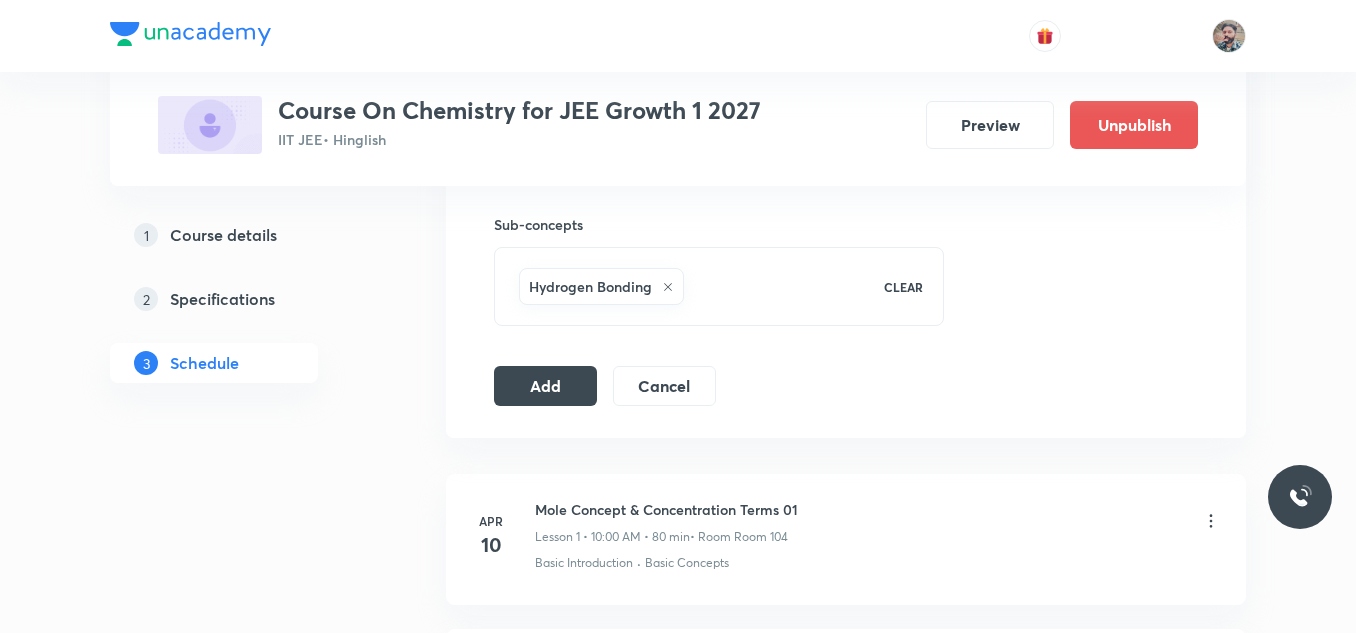 scroll, scrollTop: 1000, scrollLeft: 0, axis: vertical 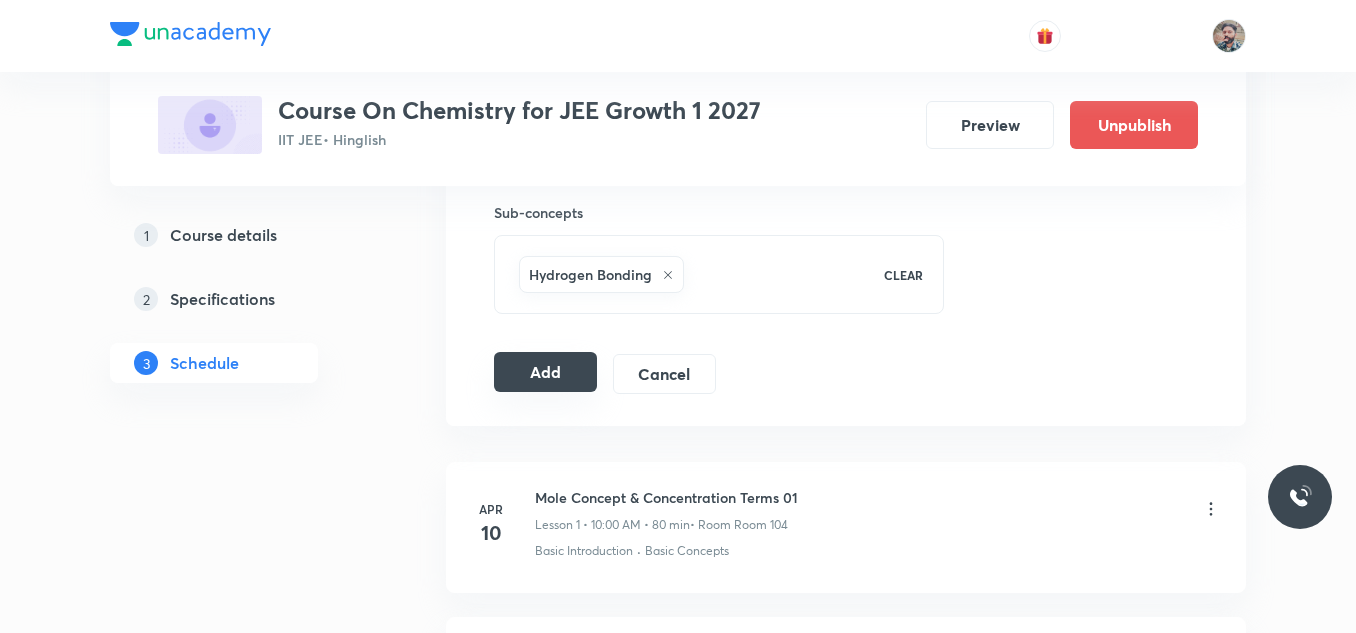click on "Add" at bounding box center [545, 372] 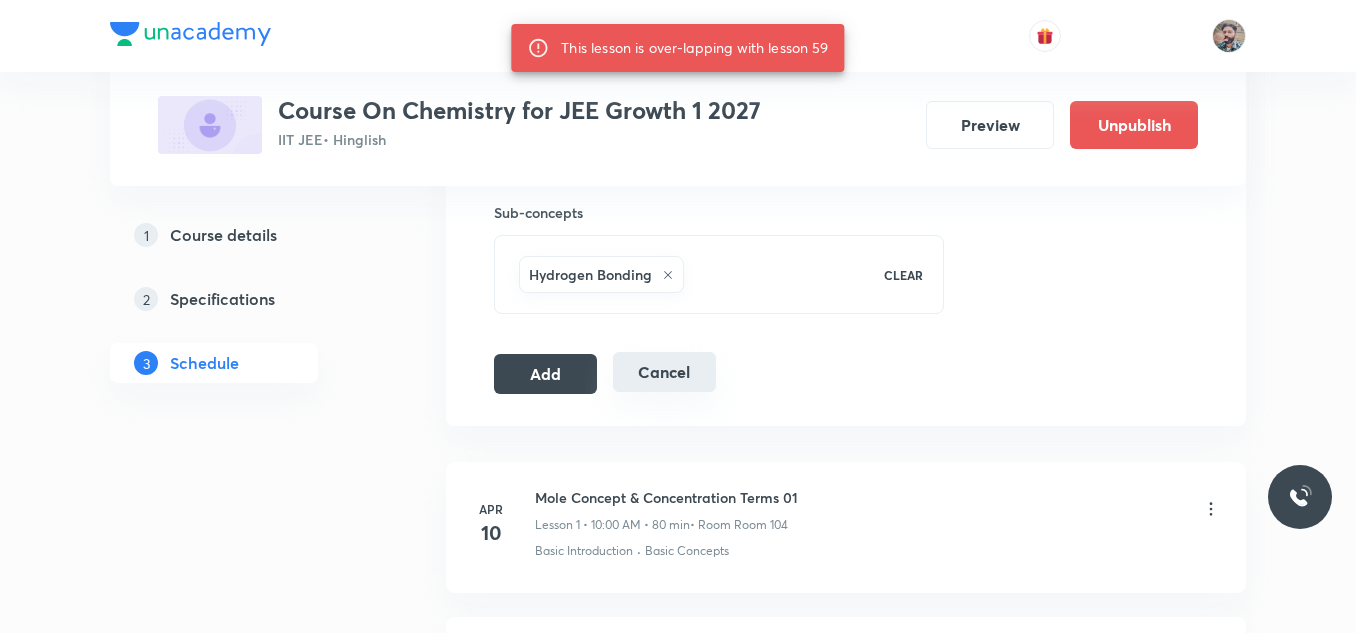 click on "Cancel" at bounding box center [664, 372] 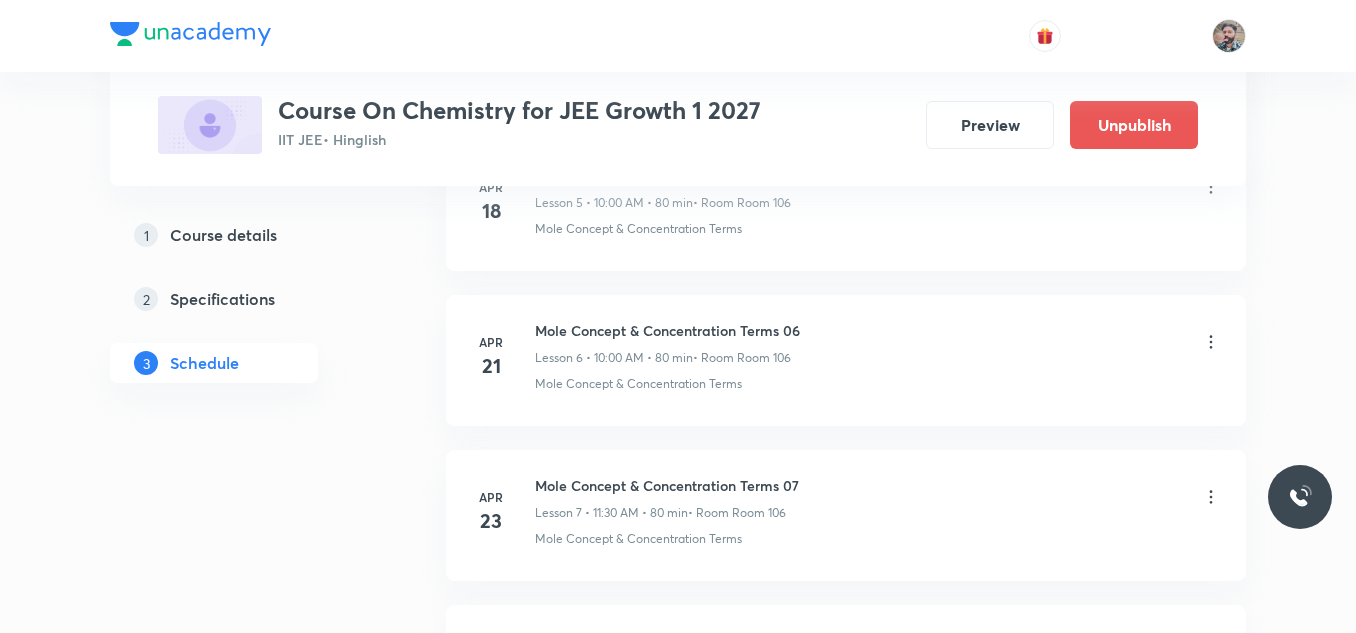 click on "Plus Courses Course On Chemistry for JEE Growth 1 2027 IIT JEE  • Hinglish Preview Unpublish 1 Course details 2 Specifications 3 Schedule Schedule 60  classes Add new session Apr 10 Mole Concept & Concentration Terms 01 Lesson 1 • [TIME] • 80 min  • Room Room 104 Basic Introduction · Basic Concepts Apr 14 Mole Concept & Concentration Terms 02 Lesson 2 • [TIME] • 80 min  • Room Room 106 Mole Concept & Concentration Terms Apr 16 Mole Concept & Concentration Terms 03 Lesson 3 • [TIME] • 80 min  • Room Room 106 Mole Concept & Concentration Terms Apr 17 Mole Concept & Concentration Terms 04 Lesson 4 • [TIME] • 80 min  • Room Room 106 Mole Concept & Concentration Terms Apr 18 Mole Concept & Concentration Terms 05 Lesson 5 • [TIME] • 80 min  • Room Room 106 Mole Concept & Concentration Terms Apr 21 Mole Concept & Concentration Terms 06 Lesson 6 • [TIME] • 80 min  • Room Room 106 Mole Concept & Concentration Terms Apr 23 Mole Concept & Concentration Terms 07 24" at bounding box center [678, 3992] 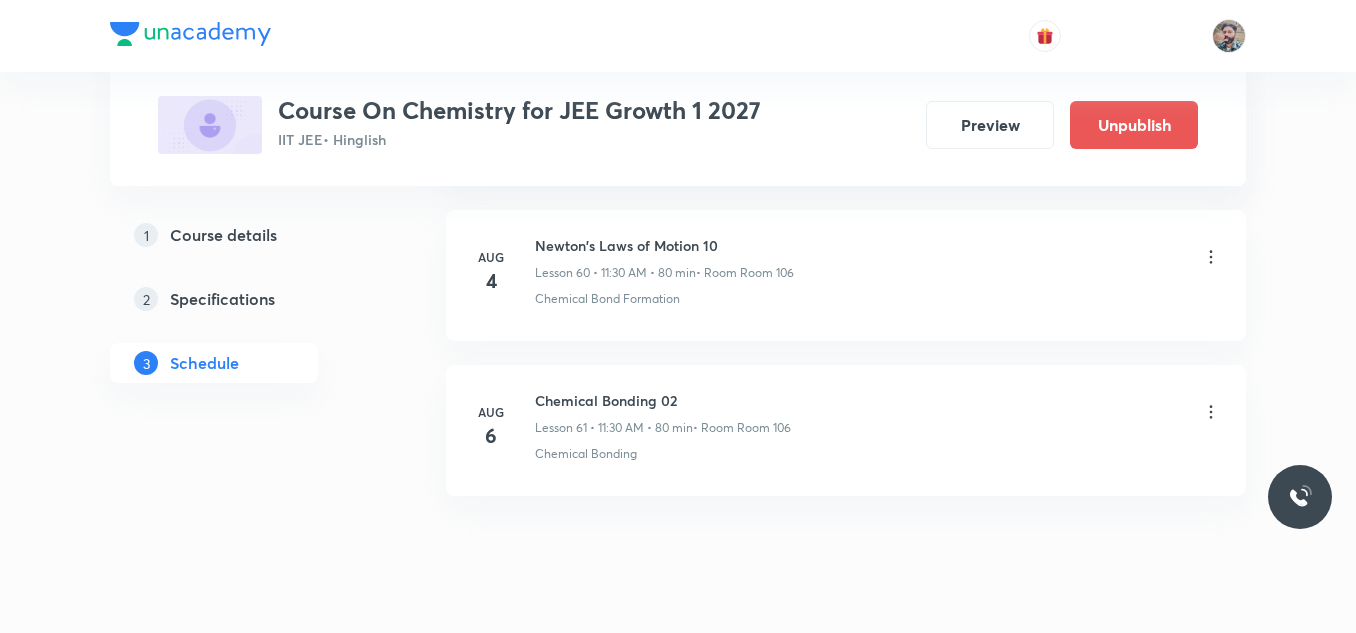 scroll, scrollTop: 9251, scrollLeft: 0, axis: vertical 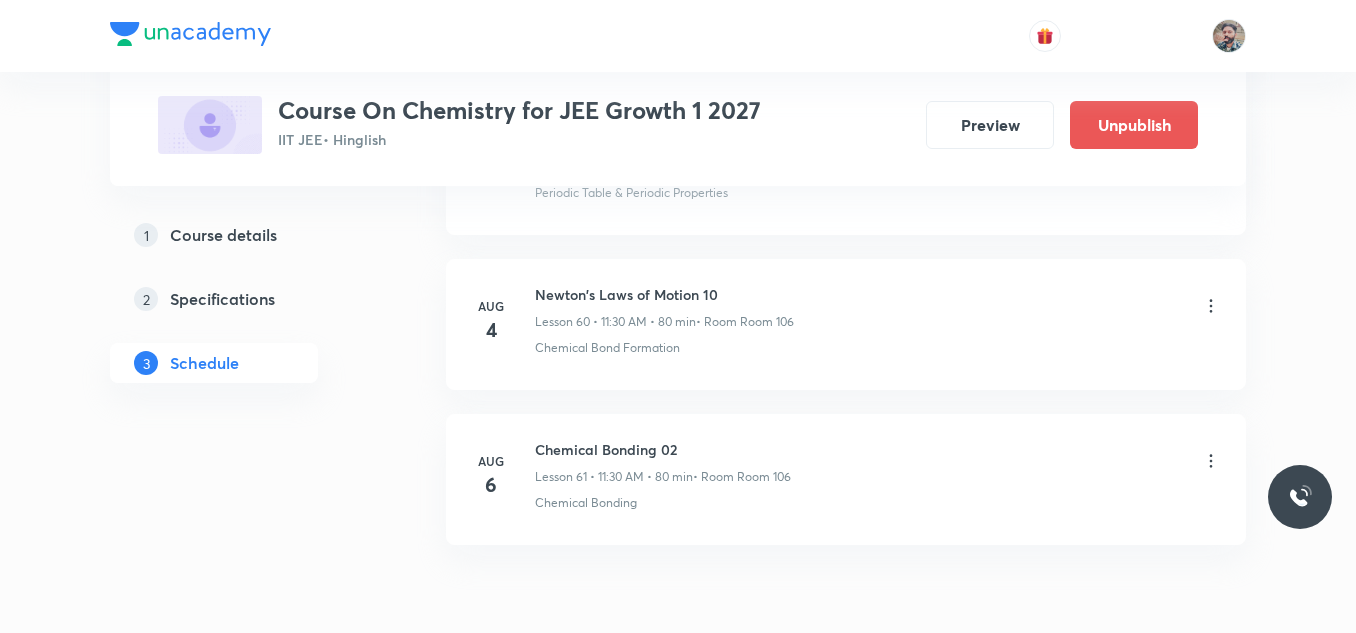 click 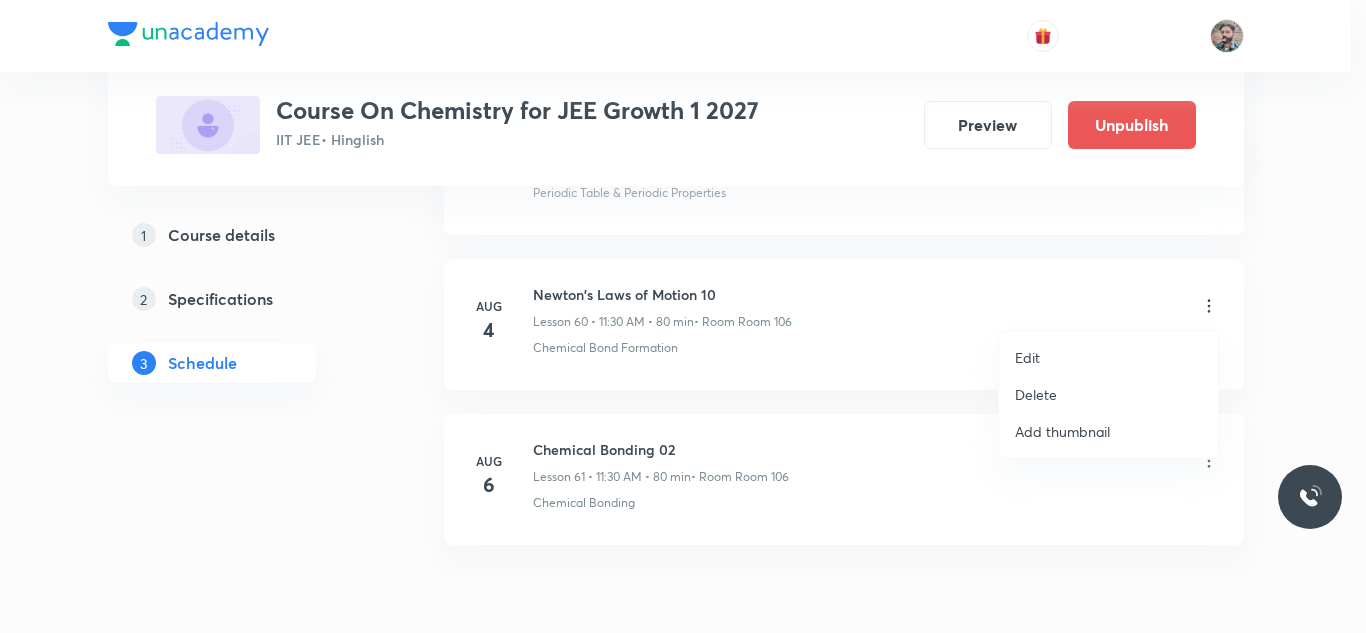 click on "Delete" at bounding box center [1108, 394] 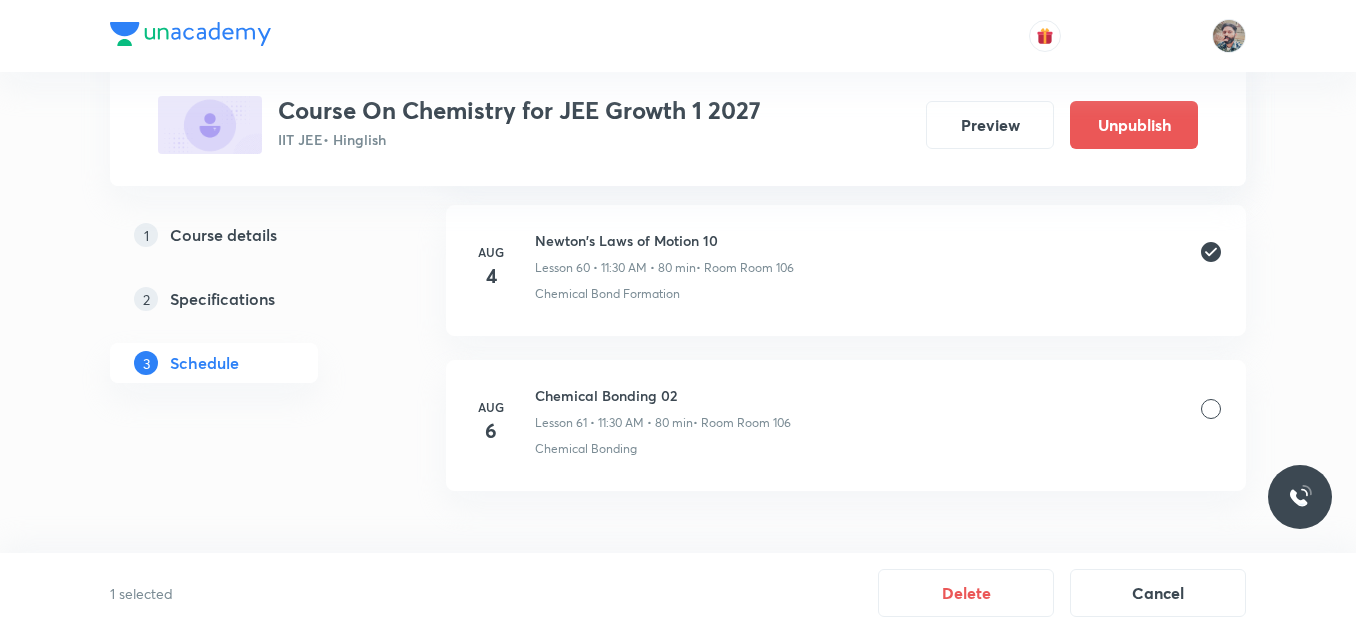 scroll, scrollTop: 9351, scrollLeft: 0, axis: vertical 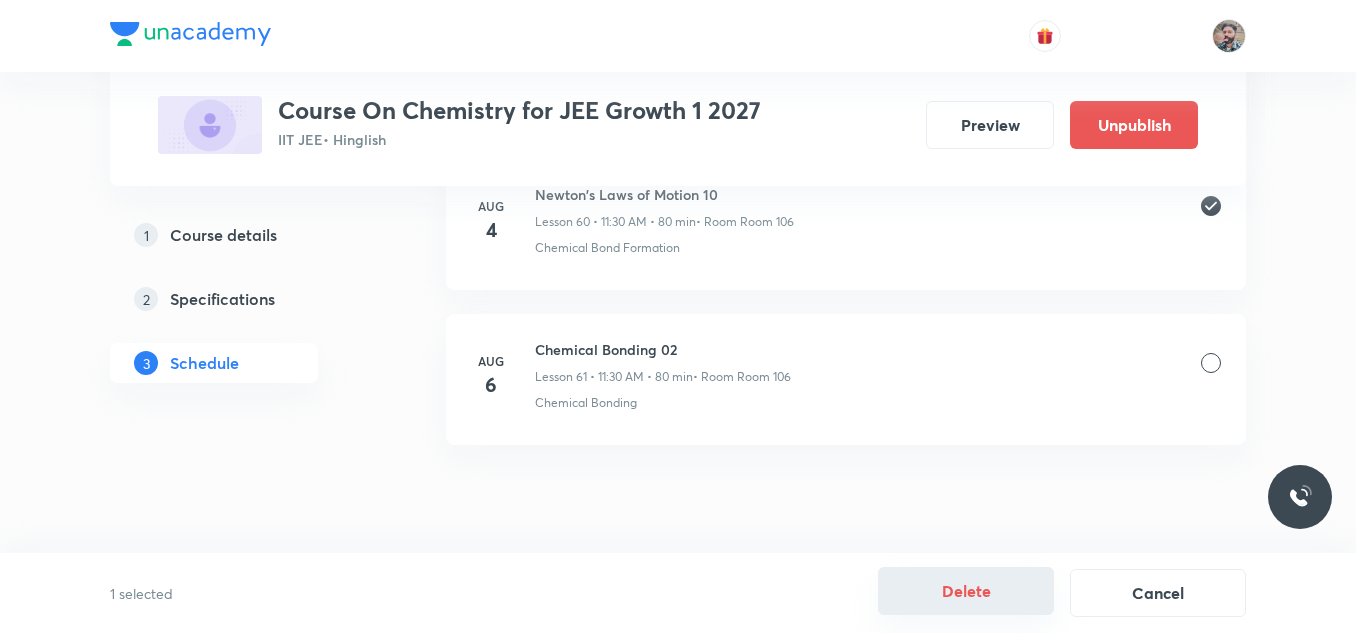click on "Delete" at bounding box center (966, 591) 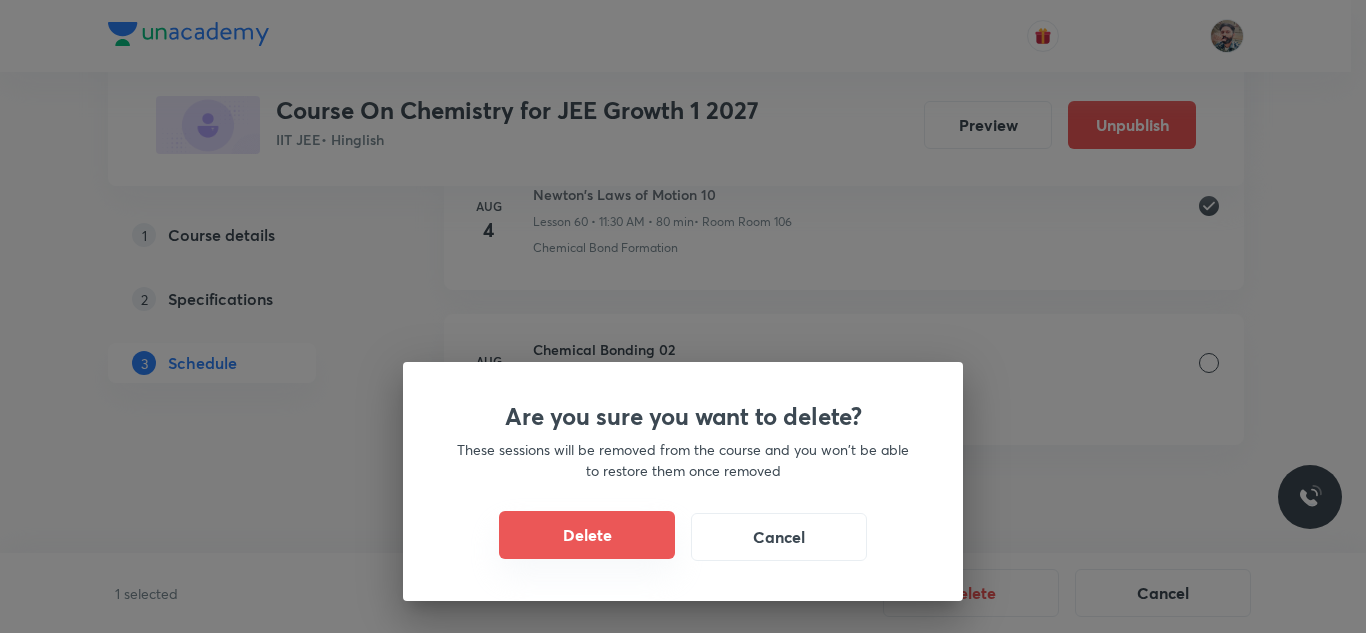 click on "Delete" at bounding box center (587, 535) 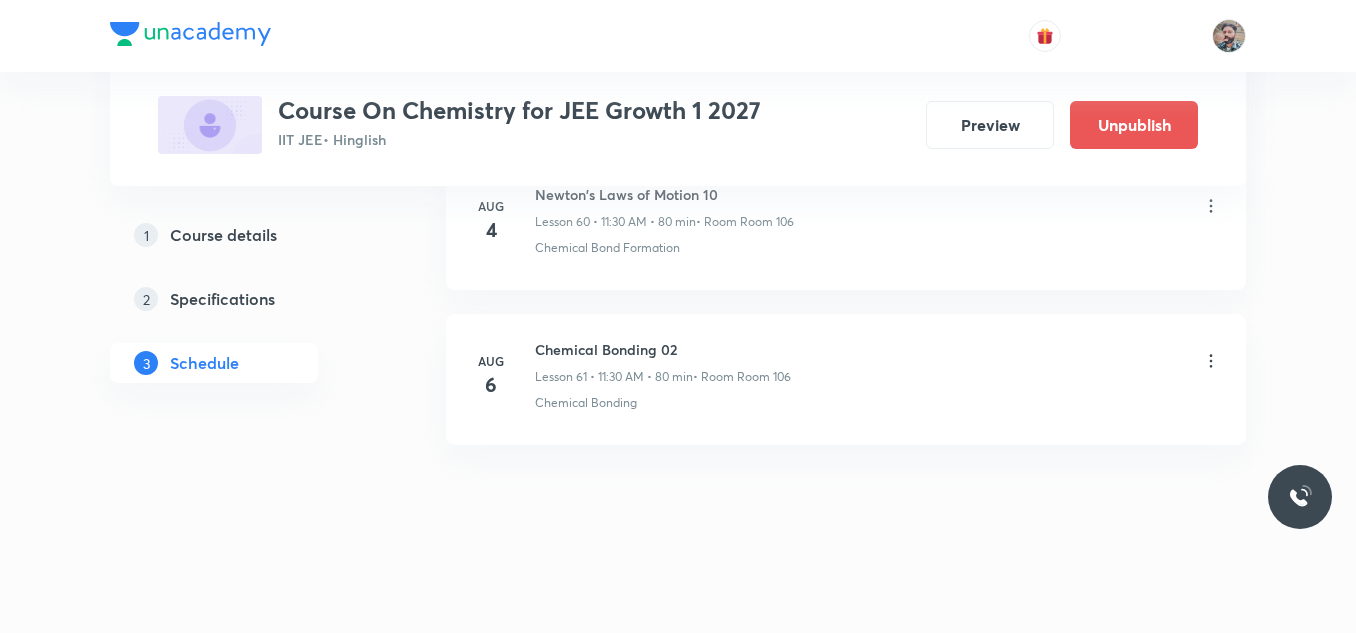 scroll, scrollTop: 9196, scrollLeft: 0, axis: vertical 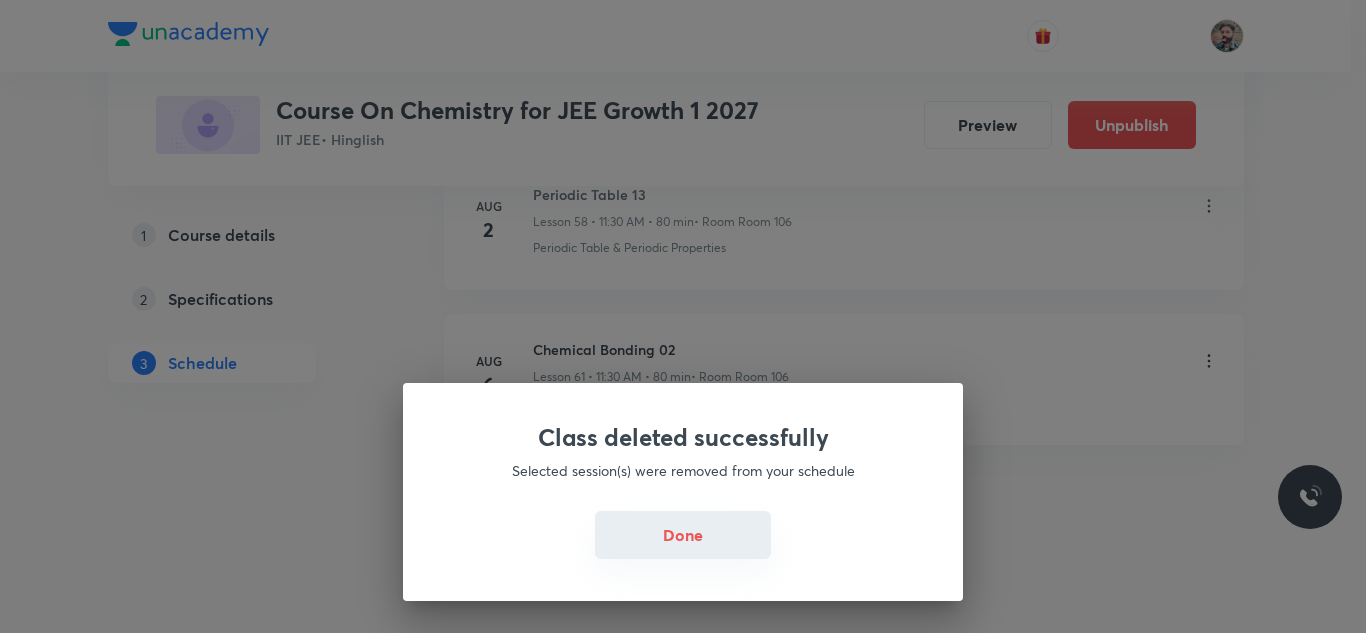 click on "Done" at bounding box center (683, 535) 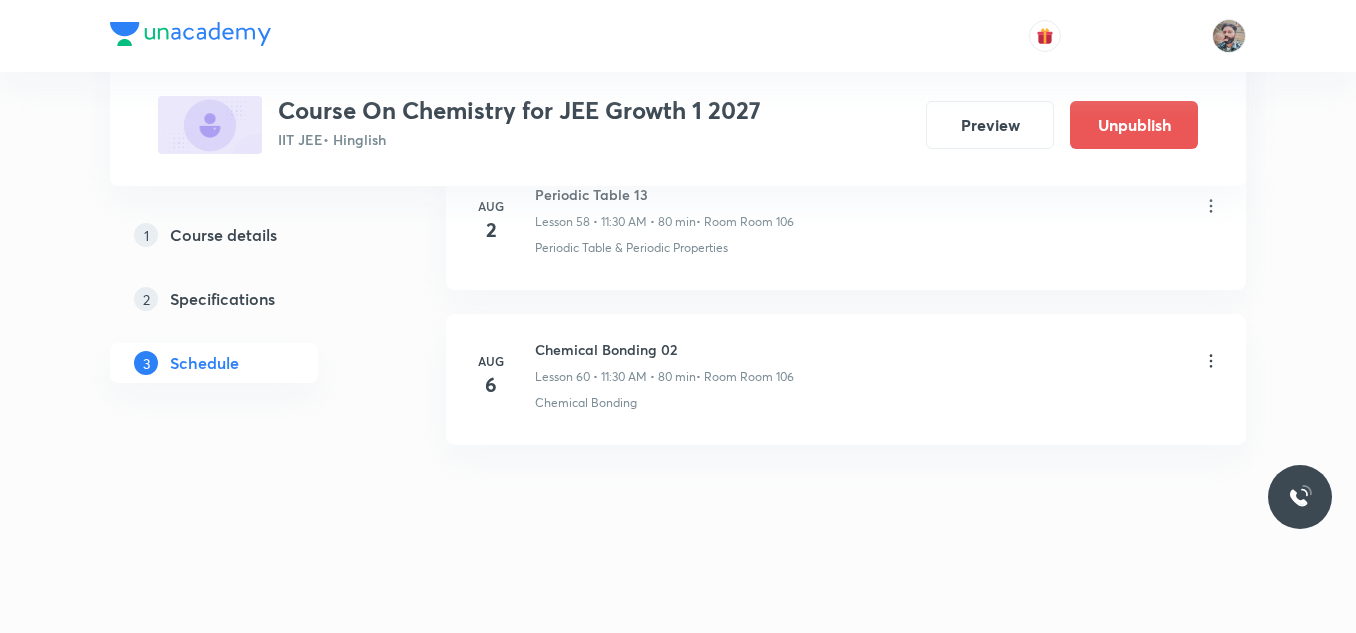 click on "Plus Courses Course On Chemistry for JEE Growth 1 2027 IIT JEE  • Hinglish Preview Unpublish 1 Course details 2 Specifications 3 Schedule Schedule 59  classes Add new session Apr 10 Mole Concept & Concentration Terms 01 Lesson 1 • [TIME] • 80 min  • Room Room 104 Basic Introduction · Basic Concepts Apr 14 Mole Concept & Concentration Terms 02 Lesson 2 • [TIME] • 80 min  • Room Room 106 Mole Concept & Concentration Terms Apr 16 Mole Concept & Concentration Terms 03 Lesson 3 • [TIME] • 80 min  • Room Room 106 Mole Concept & Concentration Terms Apr 17 Mole Concept & Concentration Terms 04 Lesson 4 • [TIME] • 80 min  • Room Room 106 Mole Concept & Concentration Terms Apr 18 Mole Concept & Concentration Terms 05 Lesson 5 • [TIME] • 80 min  • Room Room 106 Mole Concept & Concentration Terms Apr 21 Mole Concept & Concentration Terms 06 Lesson 6 • [TIME] • 80 min  • Room Room 106 Mole Concept & Concentration Terms Apr 23 Mole Concept & Concentration Terms 07 24" at bounding box center [678, -4282] 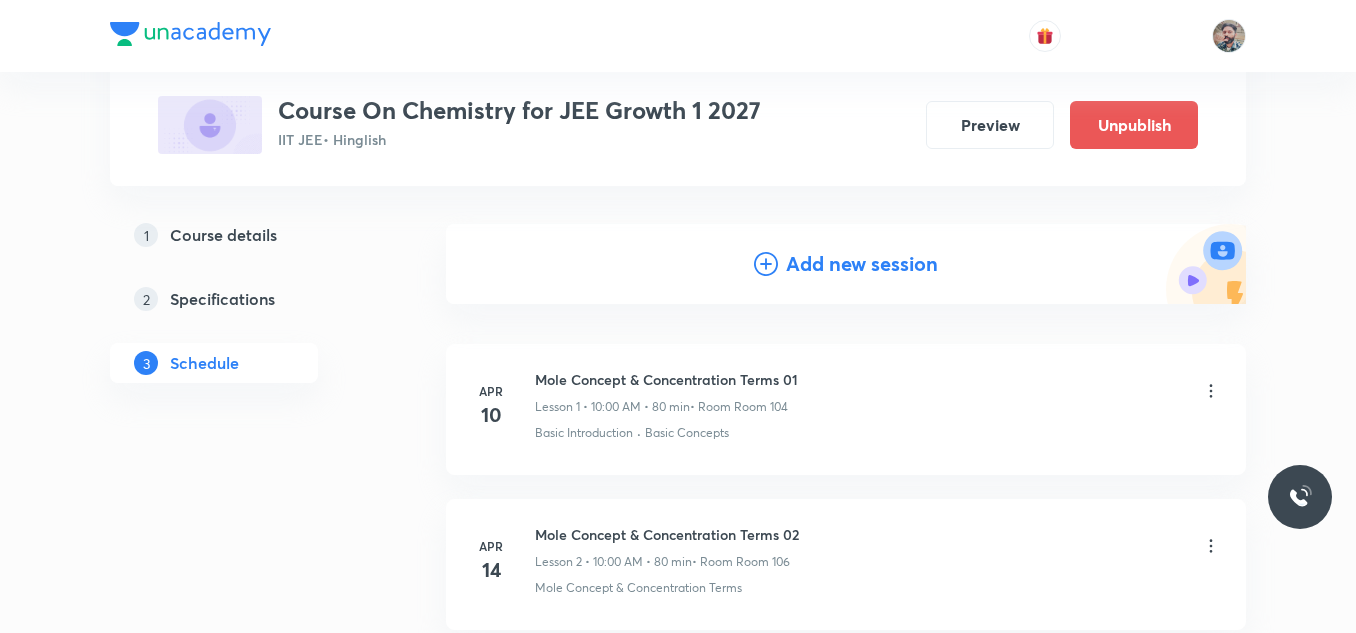 scroll, scrollTop: 0, scrollLeft: 0, axis: both 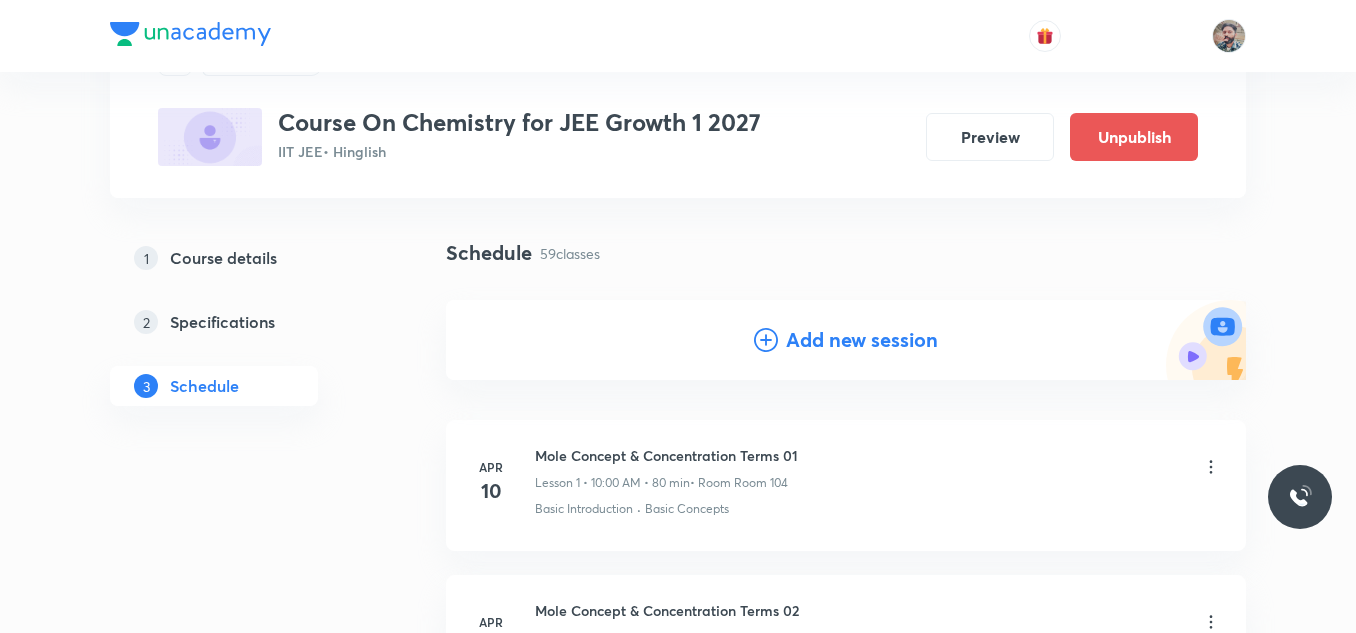 click on "Add new session" at bounding box center (862, 340) 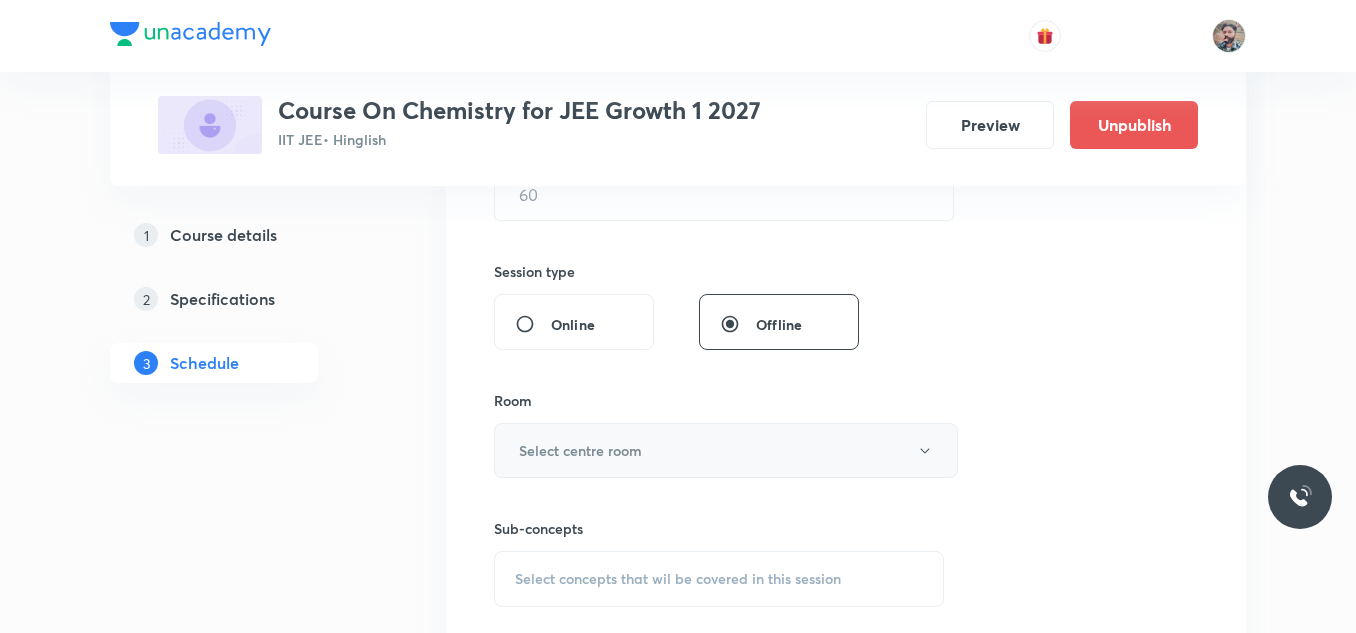 scroll, scrollTop: 800, scrollLeft: 0, axis: vertical 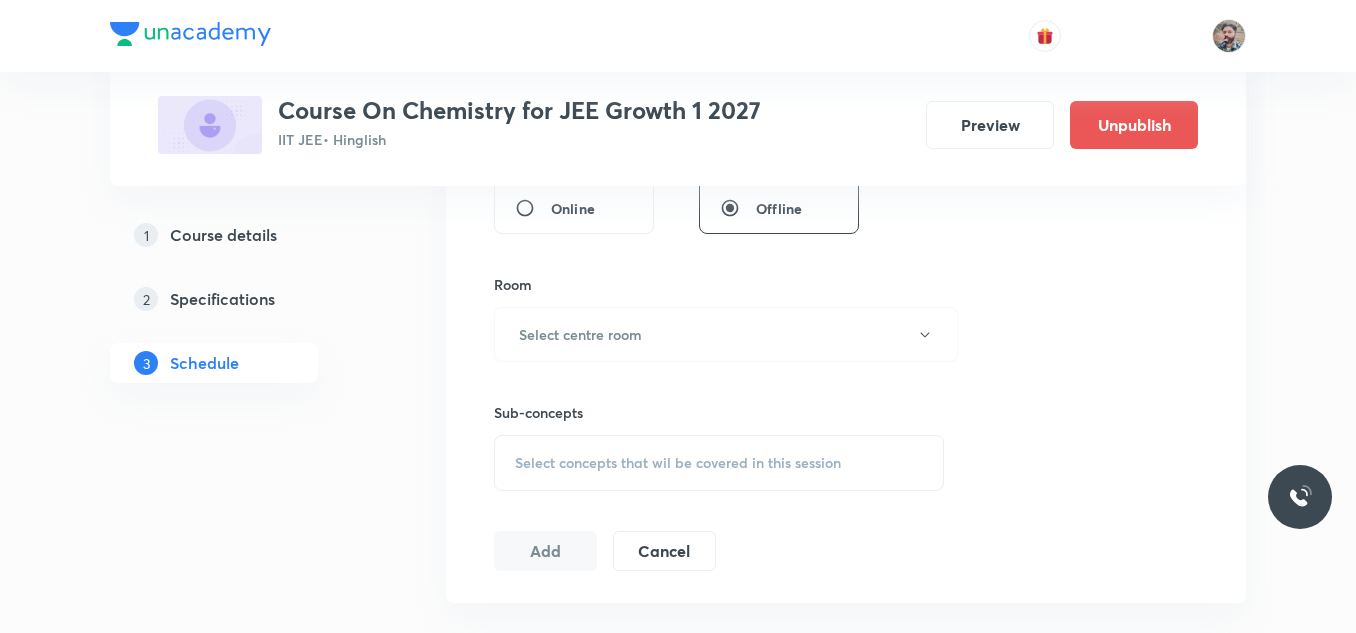 click on "Select concepts that wil be covered in this session" at bounding box center (678, 463) 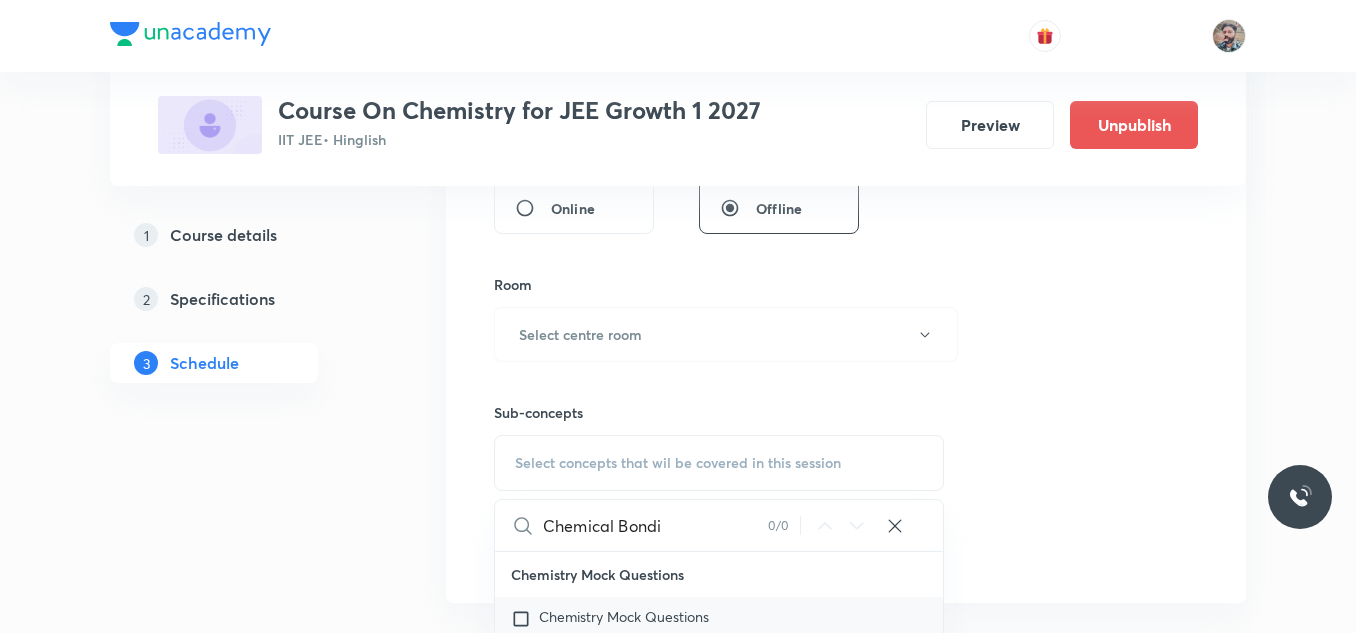 type on "Chemical Bondi" 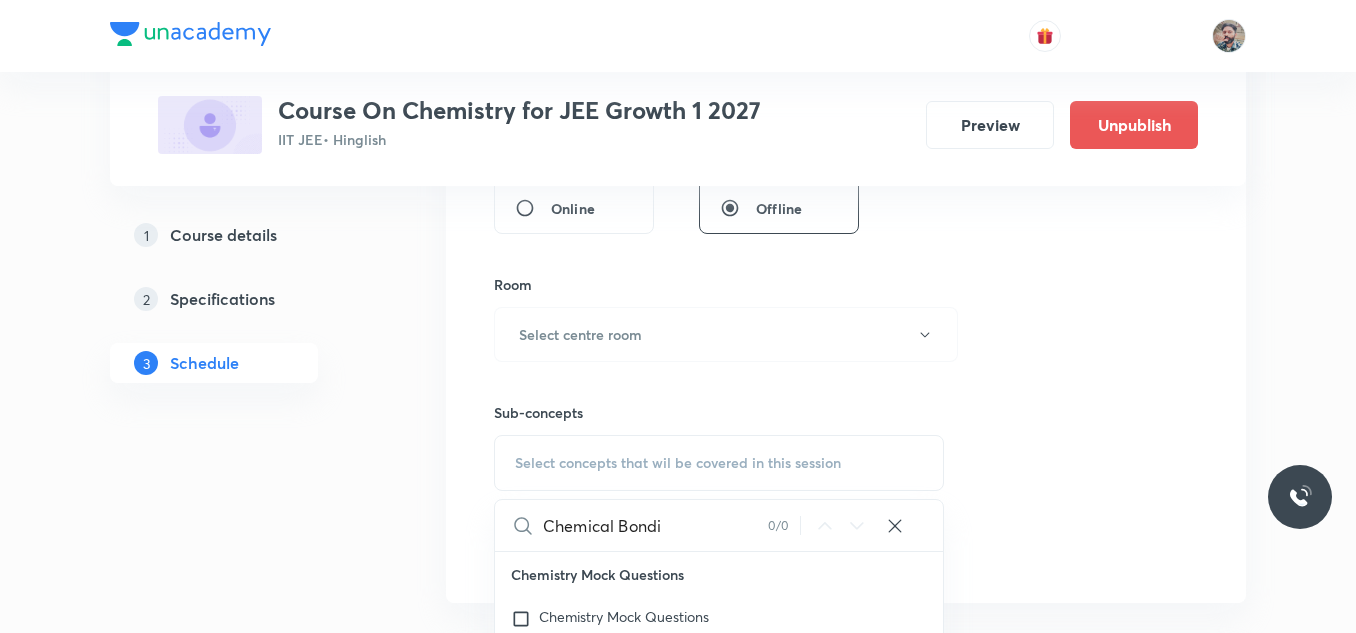 checkbox on "true" 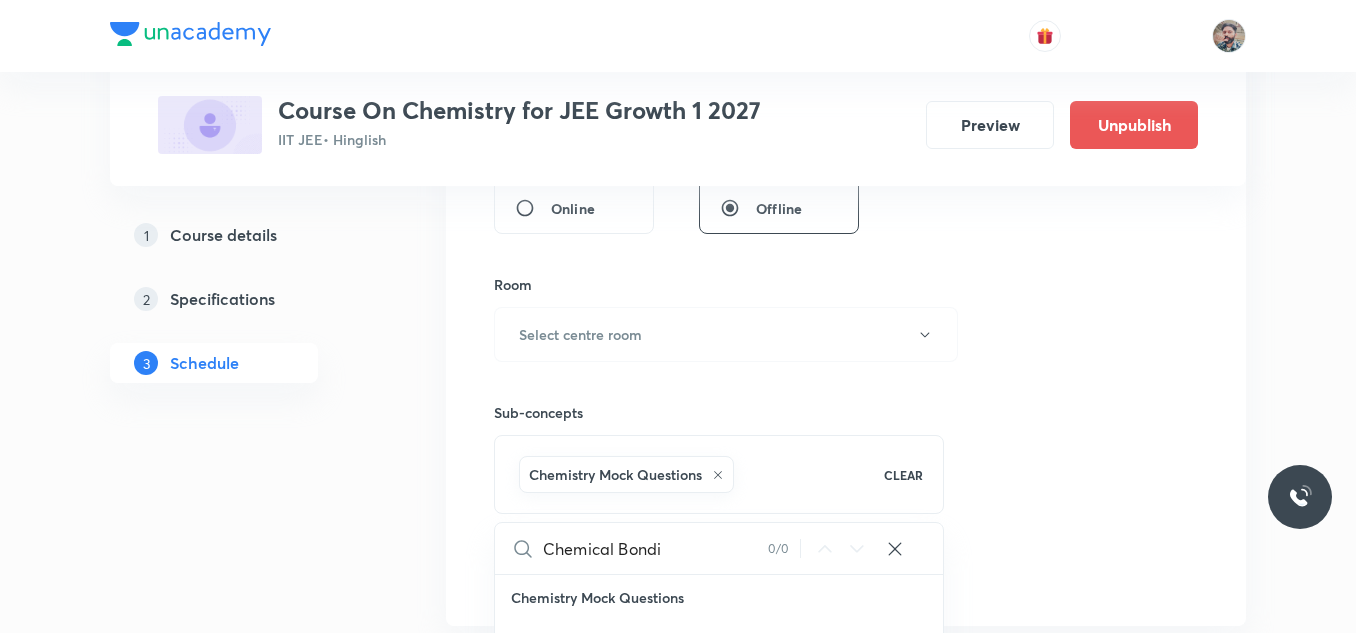 click on "Plus Courses Course On Chemistry for JEE Growth 1 2027 IIT JEE  • Hinglish Preview Unpublish 1 Course details 2 Specifications 3 Schedule Schedule 59  classes Session  60 Live class Session title 0/99 ​ Schedule for [DATE], [TIME] ​ Duration (in minutes) ​   Session type Online Offline Room Select centre room Sub-concepts Chemistry Mock Questions CLEAR Chemical Bondi 0 / 0 ​ Chemistry Mock Questions Chemistry Mock Questions Chemistry Previous Year Chemistry Previous Year General Topics & Mole Concept Basic Concepts Covered previously Basic Introduction Covered previously Percentage Composition Stoichiometry Principle of Atom Conservation (POAC) Relation between Stoichiometric Quantities Application of Mole Concept: Gravimetric Analysis Different Laws Formula and Composition Concentration Terms Some basic concepts of Chemistry Atomic Structure Discovery Of Electron Some Prerequisites of Physics Discovery Of Protons And Neutrons Atomic Models and Theories  Nature of Waves Photoelectric Effect 2" at bounding box center [678, 4585] 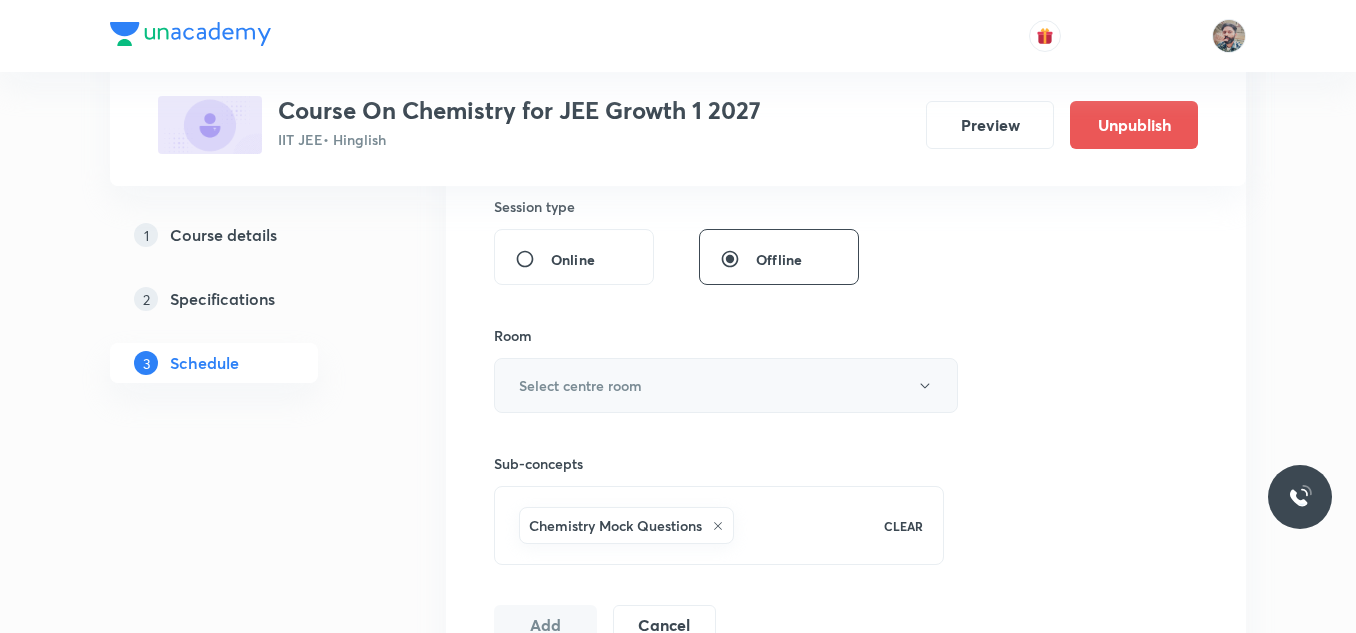 scroll, scrollTop: 700, scrollLeft: 0, axis: vertical 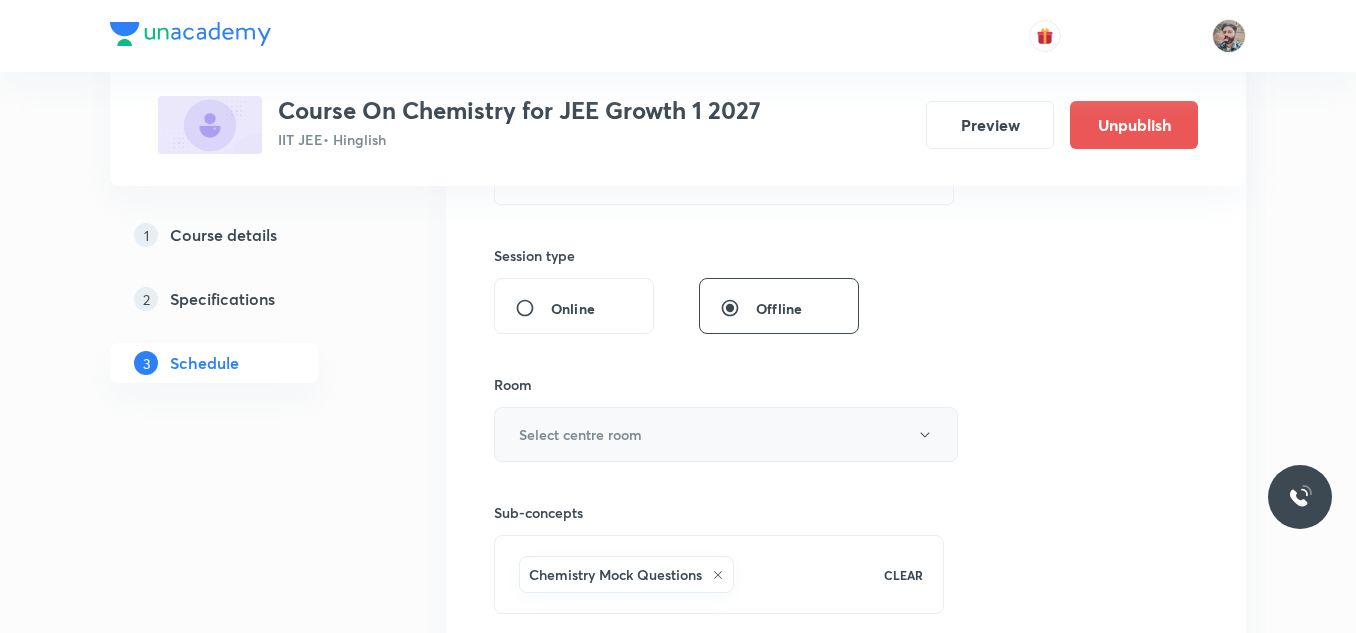 click on "Select centre room" at bounding box center (726, 434) 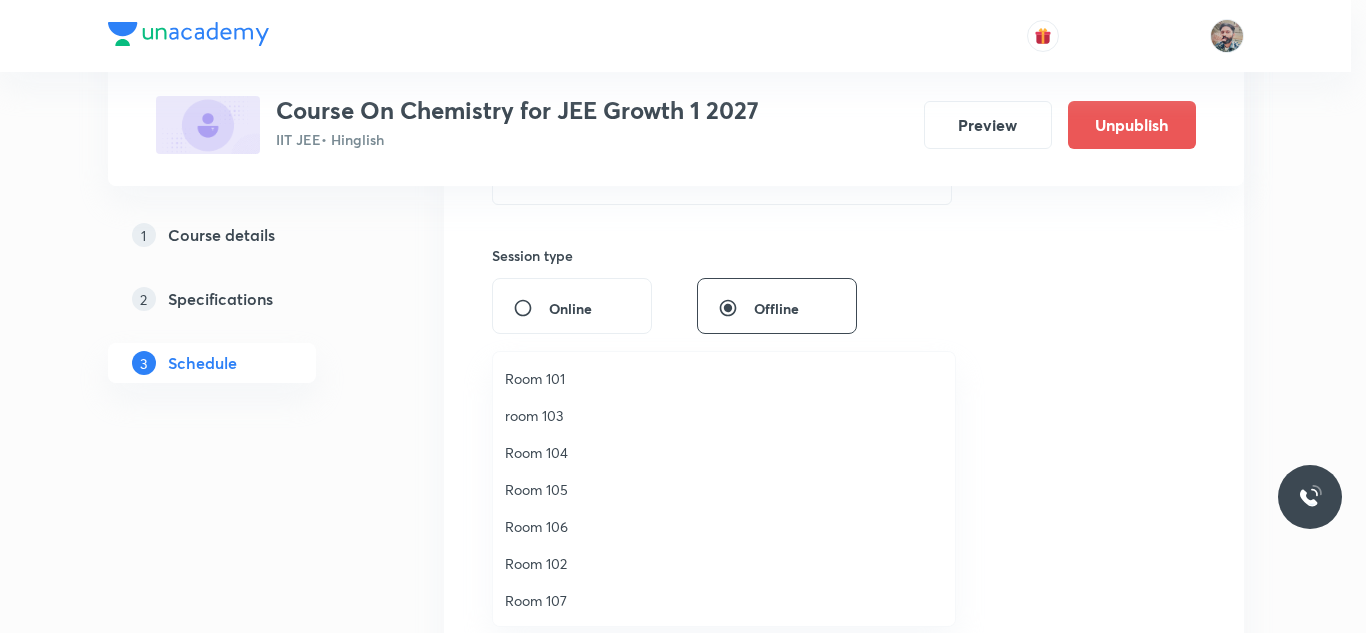 click on "Room 106" at bounding box center [724, 526] 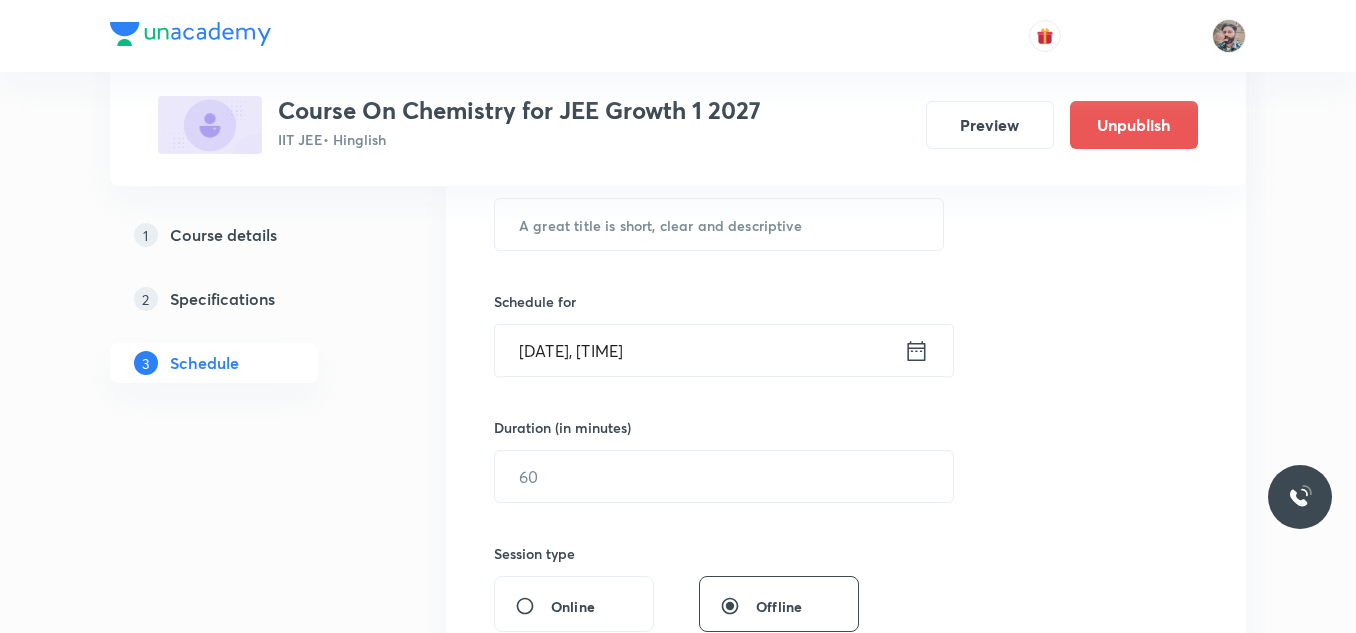 scroll, scrollTop: 400, scrollLeft: 0, axis: vertical 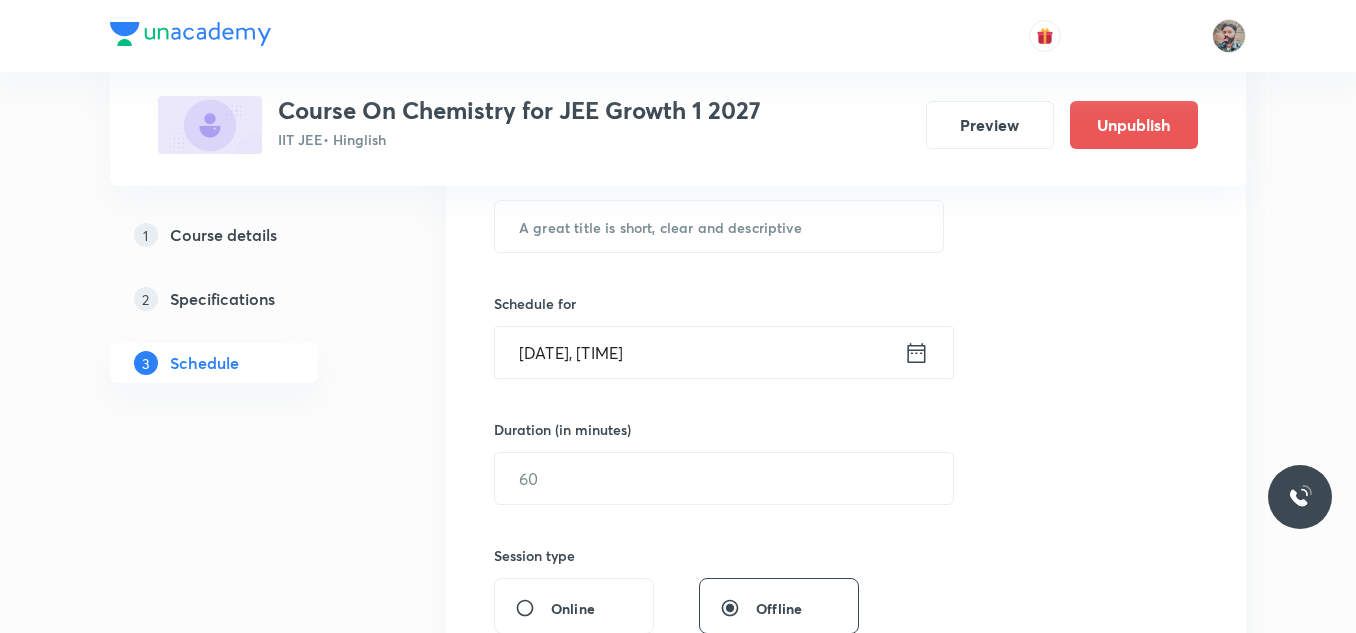 drag, startPoint x: 706, startPoint y: 437, endPoint x: 697, endPoint y: 445, distance: 12.0415945 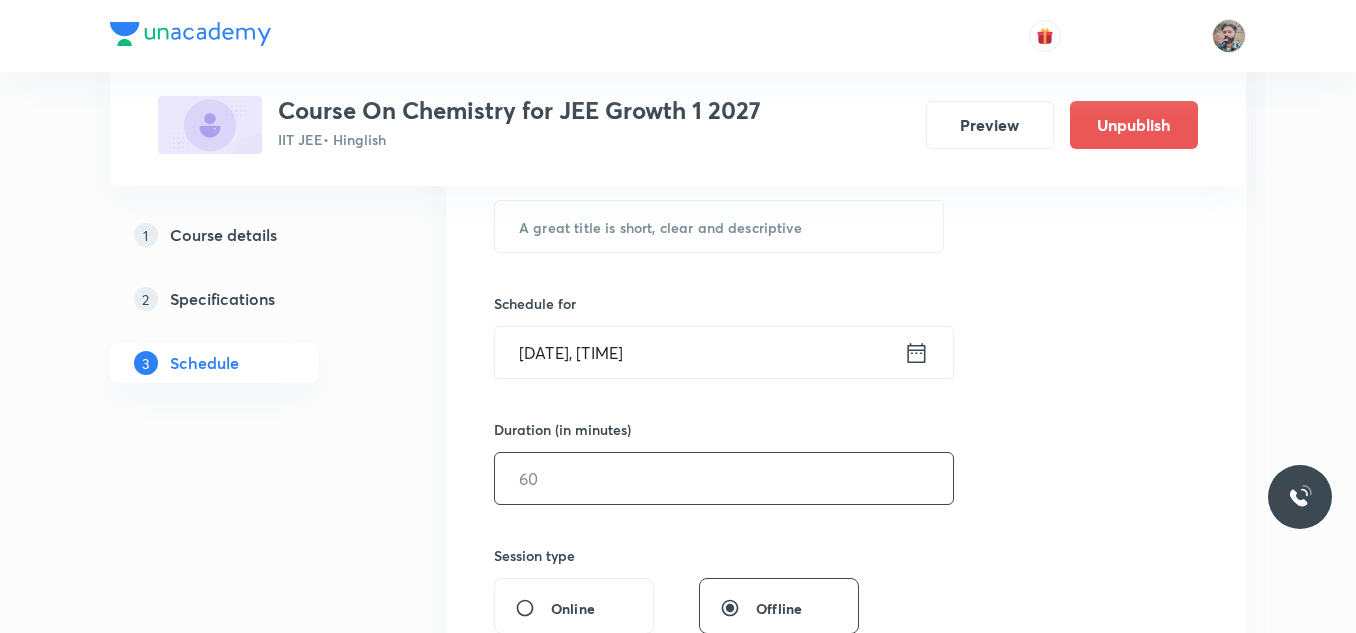 click at bounding box center [724, 478] 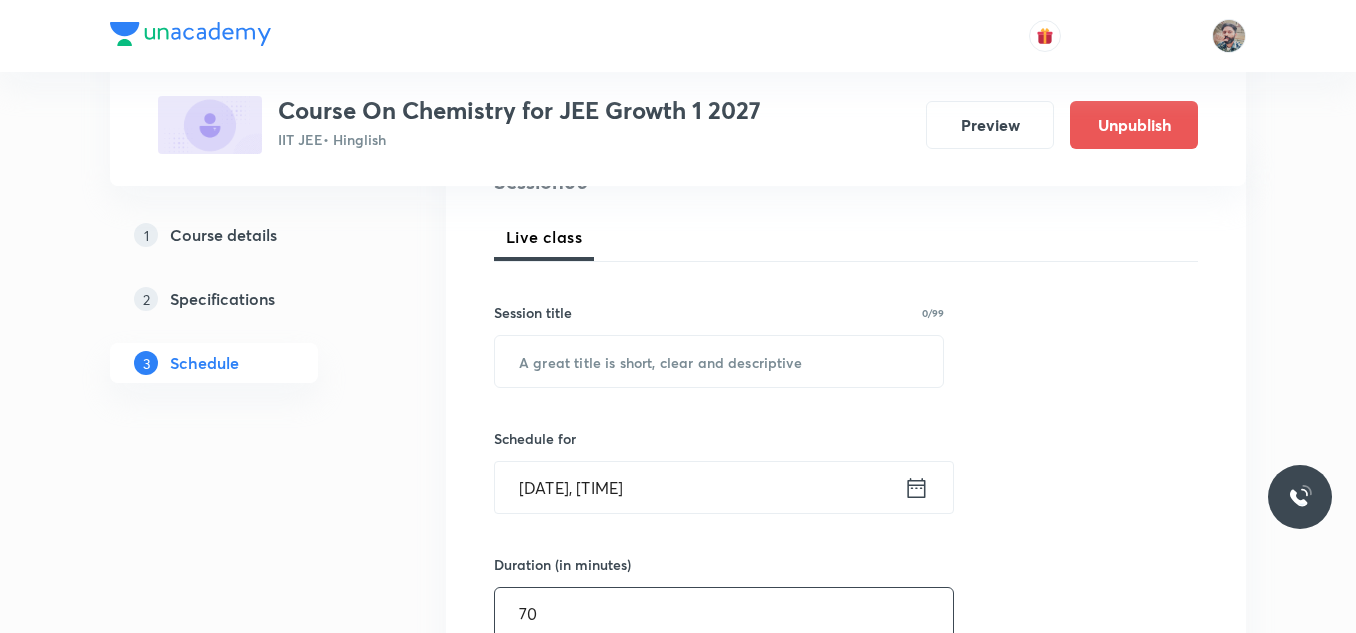 scroll, scrollTop: 300, scrollLeft: 0, axis: vertical 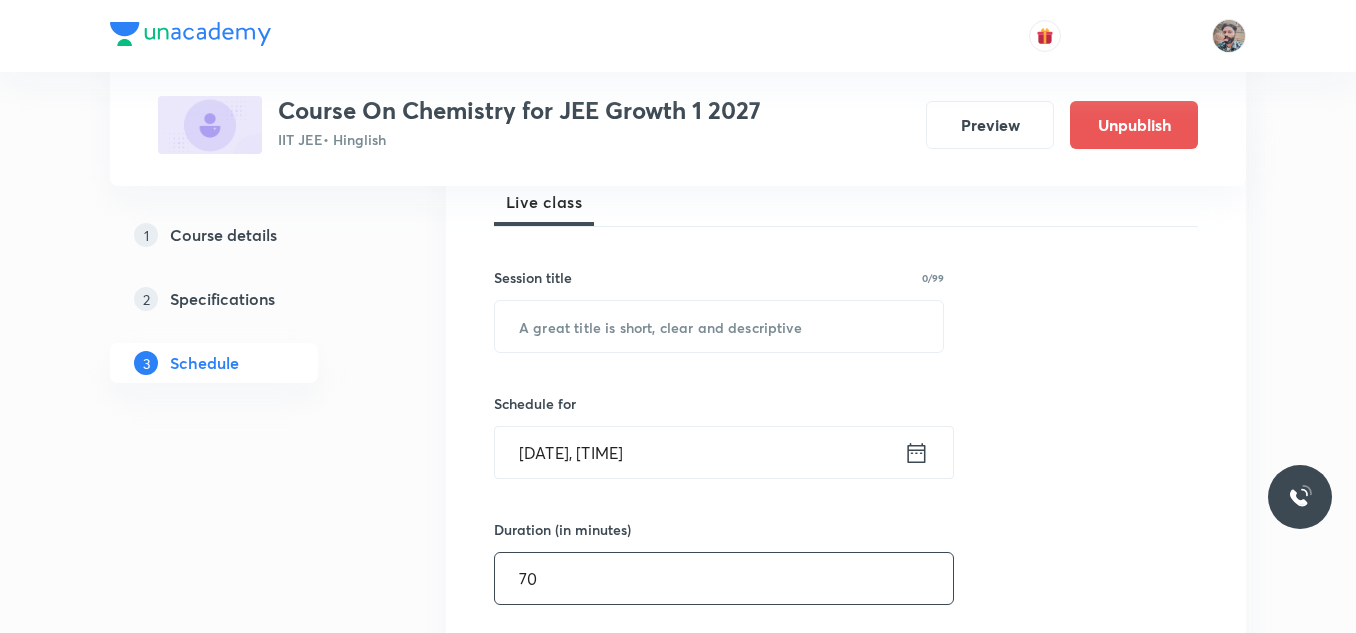 type on "70" 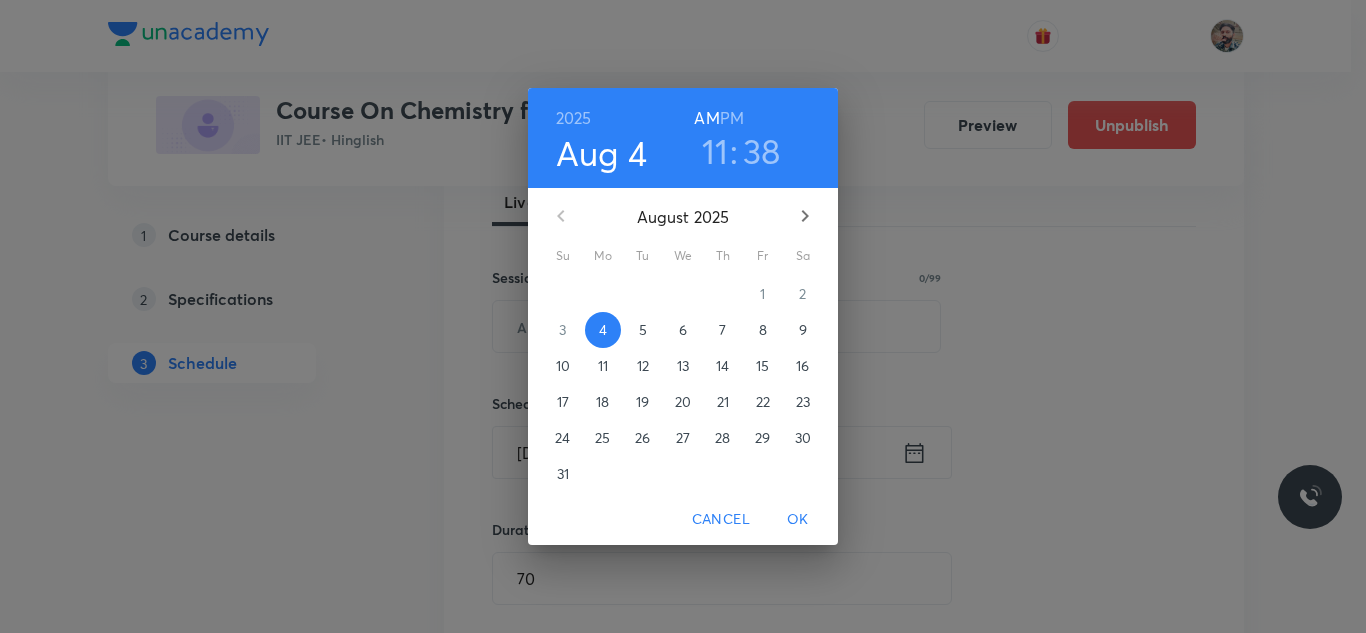 click on "11" at bounding box center [715, 151] 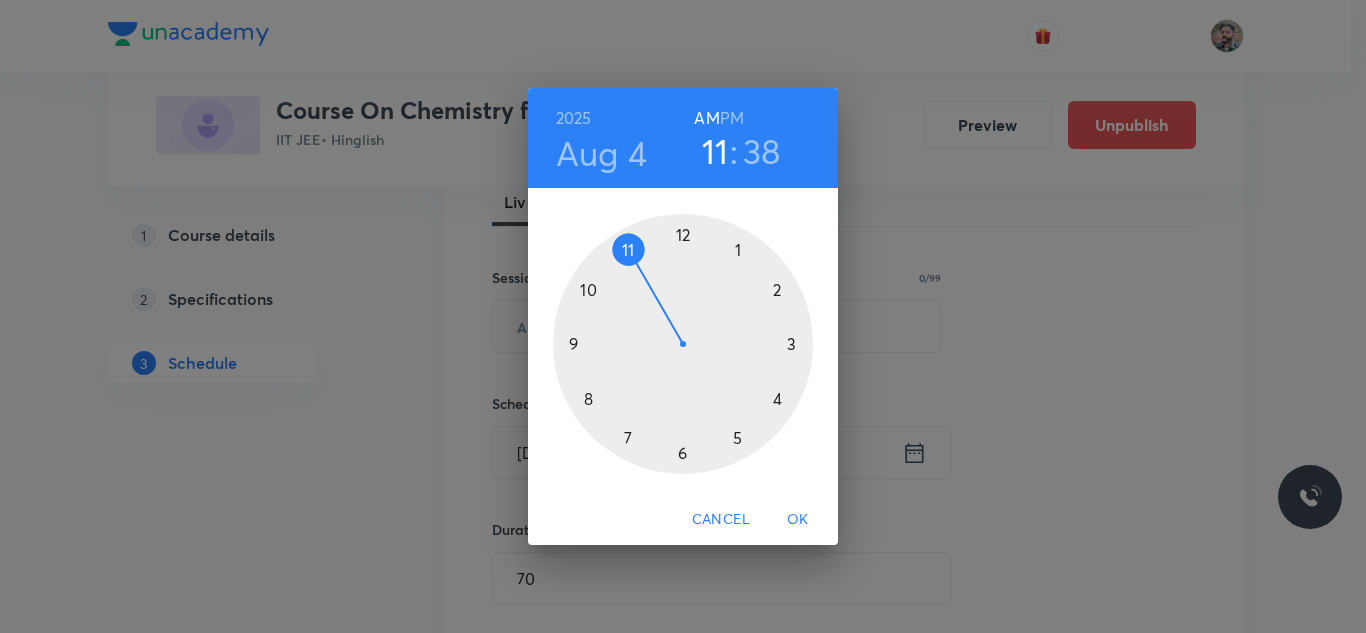 click at bounding box center [683, 344] 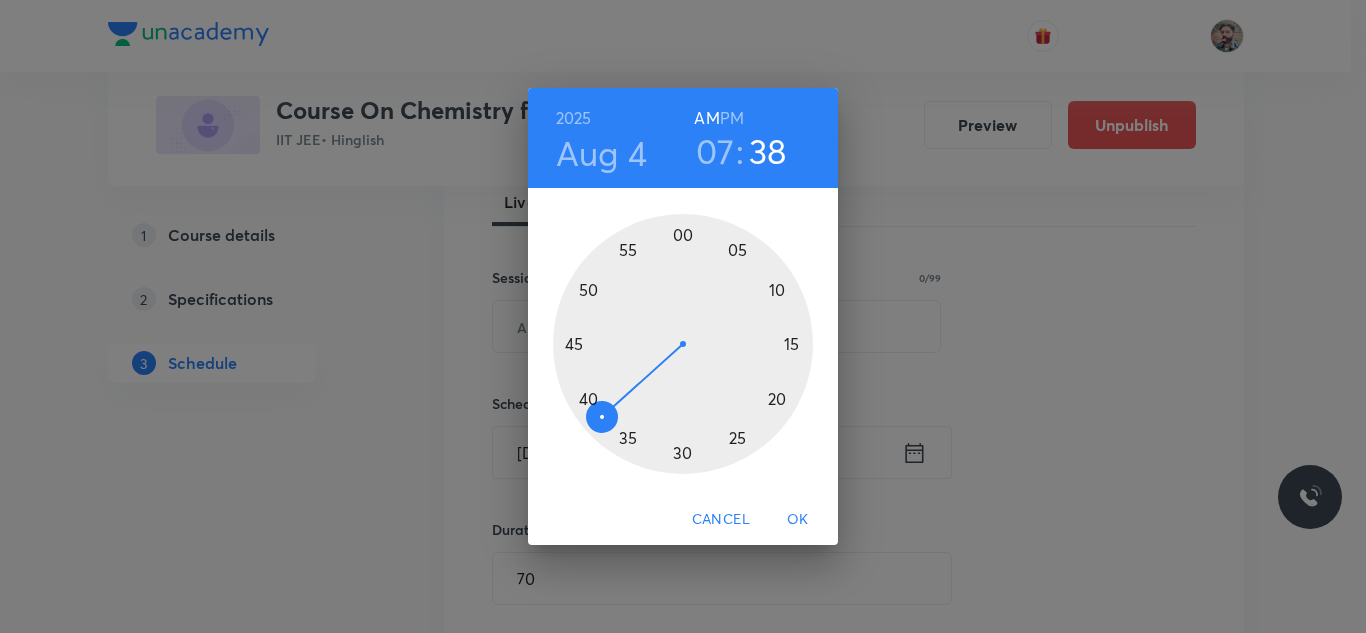click at bounding box center (683, 344) 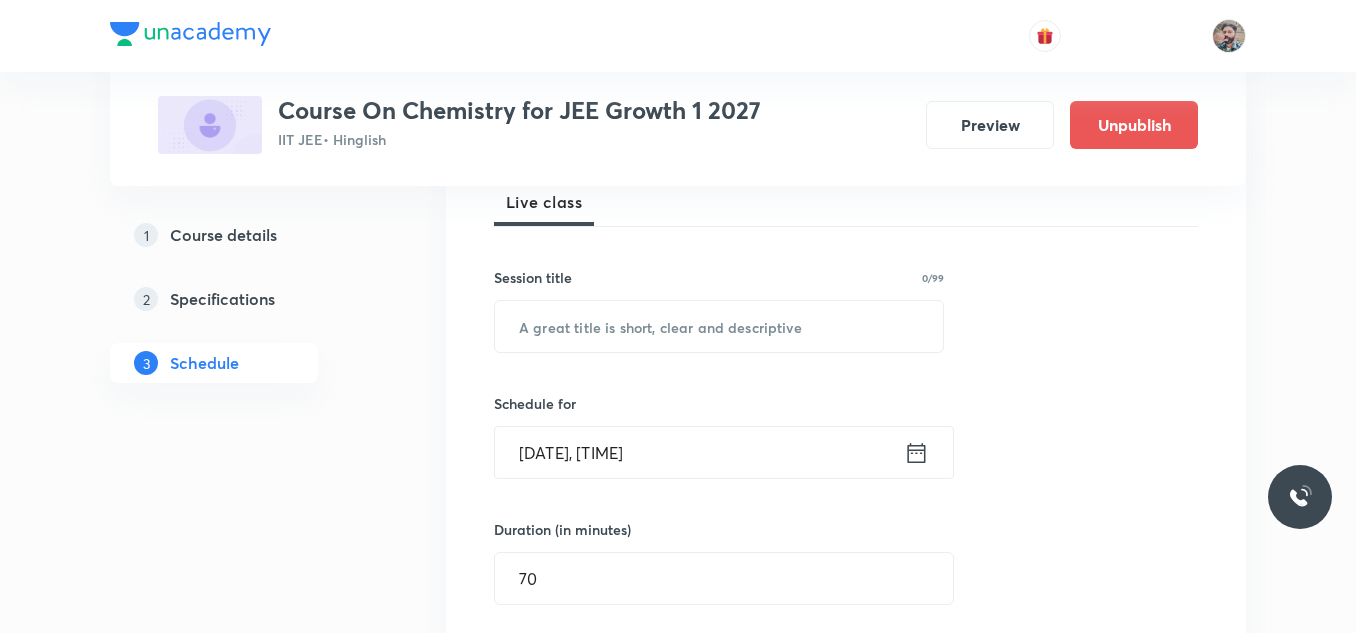 click 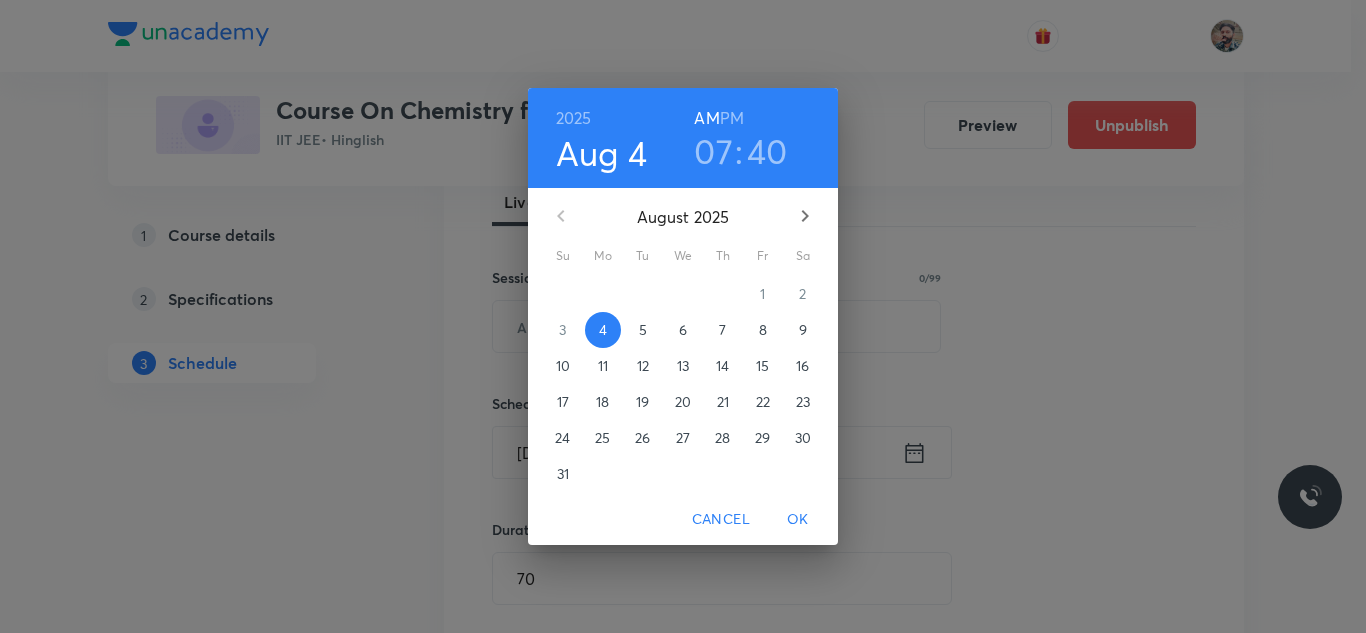 click on "OK" at bounding box center [798, 519] 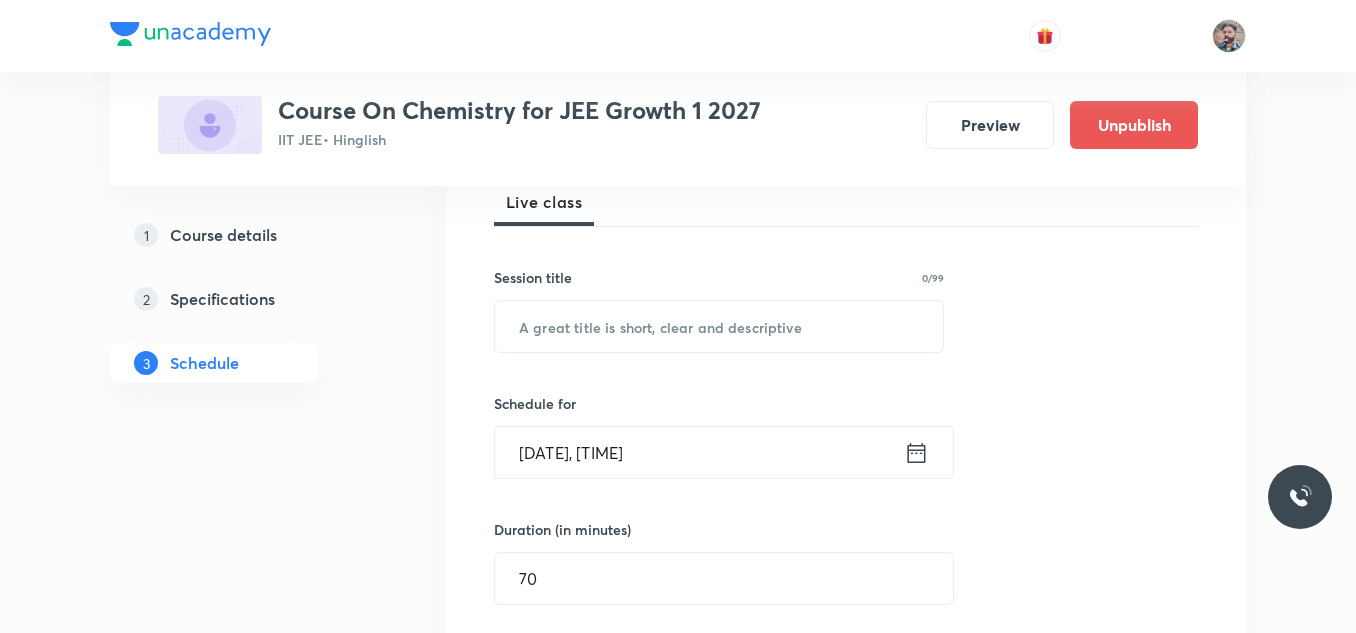 click 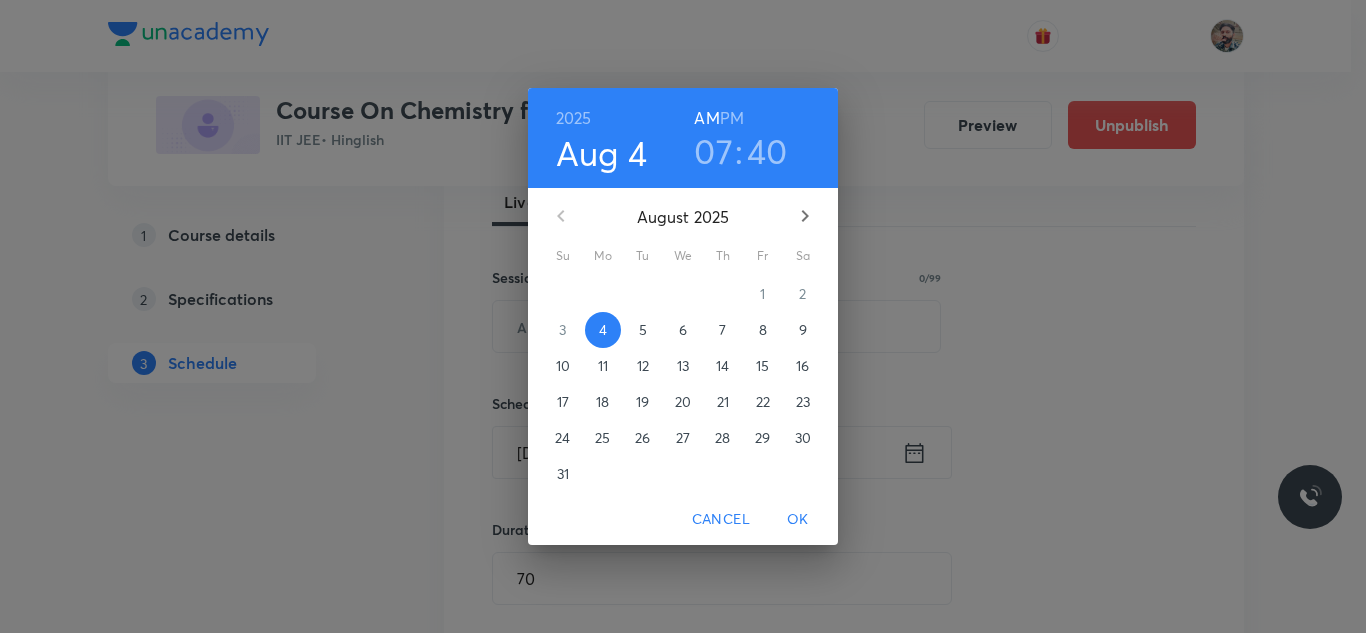 click on "07" at bounding box center (713, 151) 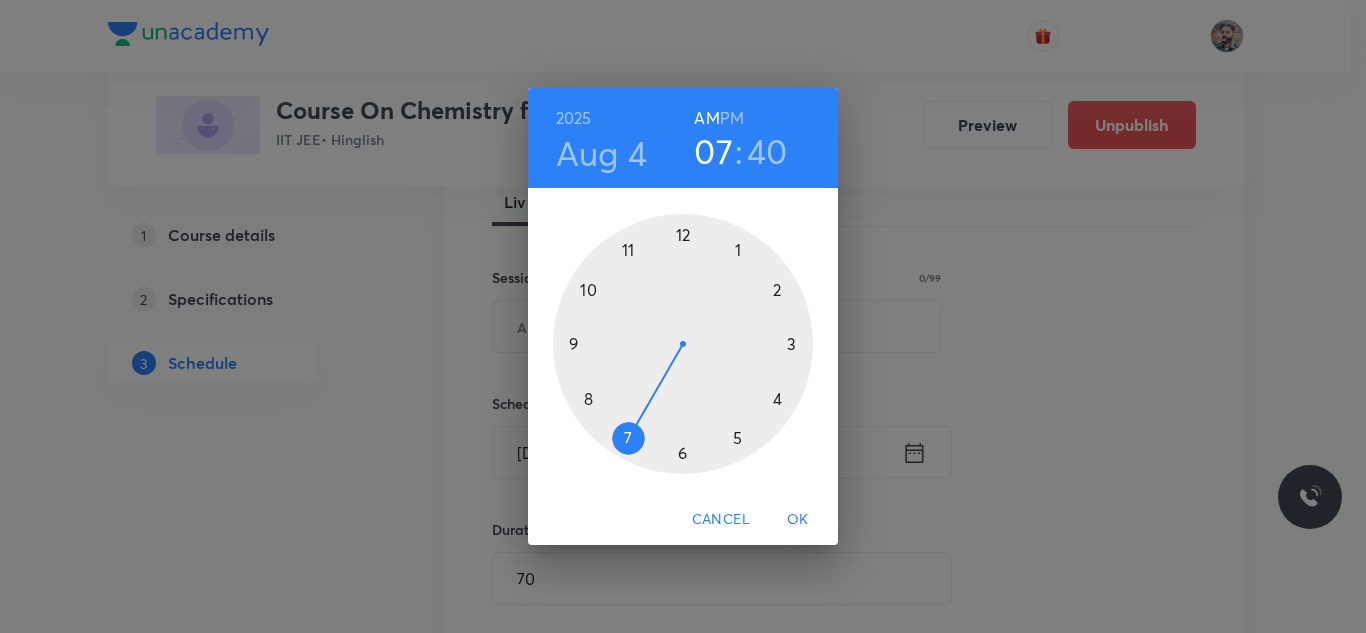 click at bounding box center (683, 344) 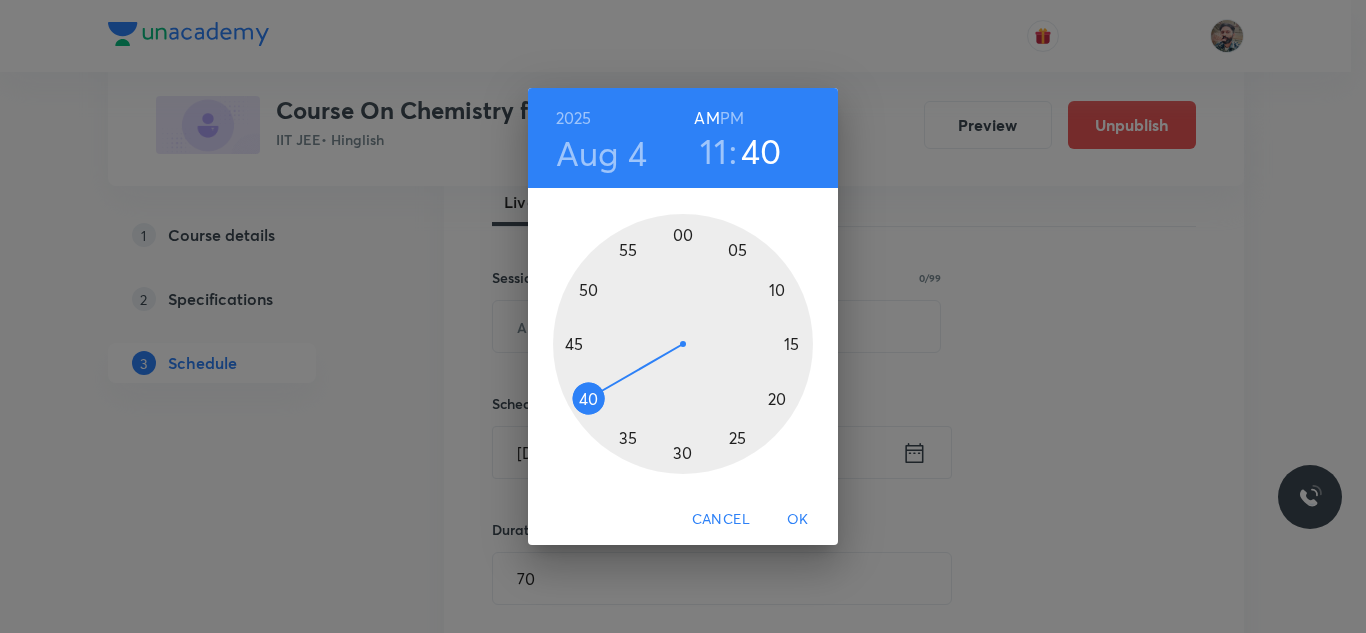 click on "OK" at bounding box center [798, 519] 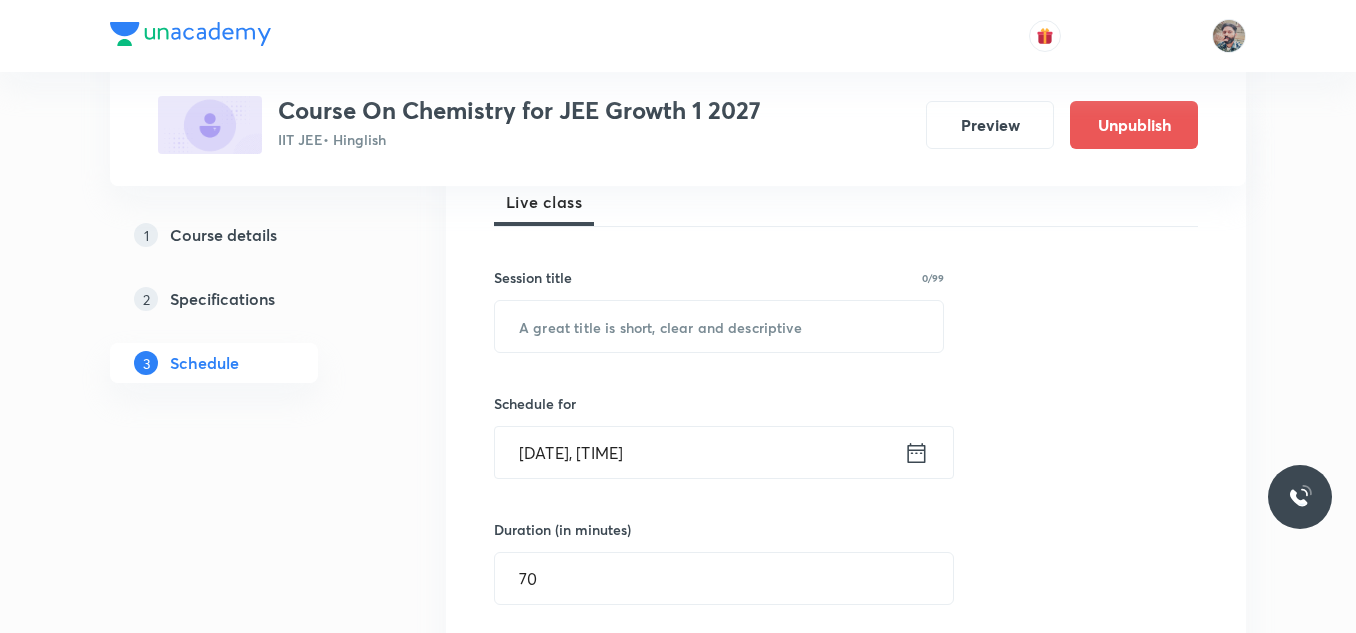 scroll, scrollTop: 400, scrollLeft: 0, axis: vertical 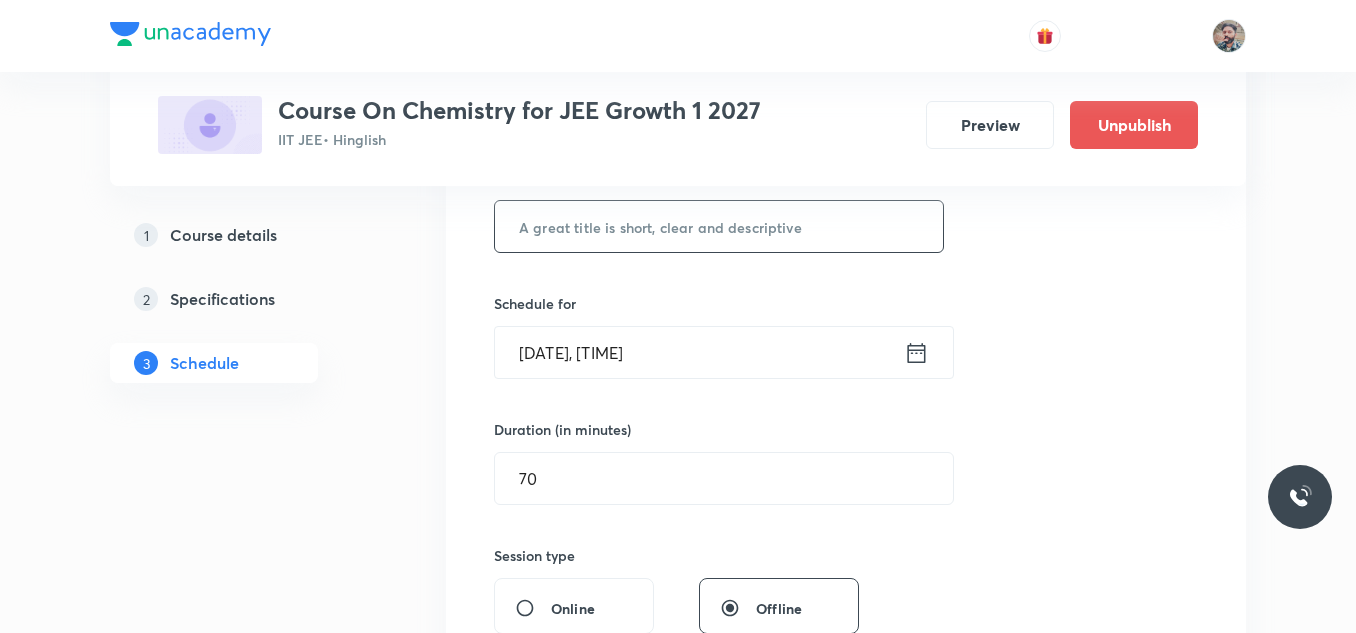click at bounding box center [719, 226] 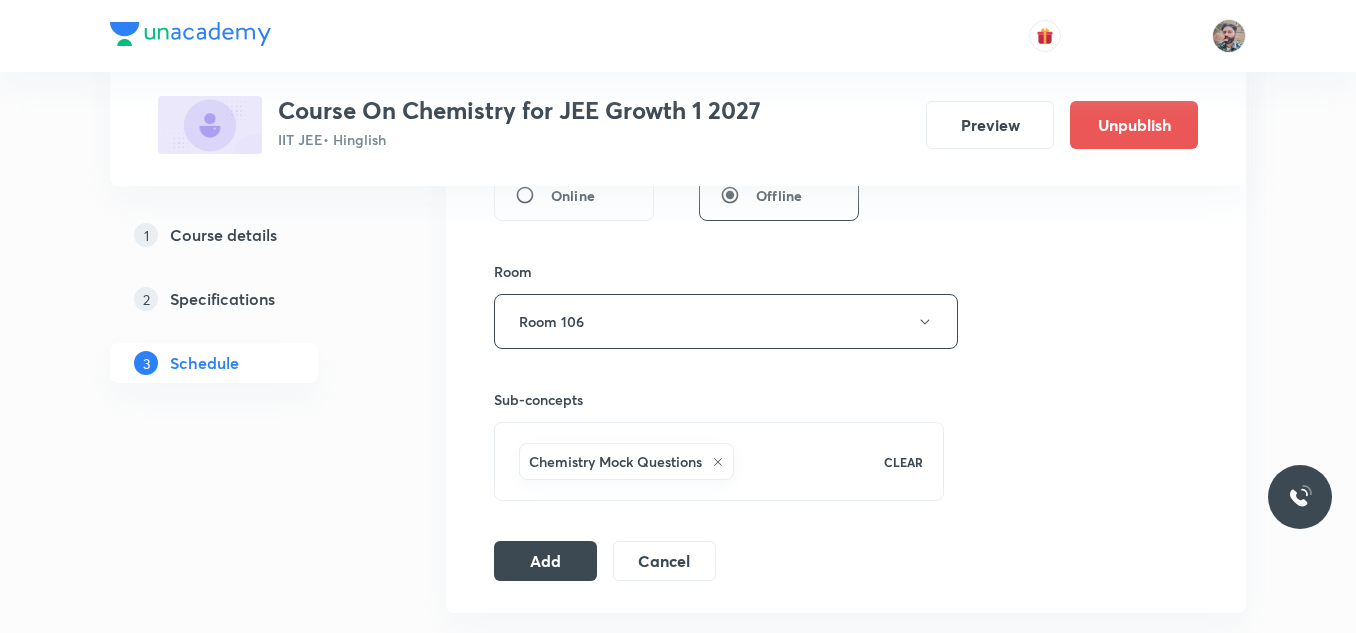 scroll, scrollTop: 900, scrollLeft: 0, axis: vertical 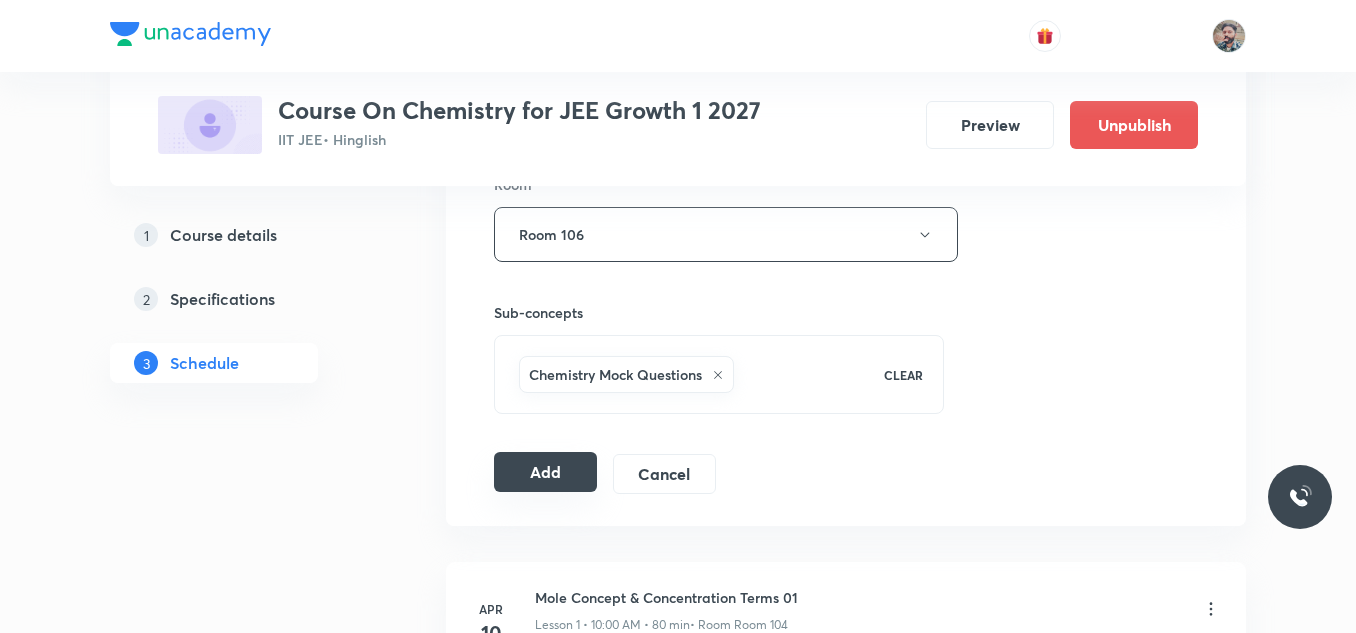 type on "Chemical Bonding 03" 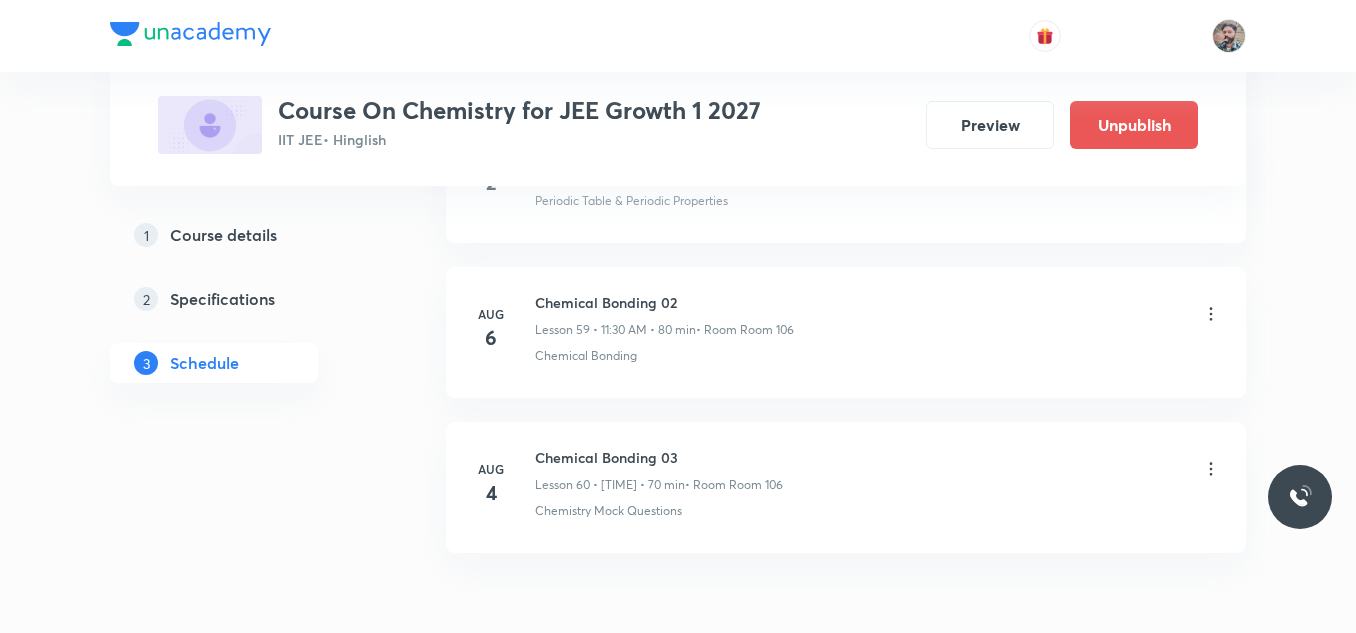 scroll, scrollTop: 9351, scrollLeft: 0, axis: vertical 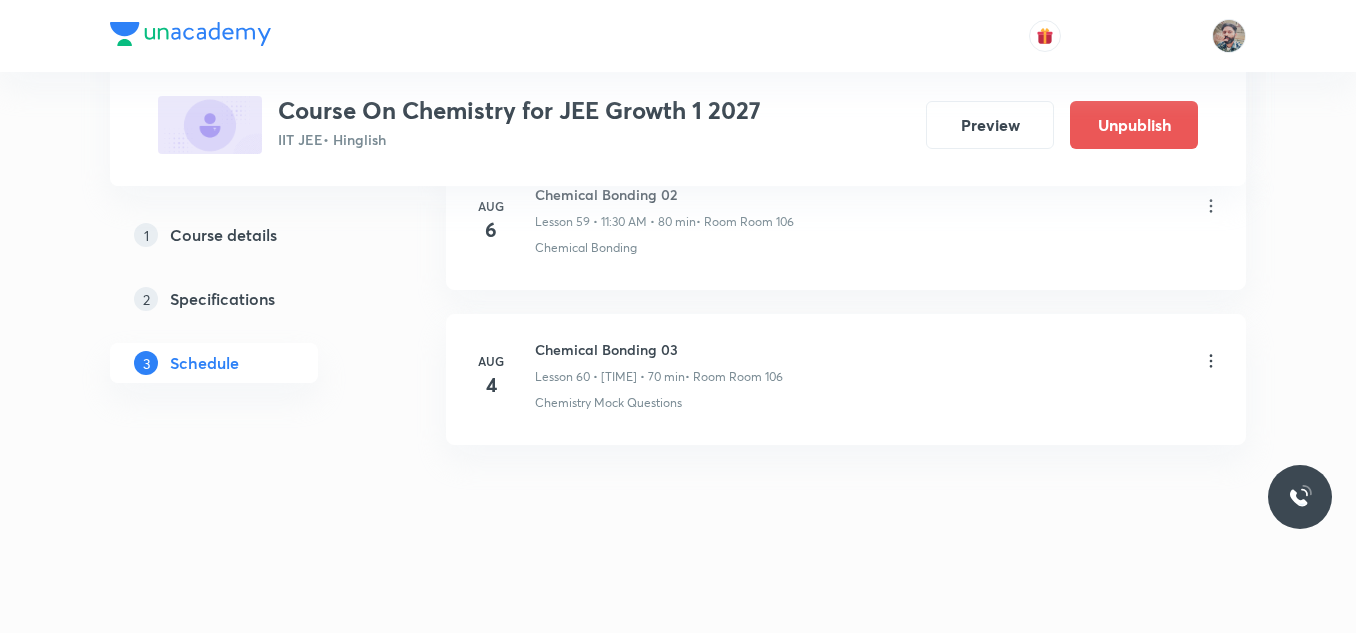 click on "Plus Courses Course On Chemistry for JEE Growth 1 2027 IIT JEE  • Hinglish Preview Unpublish 1 Course details 2 Specifications 3 Schedule Schedule 60  classes Add new session Apr 10 Mole Concept & Concentration Terms 01 Lesson 1 • [TIME] • 80 min  • Room Room 104 Basic Introduction · Basic Concepts Apr 14 Mole Concept & Concentration Terms 02 Lesson 2 • [TIME] • 80 min  • Room Room 106 Mole Concept & Concentration Terms Apr 16 Mole Concept & Concentration Terms 03 Lesson 3 • [TIME] • 80 min  • Room Room 106 Mole Concept & Concentration Terms Apr 17 Mole Concept & Concentration Terms 04 Lesson 4 • [TIME] • 80 min  • Room Room 106 Mole Concept & Concentration Terms Apr 18 Mole Concept & Concentration Terms 05 Lesson 5 • [TIME] • 80 min  • Room Room 106 Mole Concept & Concentration Terms Apr 21 Mole Concept & Concentration Terms 06 Lesson 6 • [TIME] • 80 min  • Room Room 106 Mole Concept & Concentration Terms Apr 23 Mole Concept & Concentration Terms 07 24" at bounding box center [678, -4359] 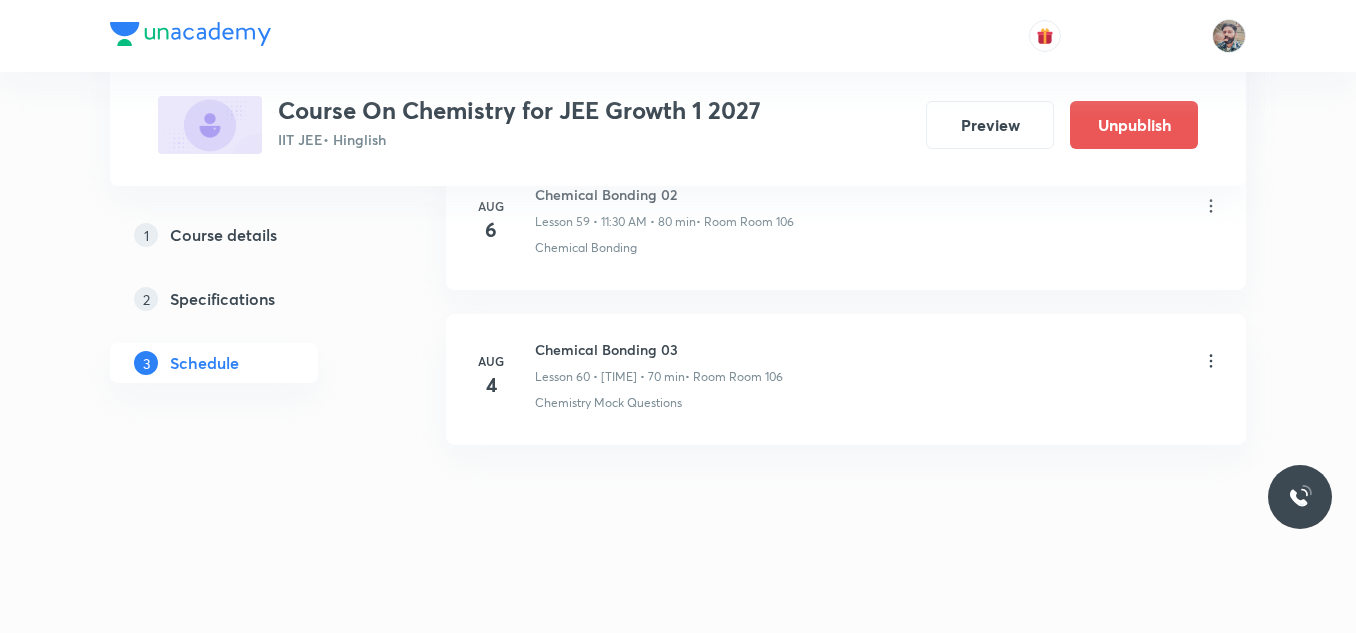 click on "Plus Courses Course On Chemistry for JEE Growth 1 2027 IIT JEE  • Hinglish Preview Unpublish 1 Course details 2 Specifications 3 Schedule Schedule 60  classes Add new session Apr 10 Mole Concept & Concentration Terms 01 Lesson 1 • [TIME] • 80 min  • Room Room 104 Basic Introduction · Basic Concepts Apr 14 Mole Concept & Concentration Terms 02 Lesson 2 • [TIME] • 80 min  • Room Room 106 Mole Concept & Concentration Terms Apr 16 Mole Concept & Concentration Terms 03 Lesson 3 • [TIME] • 80 min  • Room Room 106 Mole Concept & Concentration Terms Apr 17 Mole Concept & Concentration Terms 04 Lesson 4 • [TIME] • 80 min  • Room Room 106 Mole Concept & Concentration Terms Apr 18 Mole Concept & Concentration Terms 05 Lesson 5 • [TIME] • 80 min  • Room Room 106 Mole Concept & Concentration Terms Apr 21 Mole Concept & Concentration Terms 06 Lesson 6 • [TIME] • 80 min  • Room Room 106 Mole Concept & Concentration Terms Apr 23 Mole Concept & Concentration Terms 07 24" at bounding box center [678, -4359] 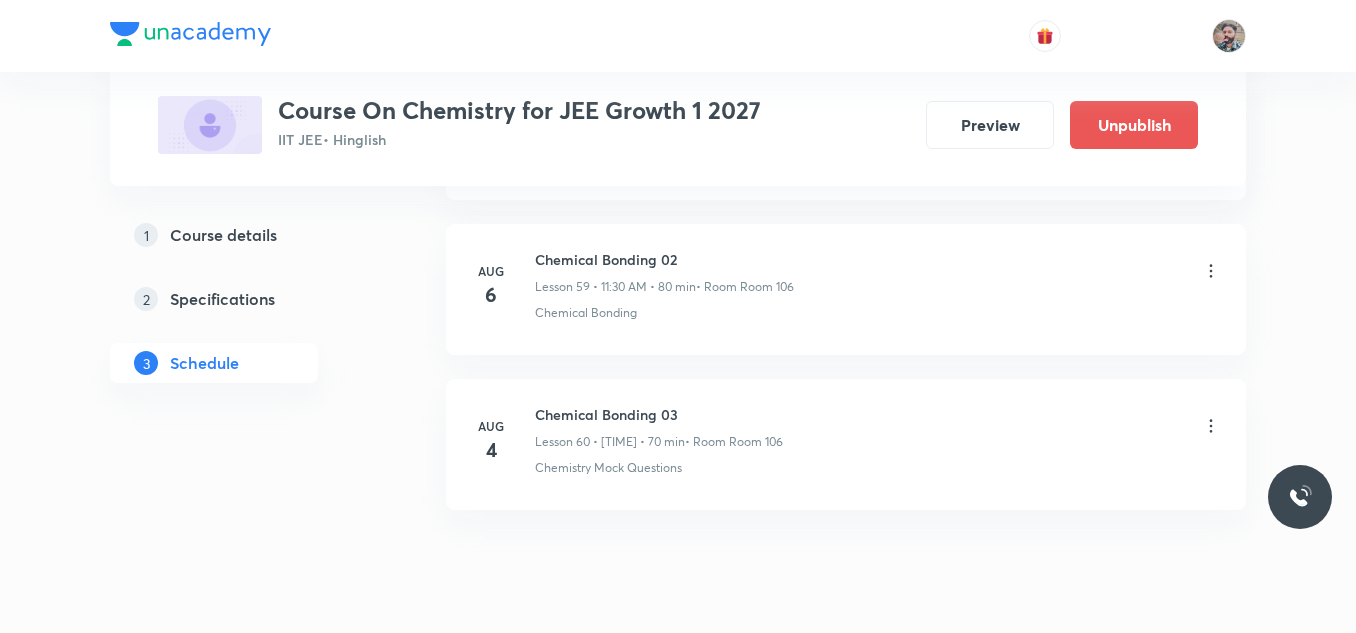 scroll, scrollTop: 9251, scrollLeft: 0, axis: vertical 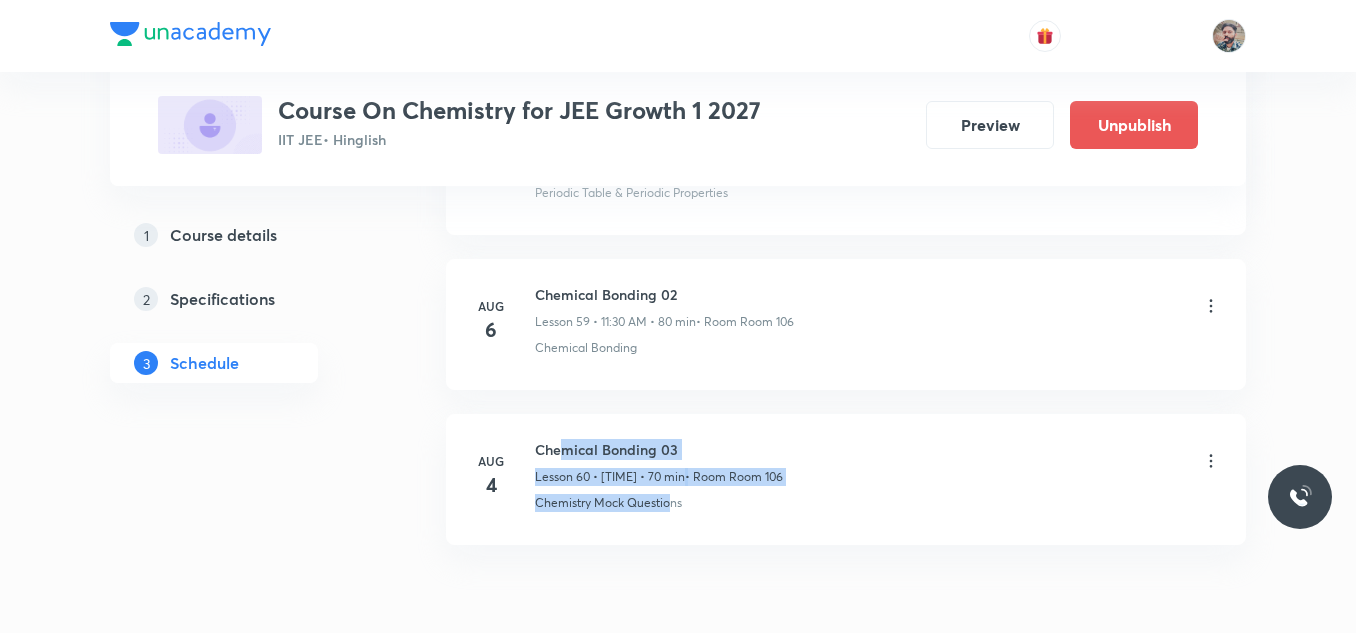 drag, startPoint x: 563, startPoint y: 449, endPoint x: 671, endPoint y: 512, distance: 125.032 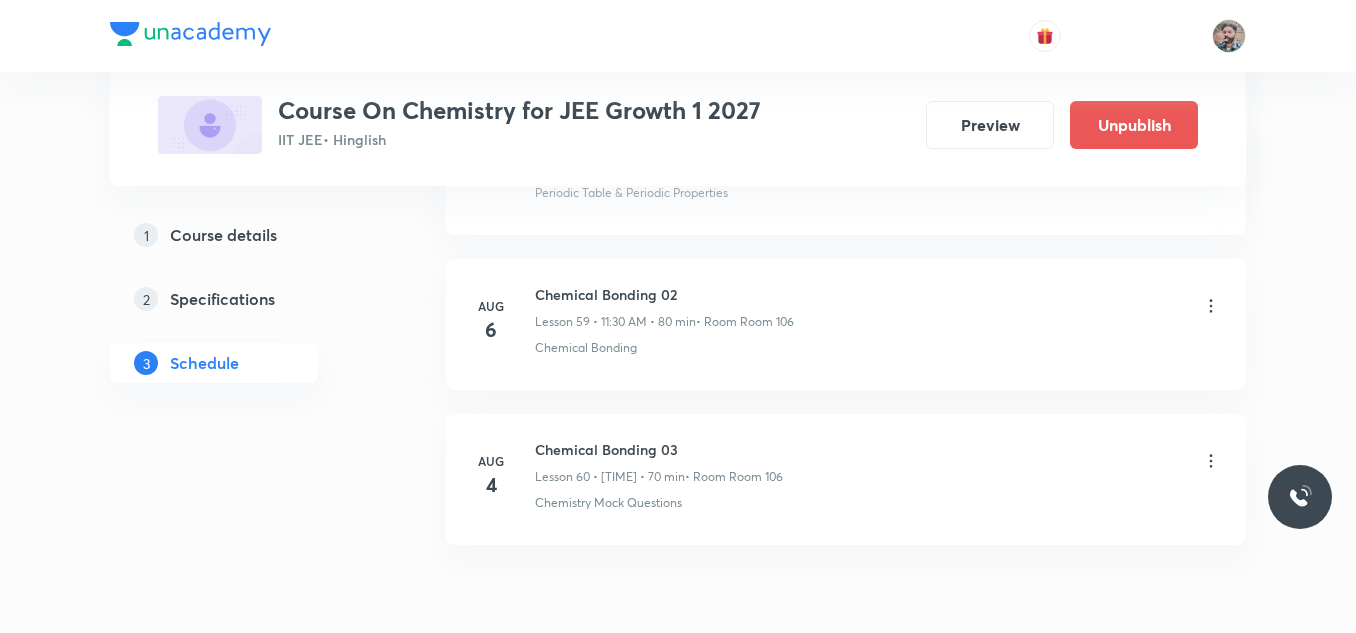 click on "Aug 4 Chemical Bonding 03 Lesson 60 • [TIME] • 70 min  • Room Room 106 Chemistry Mock Questions" at bounding box center [846, 479] 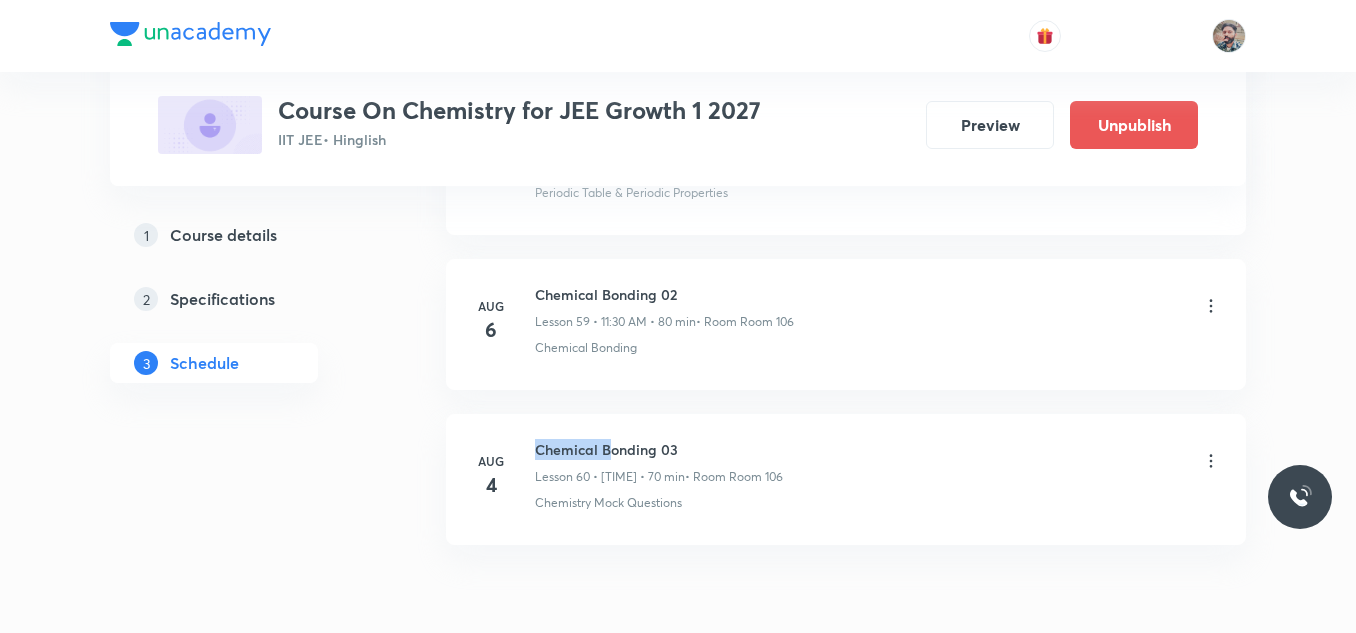 drag, startPoint x: 536, startPoint y: 443, endPoint x: 614, endPoint y: 445, distance: 78.025635 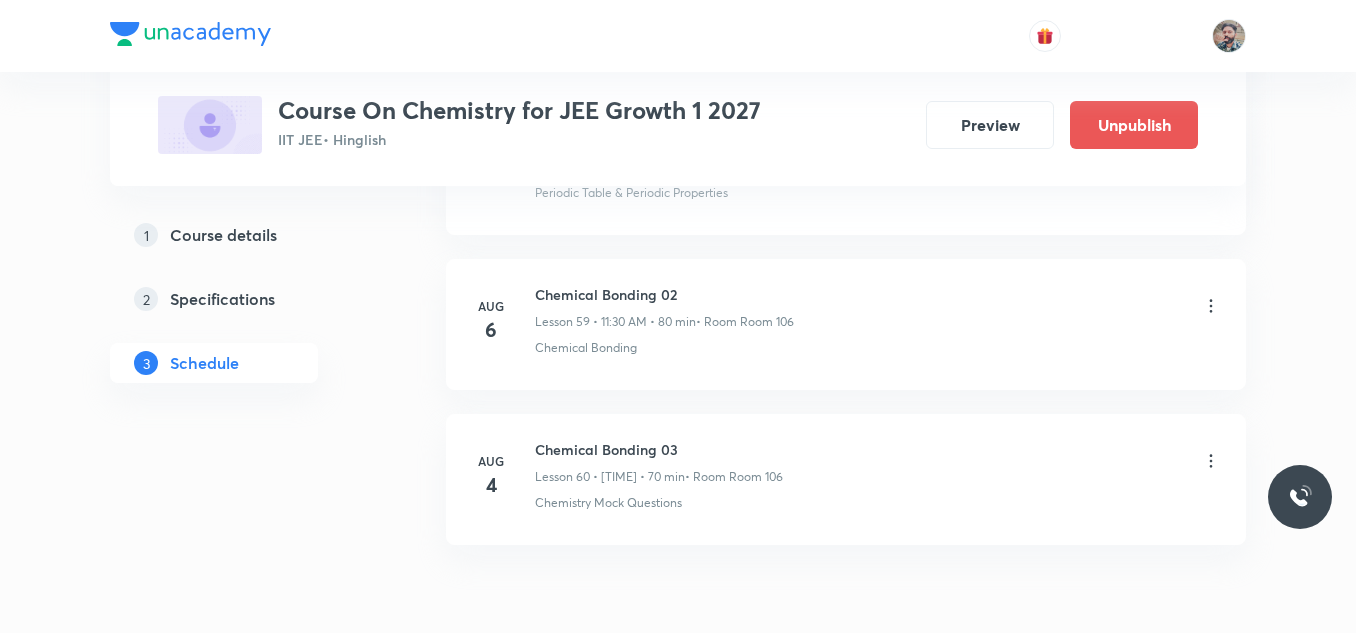 click on "Apr 10 Mole Concept & Concentration Terms 01 Lesson 1 • [TIME] • 80 min  • Room Room 104 Basic Introduction · Basic Concepts Apr 14 Mole Concept & Concentration Terms 02 Lesson 2 • [TIME] • 80 min  • Room Room 106 Mole Concept & Concentration Terms Apr 16 Mole Concept & Concentration Terms 03 Lesson 3 • [TIME] • 80 min  • Room Room 106 Mole Concept & Concentration Terms Apr 17 Mole Concept & Concentration Terms 04 Lesson 4 • [TIME] • 80 min  • Room Room 106 Mole Concept & Concentration Terms Apr 18 Mole Concept & Concentration Terms 05 Lesson 5 • [TIME] • 80 min  • Room Room 106 Mole Concept & Concentration Terms Apr 21 Mole Concept & Concentration Terms 06 Lesson 6 • [TIME] • 80 min  • Room Room 106 Mole Concept & Concentration Terms Apr 23 Mole Concept & Concentration Terms 07 Lesson 7 • [TIME] • 80 min  • Room Room 106 Mole Concept & Concentration Terms Apr 24 Mole Concept & Concentration Terms 08 Lesson 8 • [TIME] Apr 28 Apr 30" at bounding box center [846, -4085] 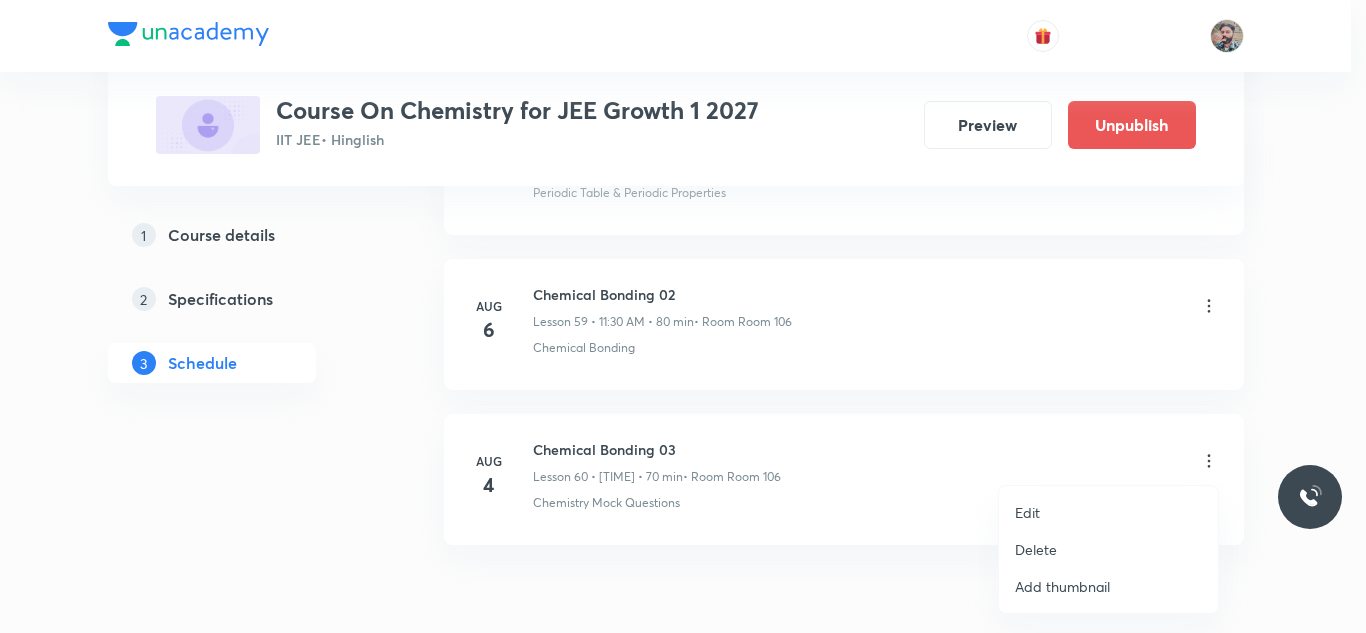 click on "Delete" at bounding box center [1036, 549] 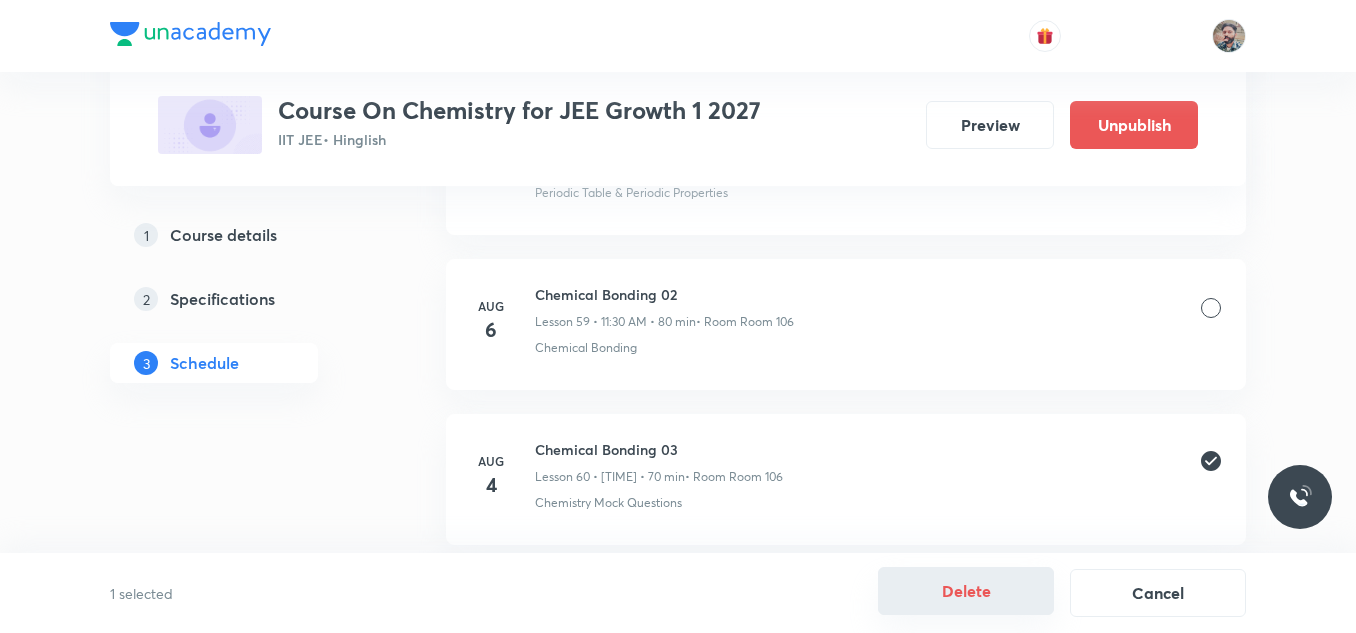 click on "Delete" at bounding box center (966, 591) 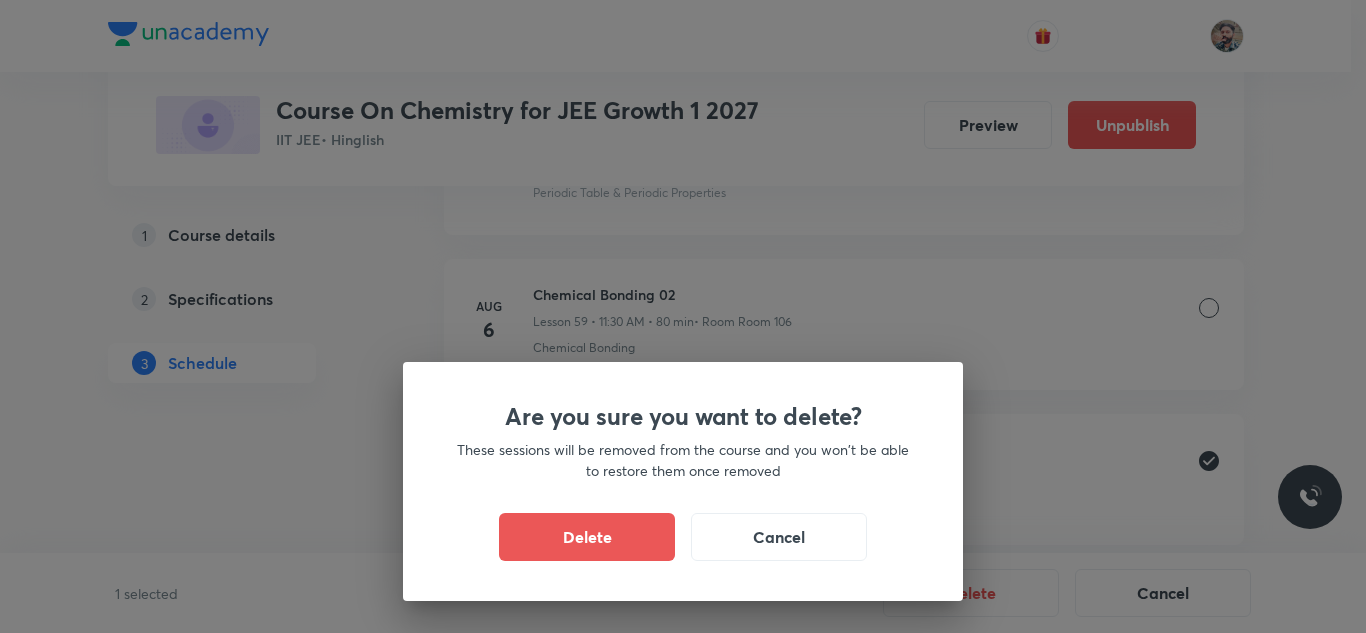 drag, startPoint x: 679, startPoint y: 540, endPoint x: 608, endPoint y: 552, distance: 72.00694 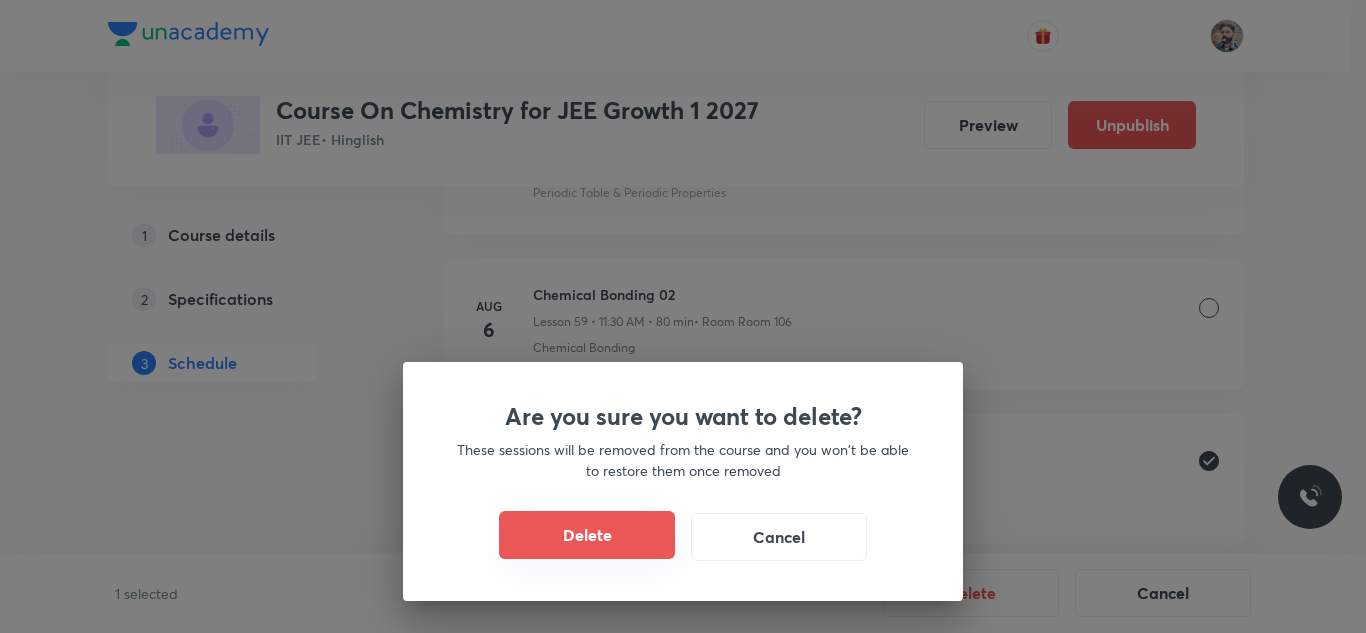 click on "Delete" at bounding box center (587, 535) 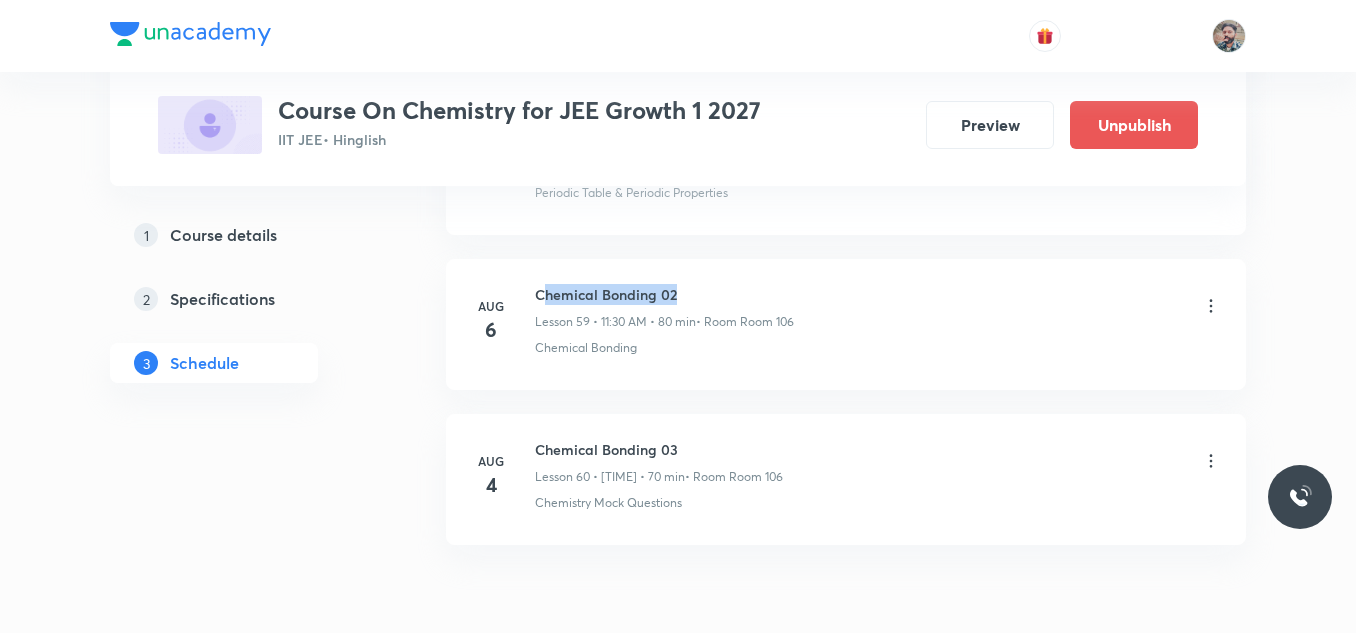 scroll, scrollTop: 9196, scrollLeft: 0, axis: vertical 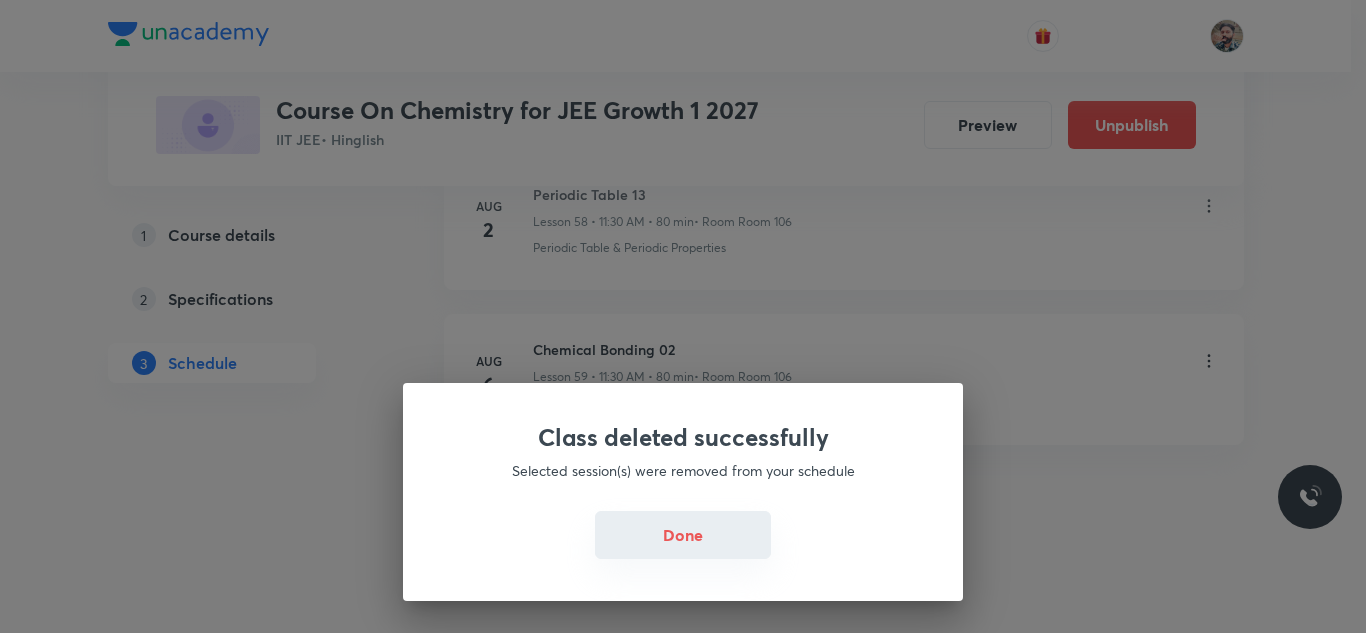 click on "Done" at bounding box center [683, 535] 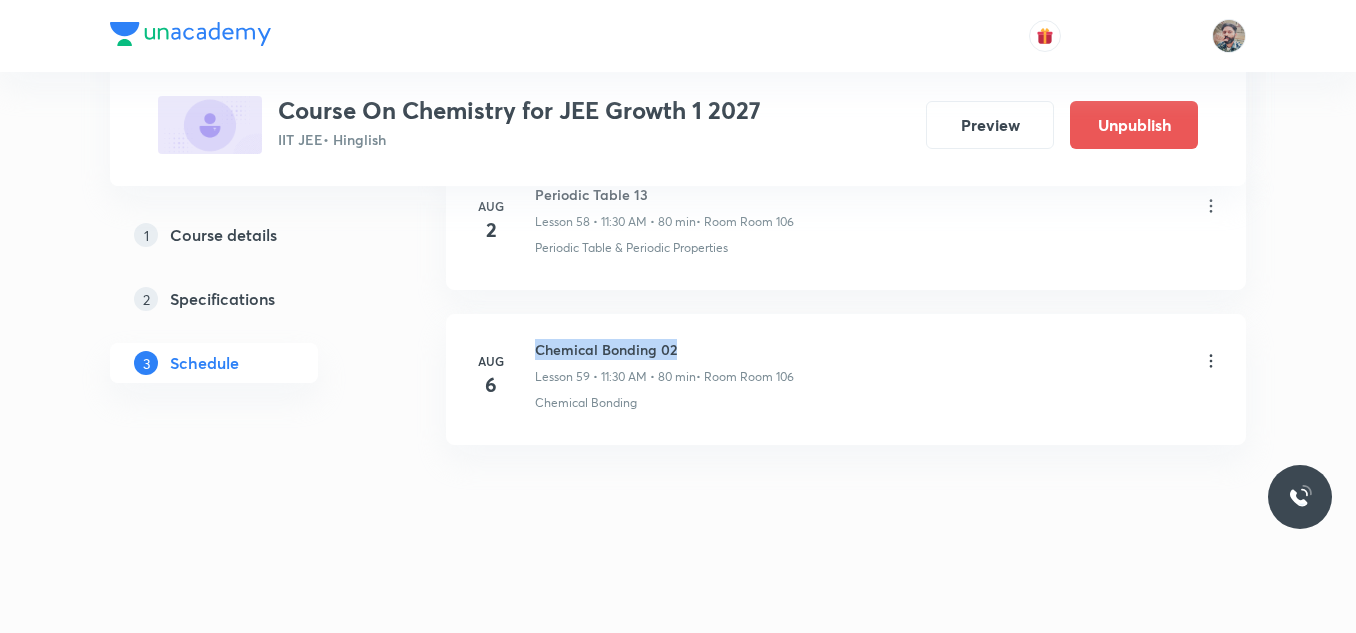 drag, startPoint x: 682, startPoint y: 352, endPoint x: 534, endPoint y: 346, distance: 148.12157 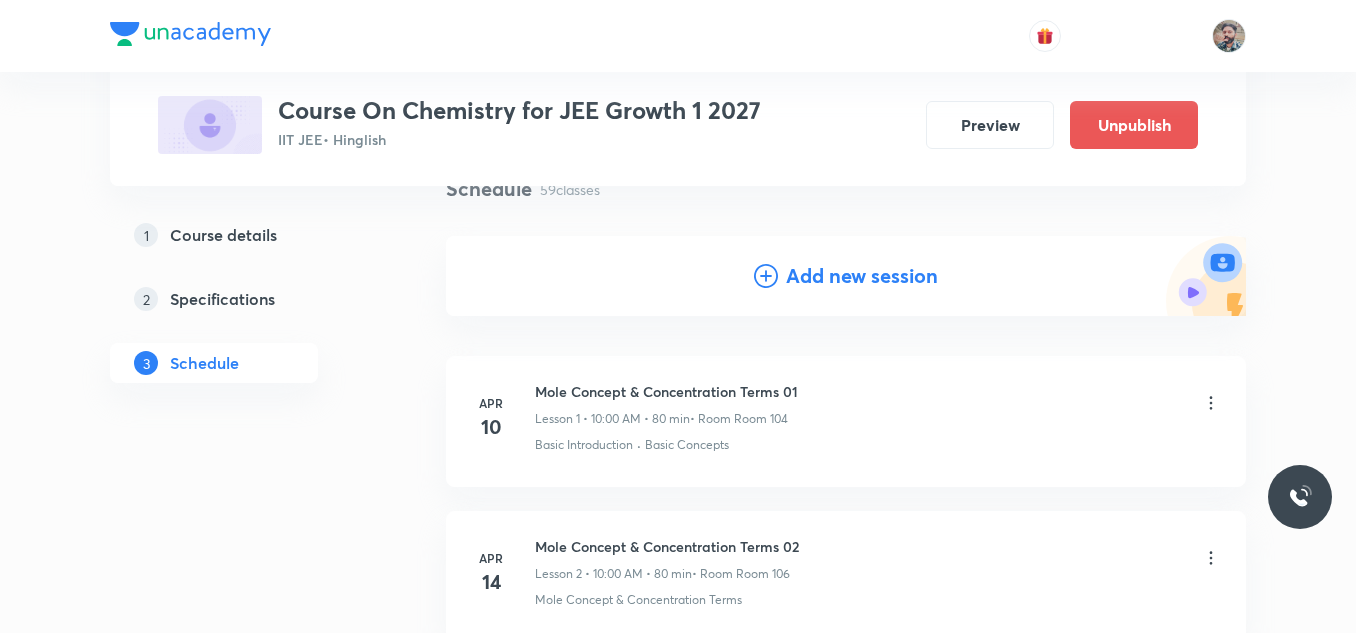 scroll, scrollTop: 200, scrollLeft: 0, axis: vertical 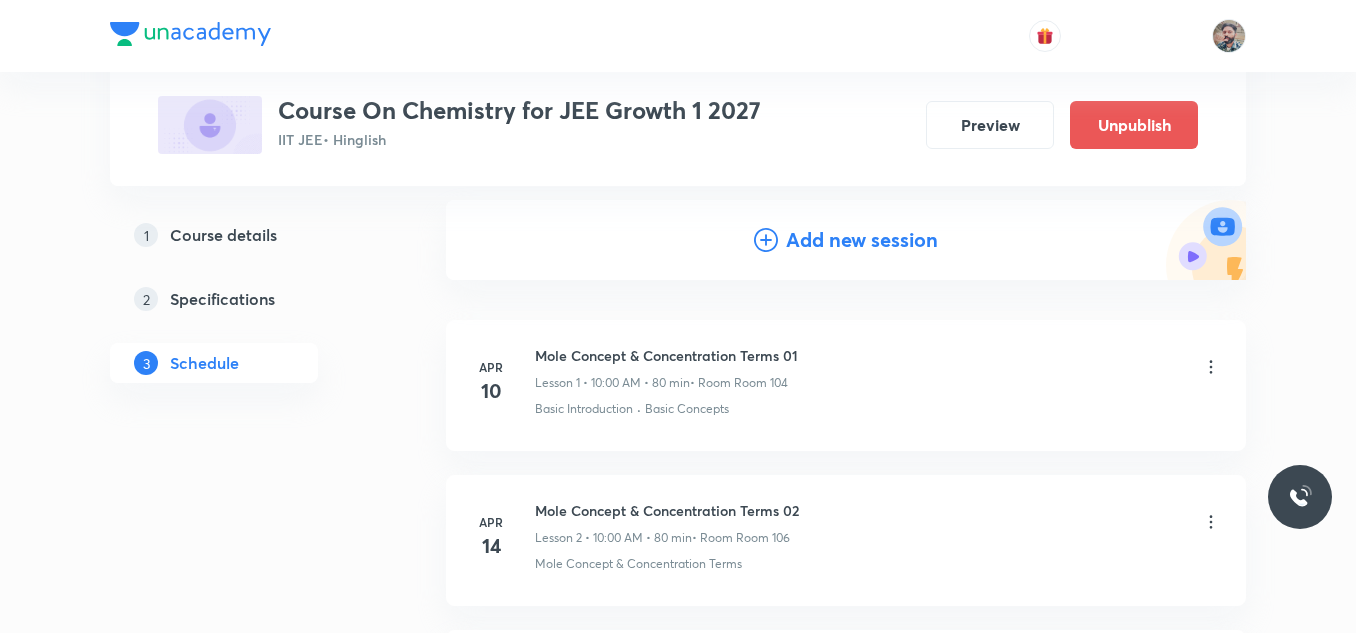 click on "Add new session" at bounding box center (862, 240) 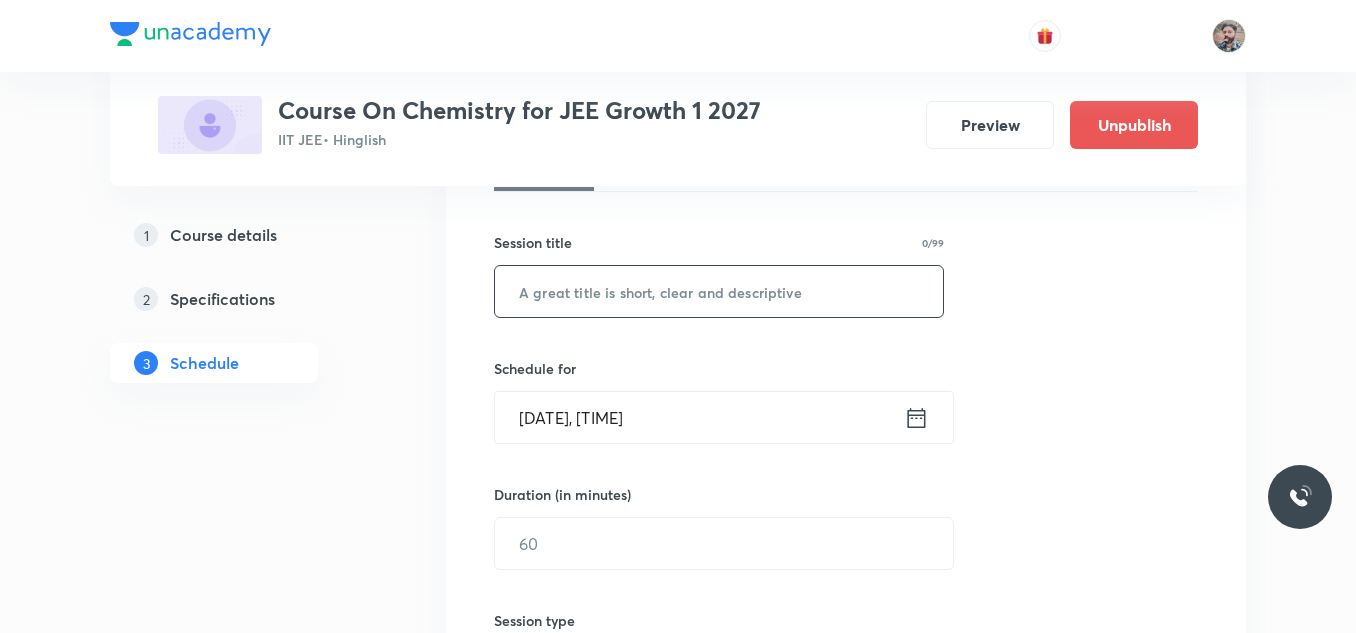 scroll, scrollTop: 700, scrollLeft: 0, axis: vertical 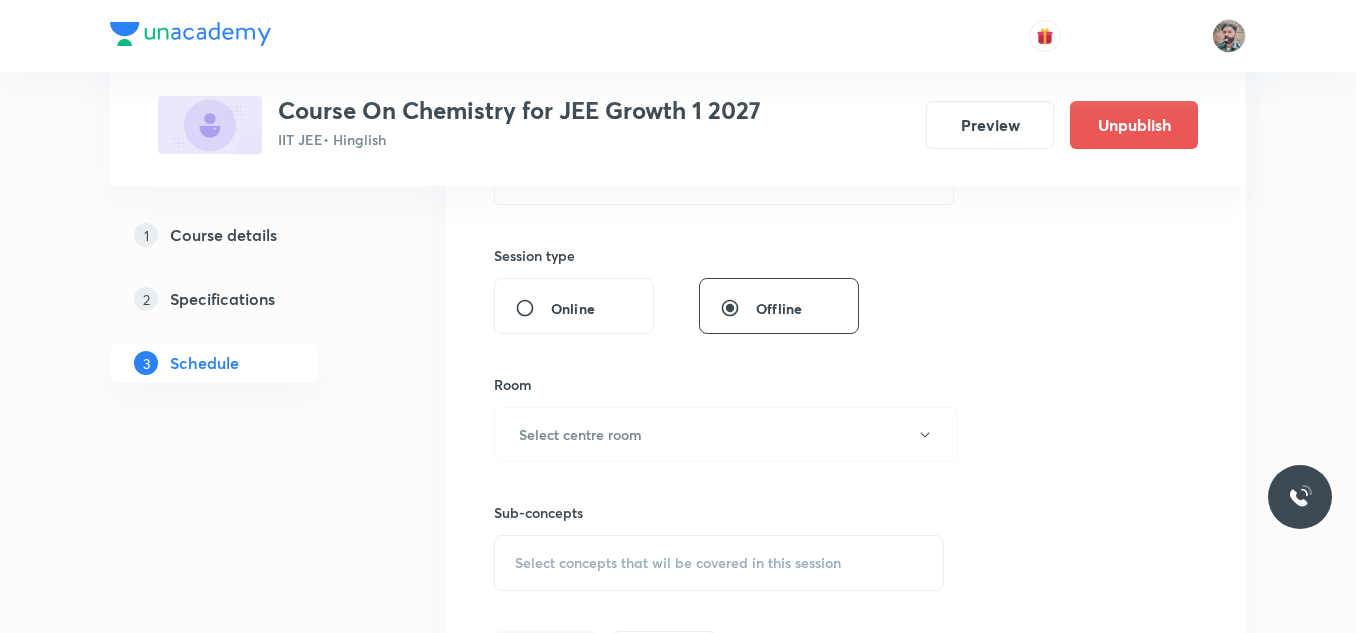 click on "Select concepts that wil be covered in this session" at bounding box center (678, 563) 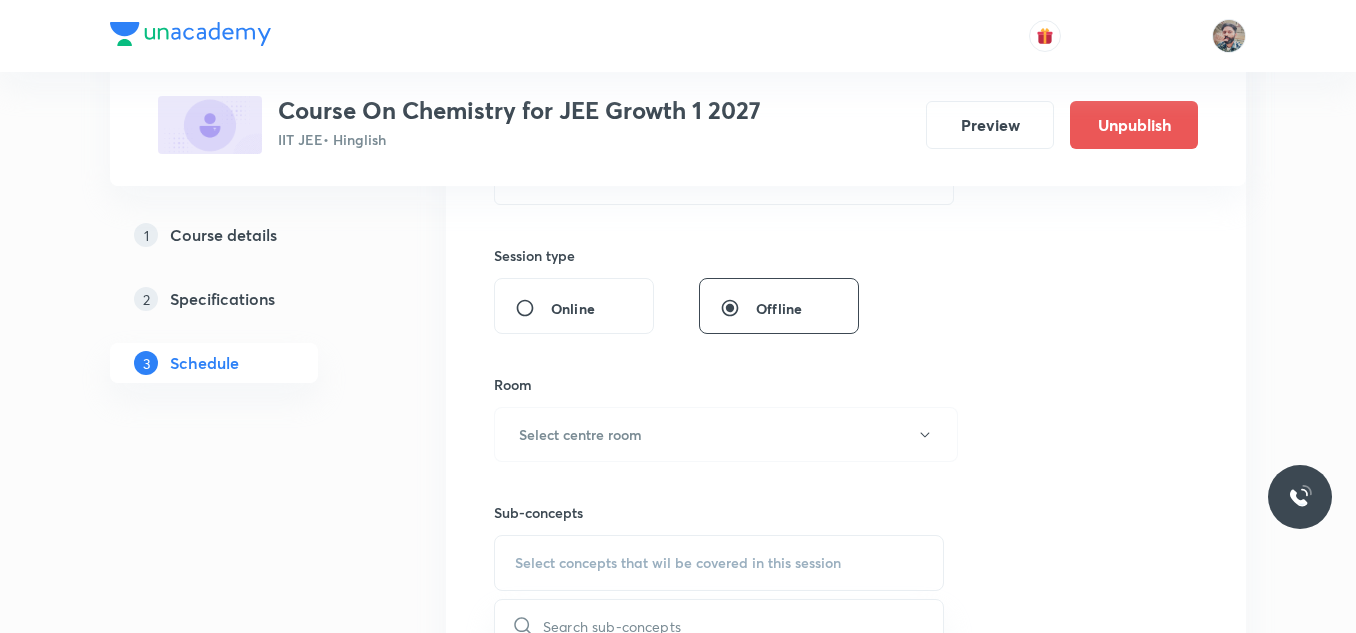 scroll, scrollTop: 918, scrollLeft: 0, axis: vertical 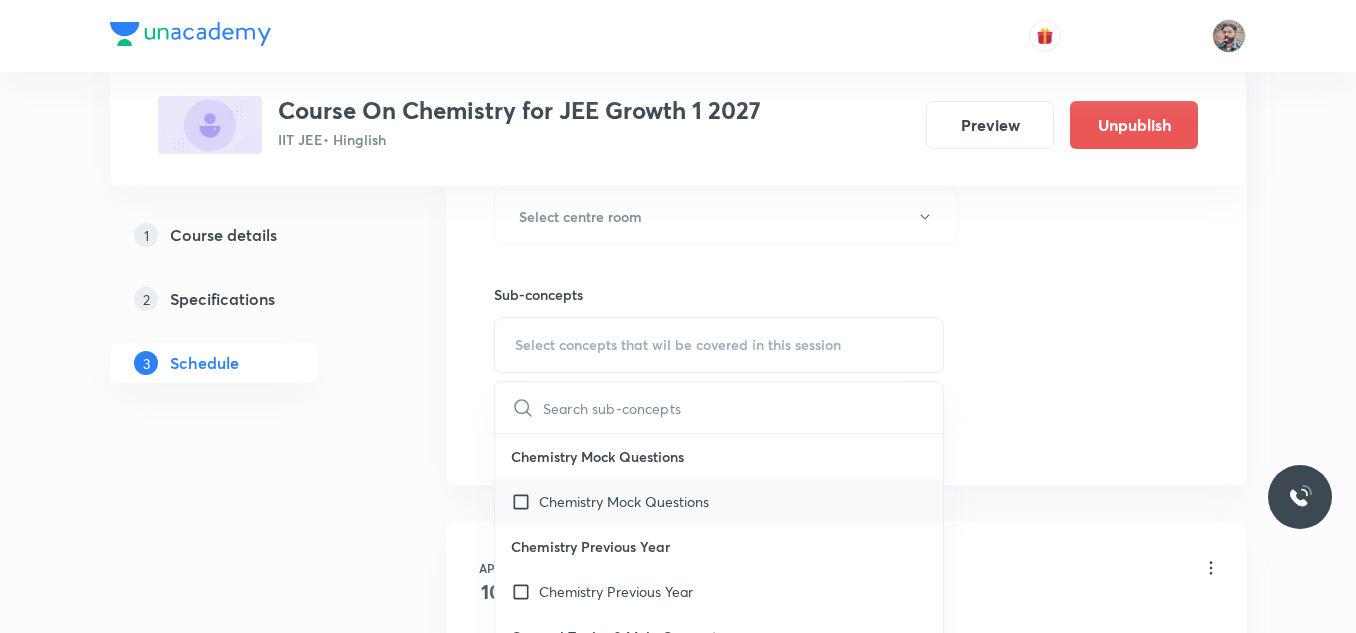 click on "Chemistry Mock Questions" at bounding box center (719, 501) 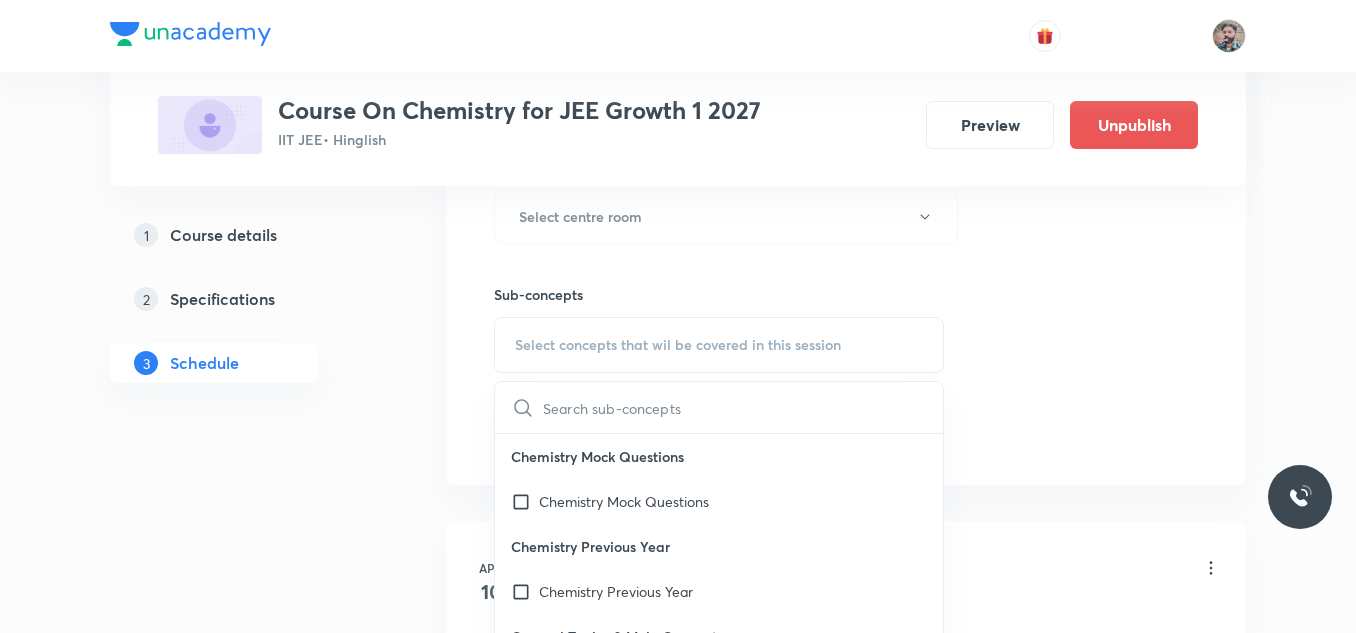 checkbox on "true" 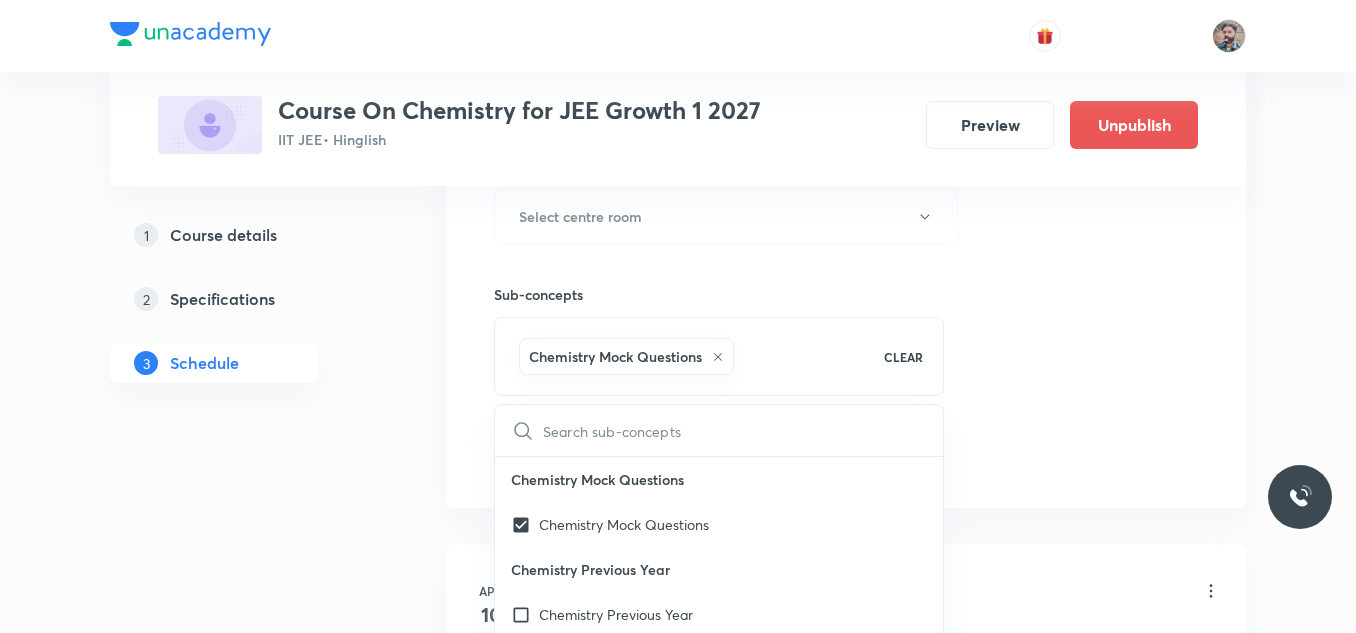 click on "Plus Courses Course On Chemistry for JEE Growth 1 2027 IIT JEE  • Hinglish Preview Unpublish 1 Course details 2 Specifications 3 Schedule Schedule 59  classes Session  60 Live class Session title 0/99 ​ Schedule for [DATE], [TIME] ​ Duration (in minutes) ​   Session type Online Offline Room Select centre room Sub-concepts Chemistry Mock Questions CLEAR ​ Chemistry Mock Questions Chemistry Mock Questions Chemistry Previous Year Chemistry Previous Year General Topics & Mole Concept Basic Concepts Covered previously Basic Introduction Covered previously Percentage Composition Stoichiometry Principle of Atom Conservation (POAC) Relation between Stoichiometric Quantities Application of Mole Concept: Gravimetric Analysis Different Laws Formula and Composition Concentration Terms Some basic concepts of Chemistry Atomic Structure Discovery Of Electron Some Prerequisites of Physics Discovery Of Protons And Neutrons Atomic Models and Theories  Representation Of Atom With Electrons And Neutrons Gas Laws" at bounding box center (678, 4505) 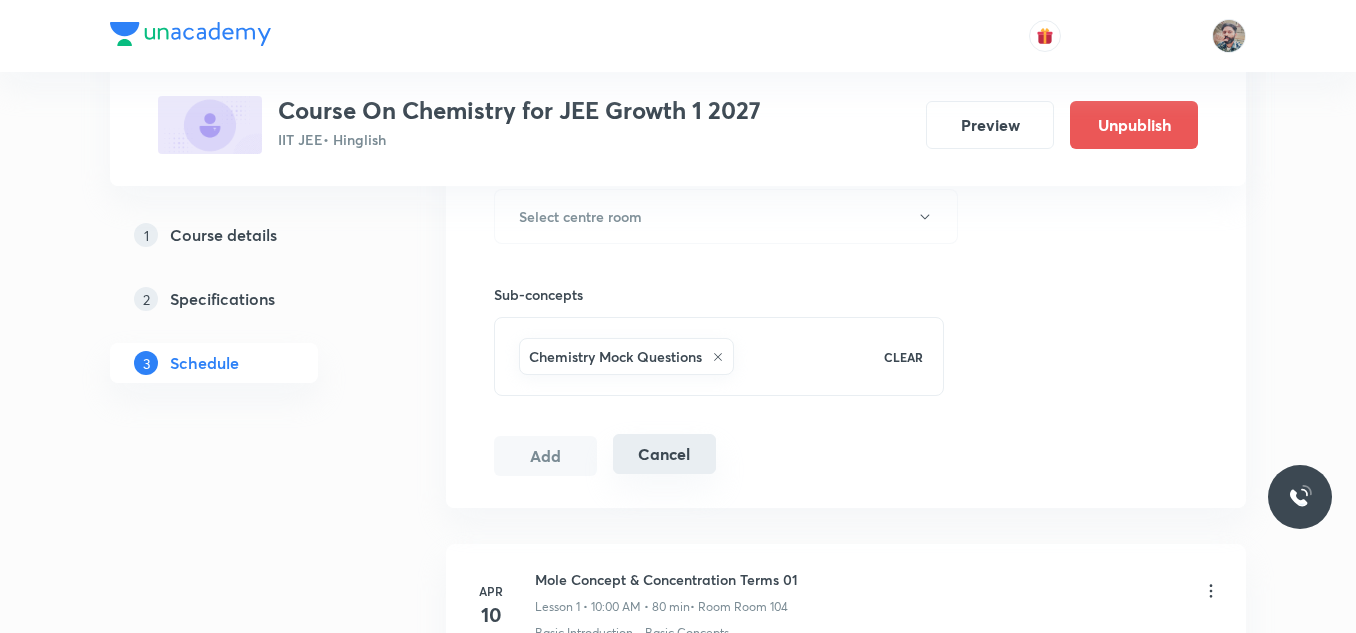 scroll, scrollTop: 818, scrollLeft: 0, axis: vertical 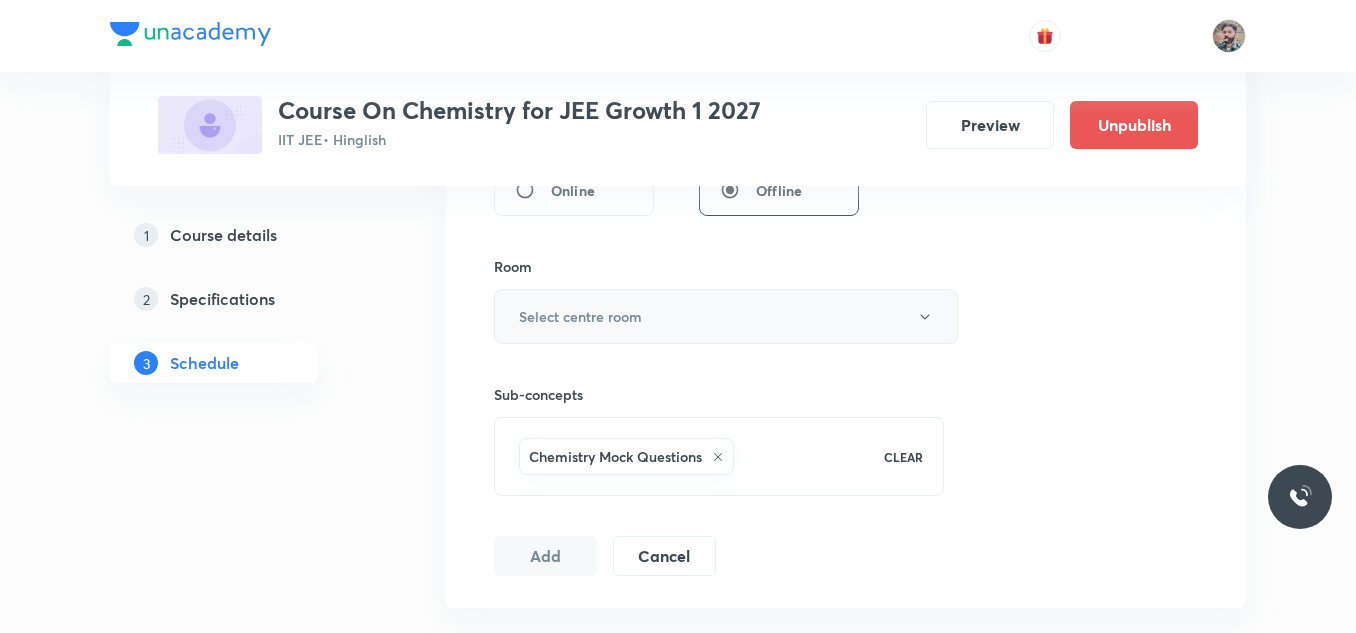 click on "Select centre room" at bounding box center [726, 316] 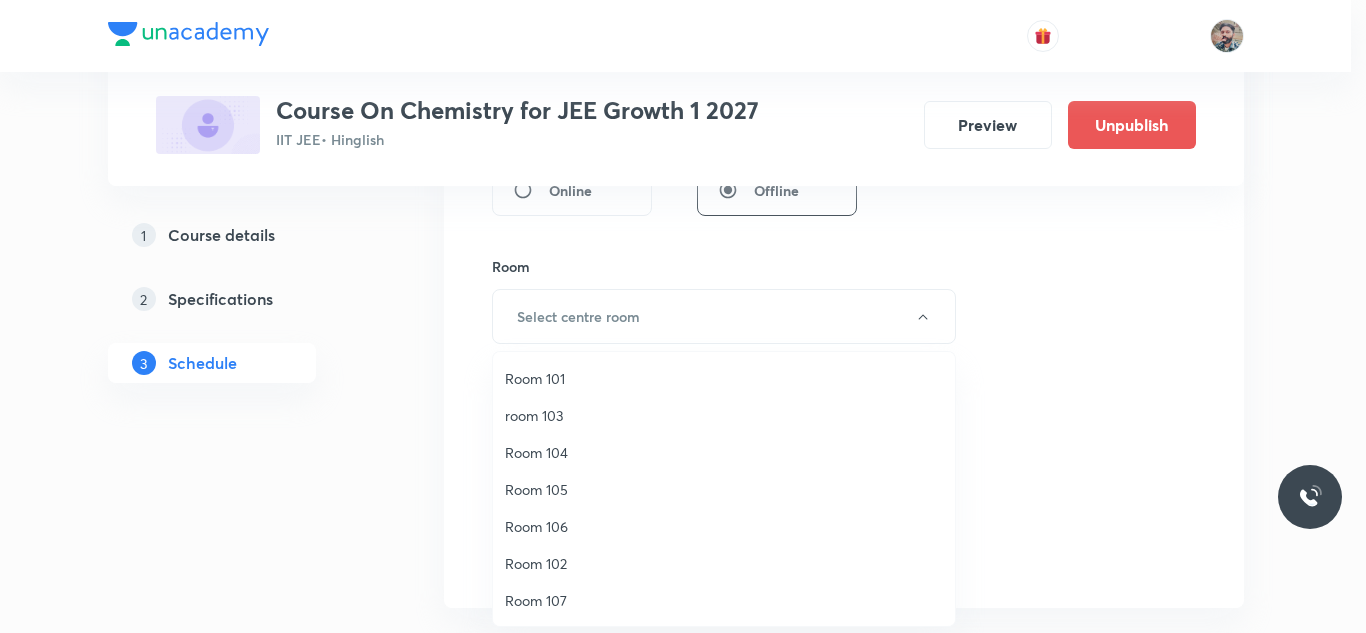 click on "Room 106" at bounding box center [724, 526] 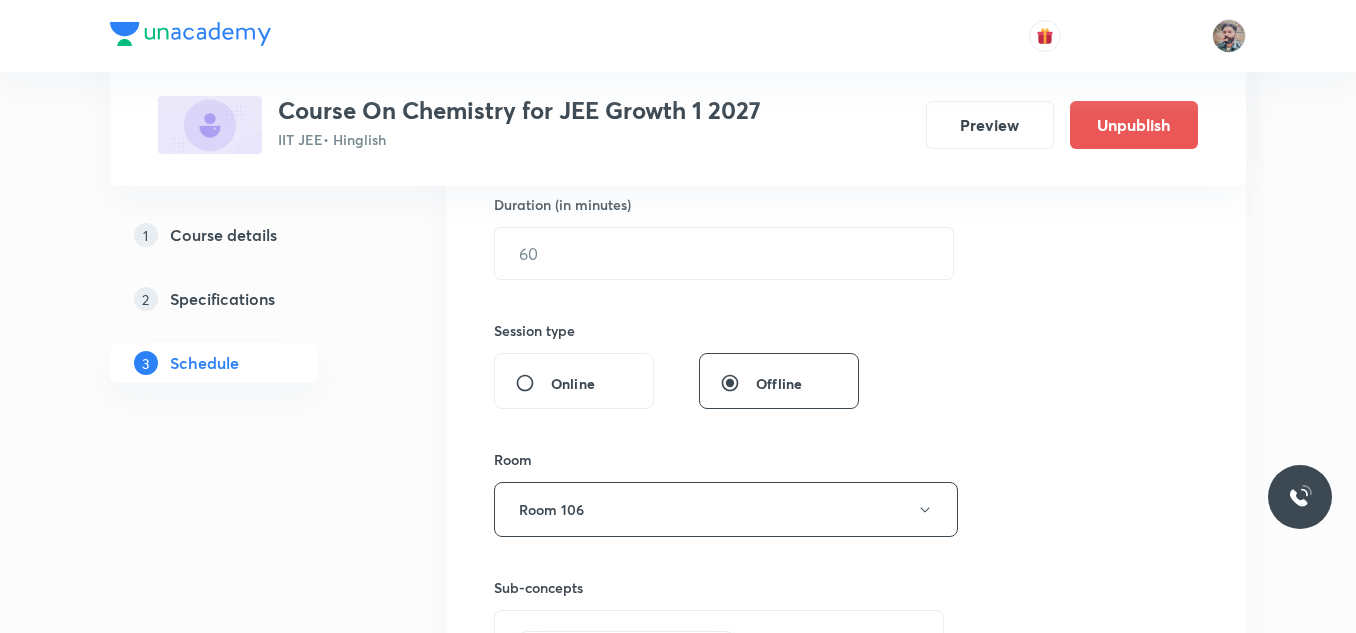 scroll, scrollTop: 618, scrollLeft: 0, axis: vertical 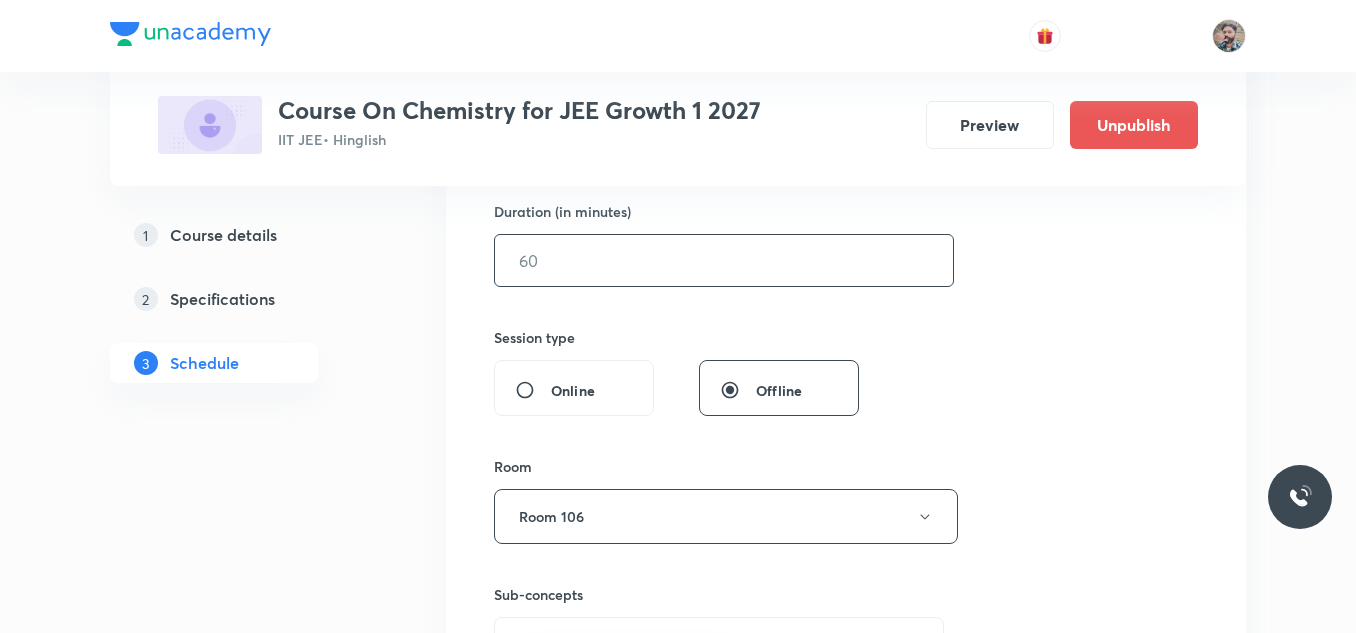 click at bounding box center [724, 260] 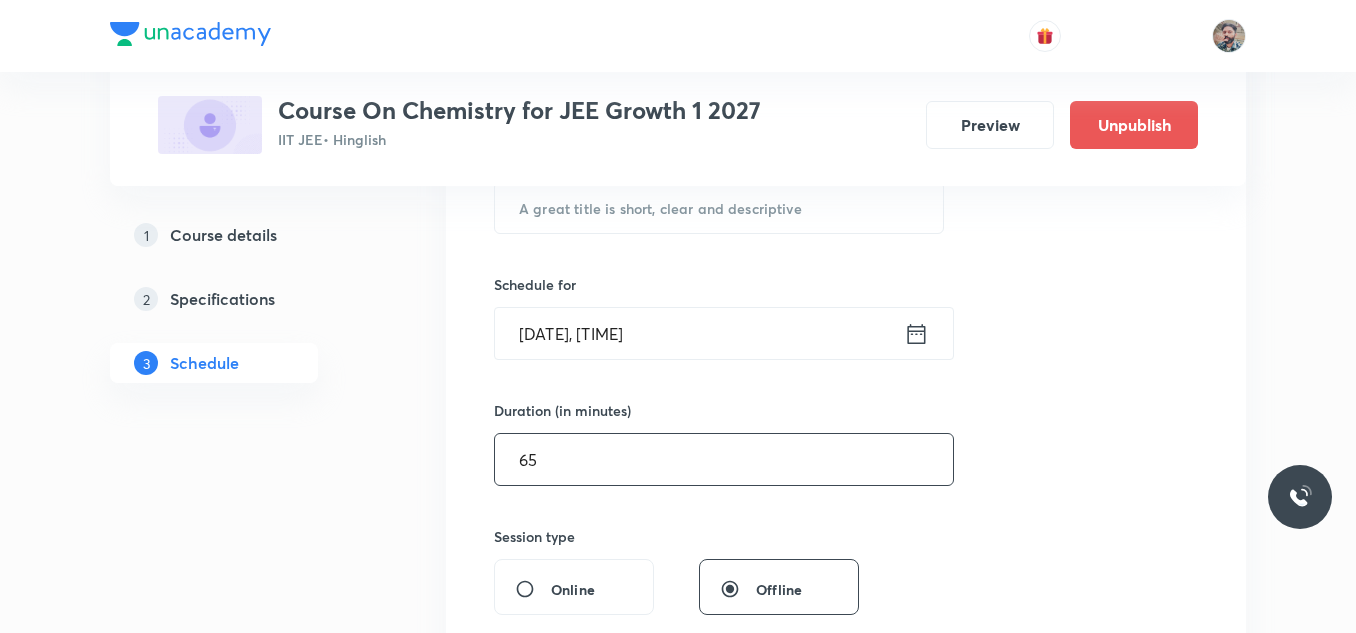 scroll, scrollTop: 418, scrollLeft: 0, axis: vertical 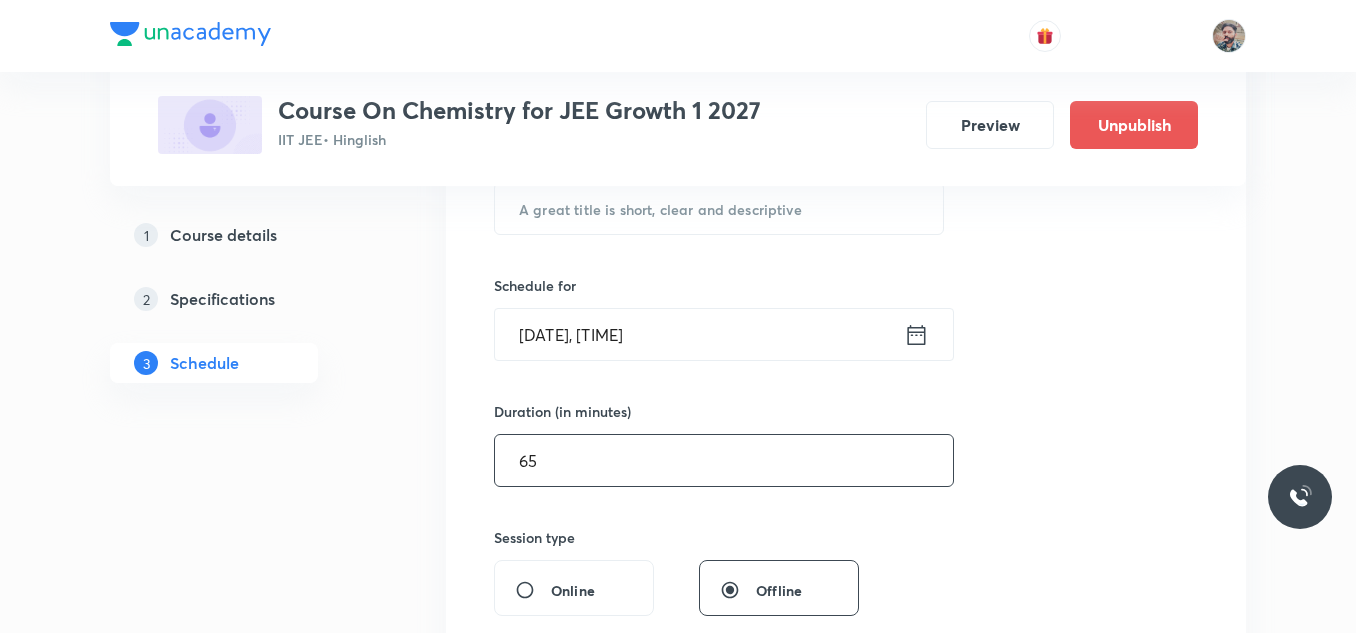 type on "65" 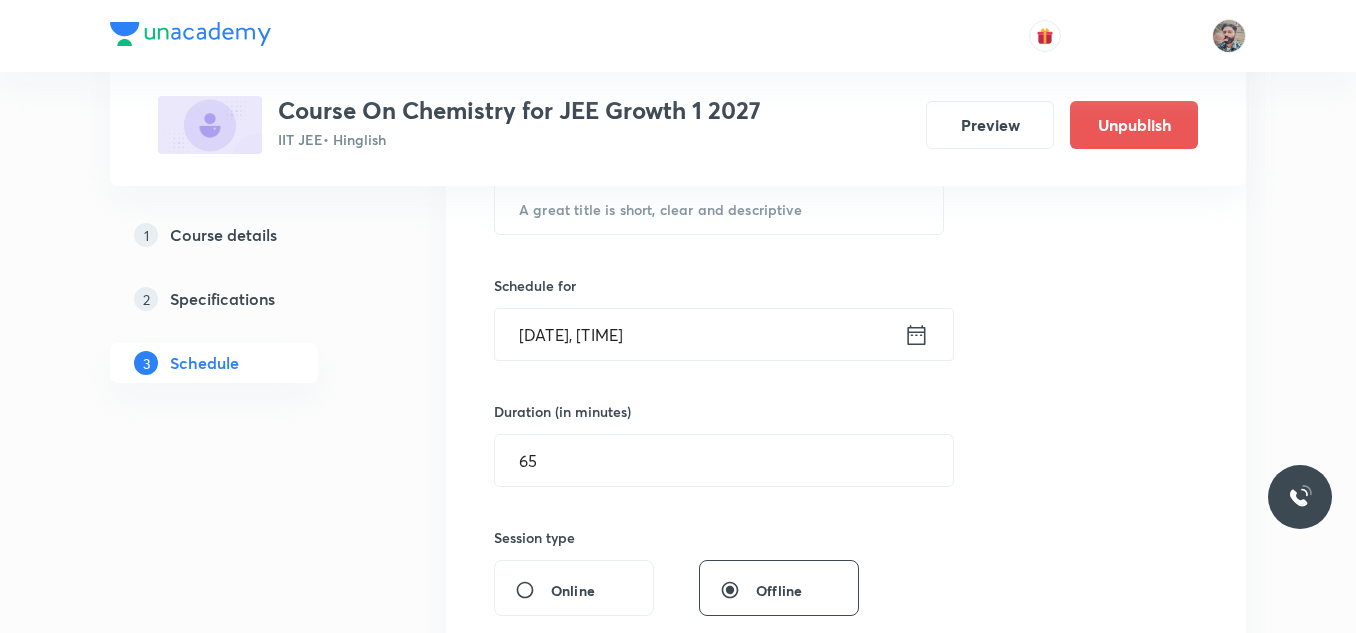 click 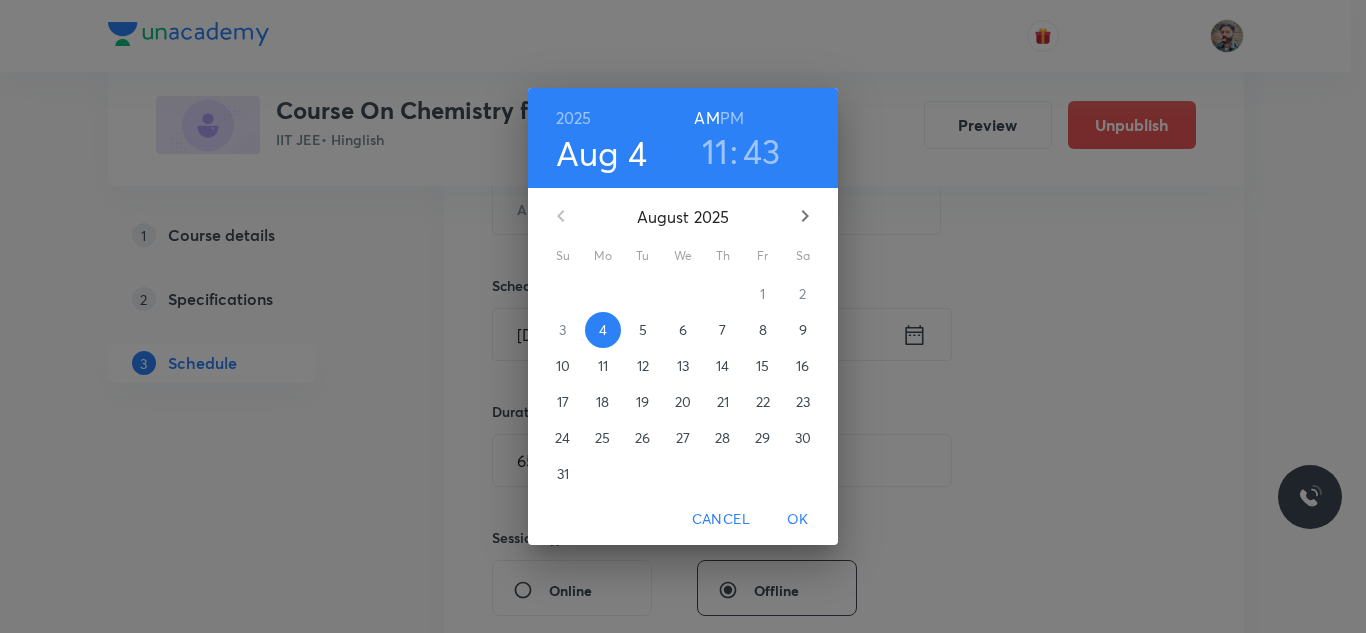 click on "11" at bounding box center [715, 151] 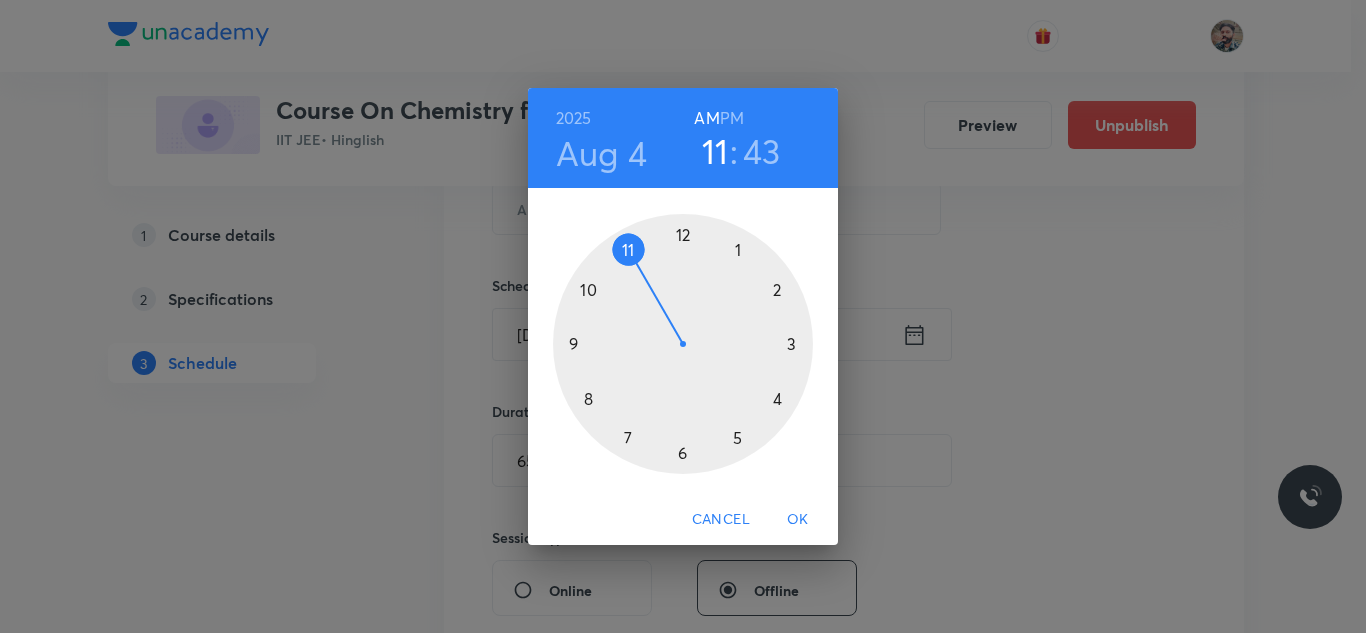 click at bounding box center [683, 344] 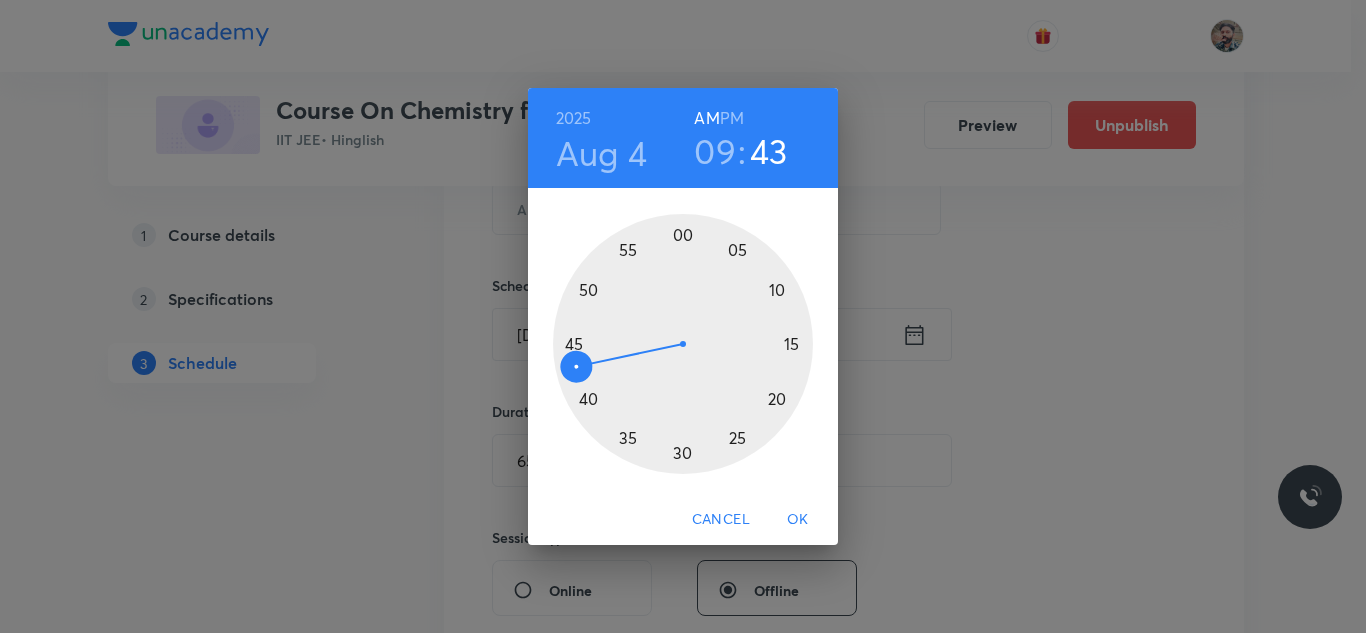 click at bounding box center (683, 344) 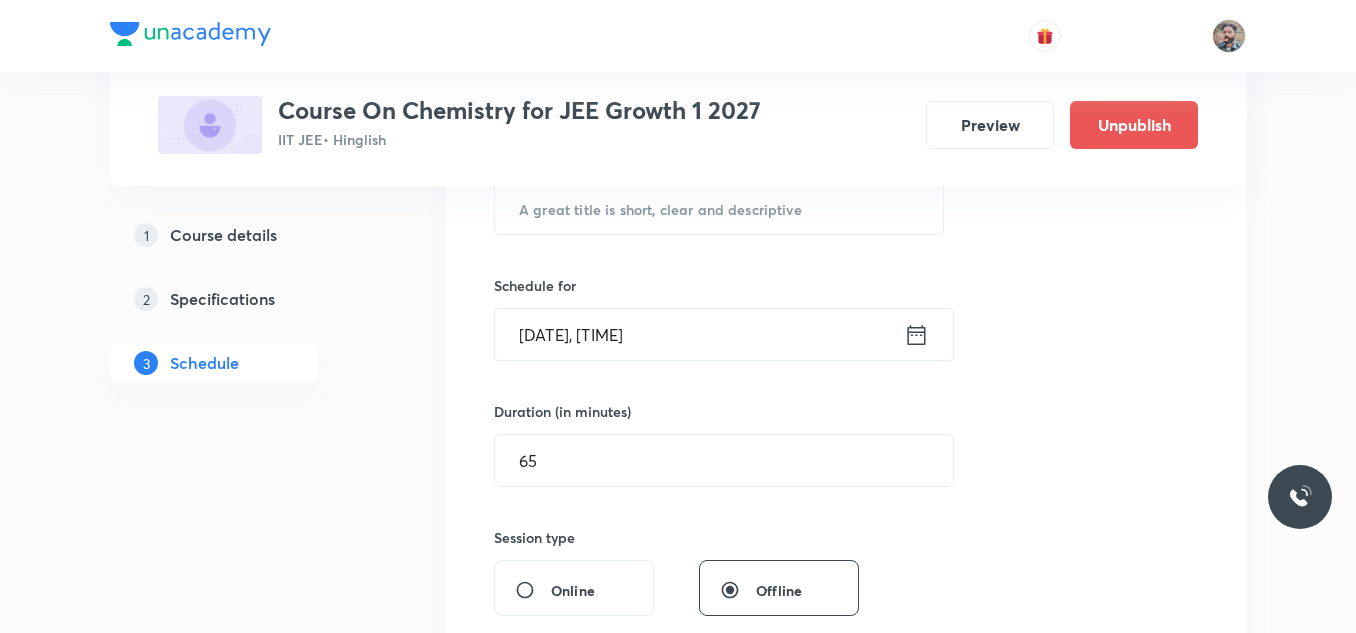 click on "[DATE], [TIME]" at bounding box center (699, 334) 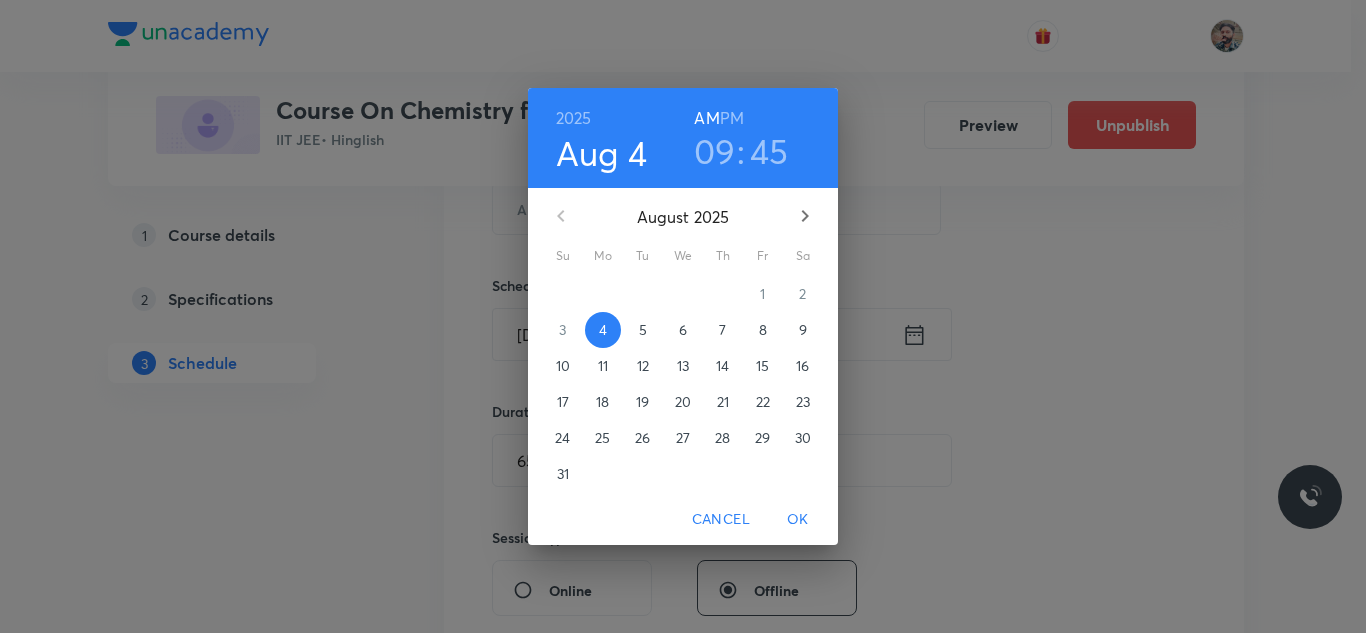 click on "09" at bounding box center [715, 151] 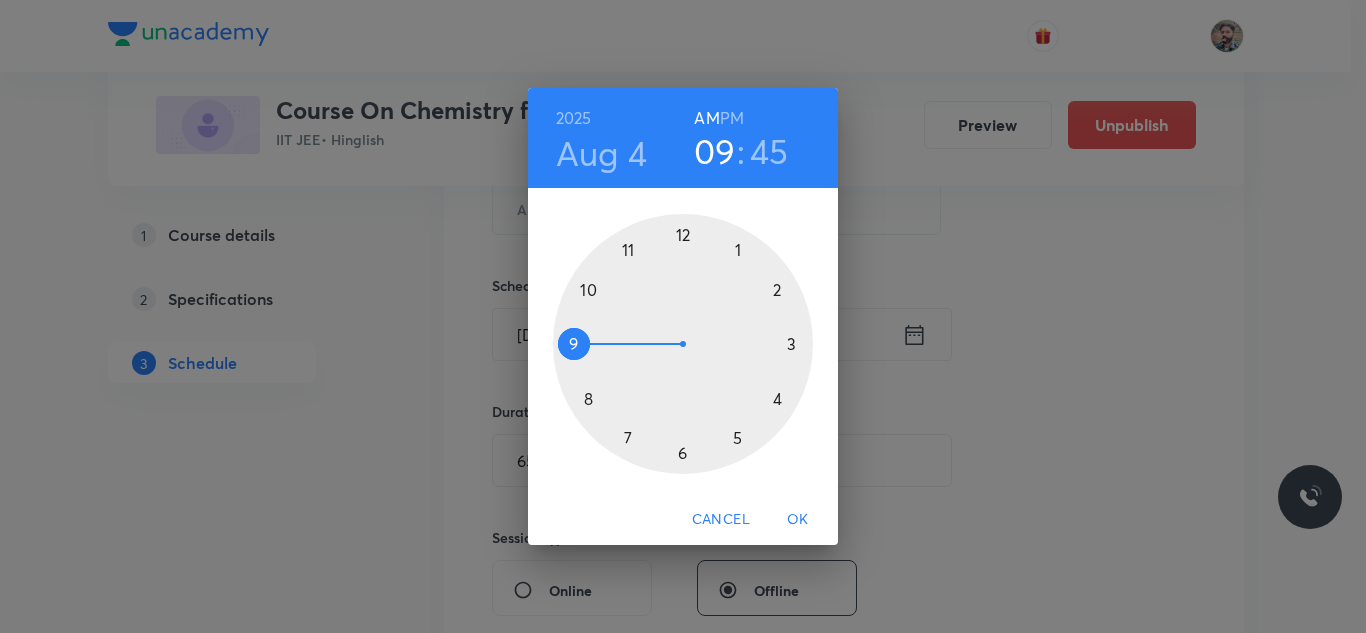 click at bounding box center [683, 344] 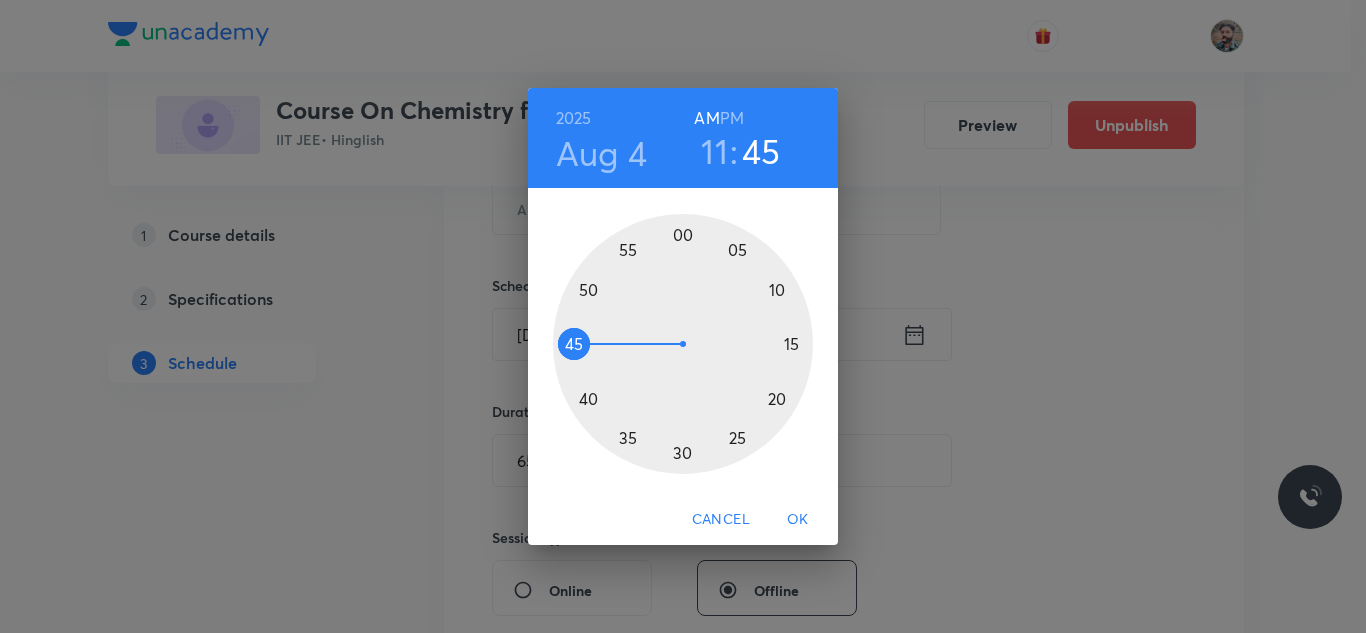 click at bounding box center (683, 344) 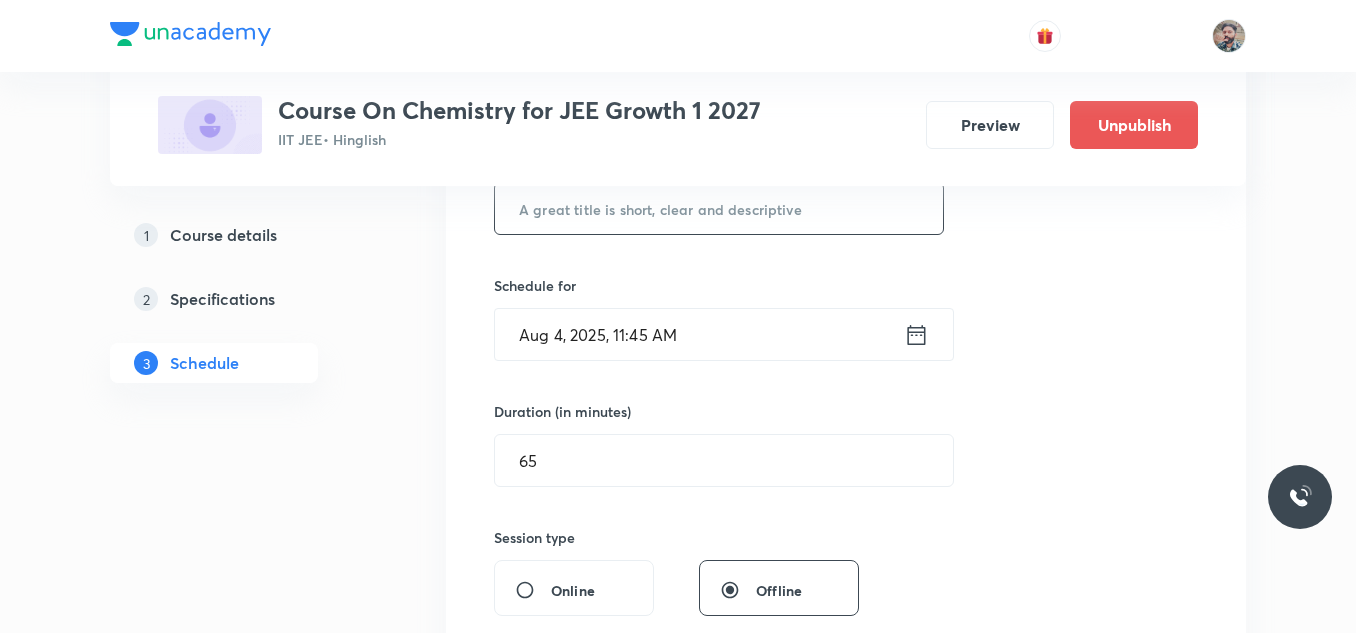 click at bounding box center (719, 208) 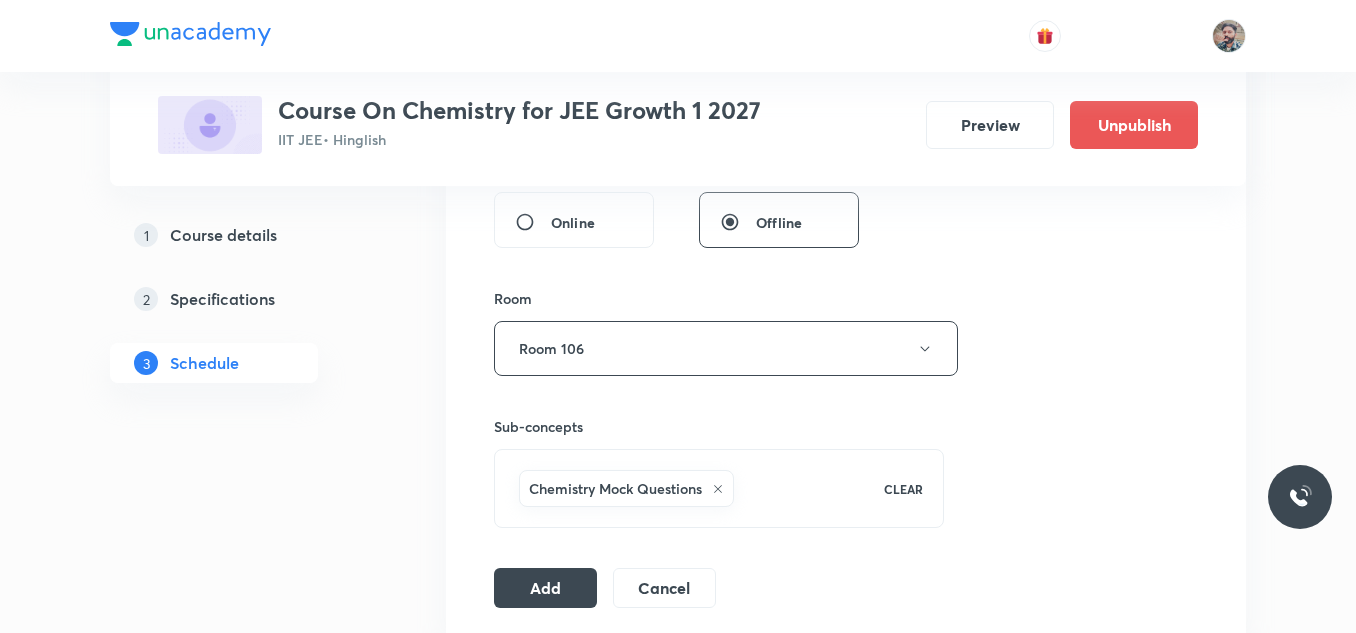 scroll, scrollTop: 918, scrollLeft: 0, axis: vertical 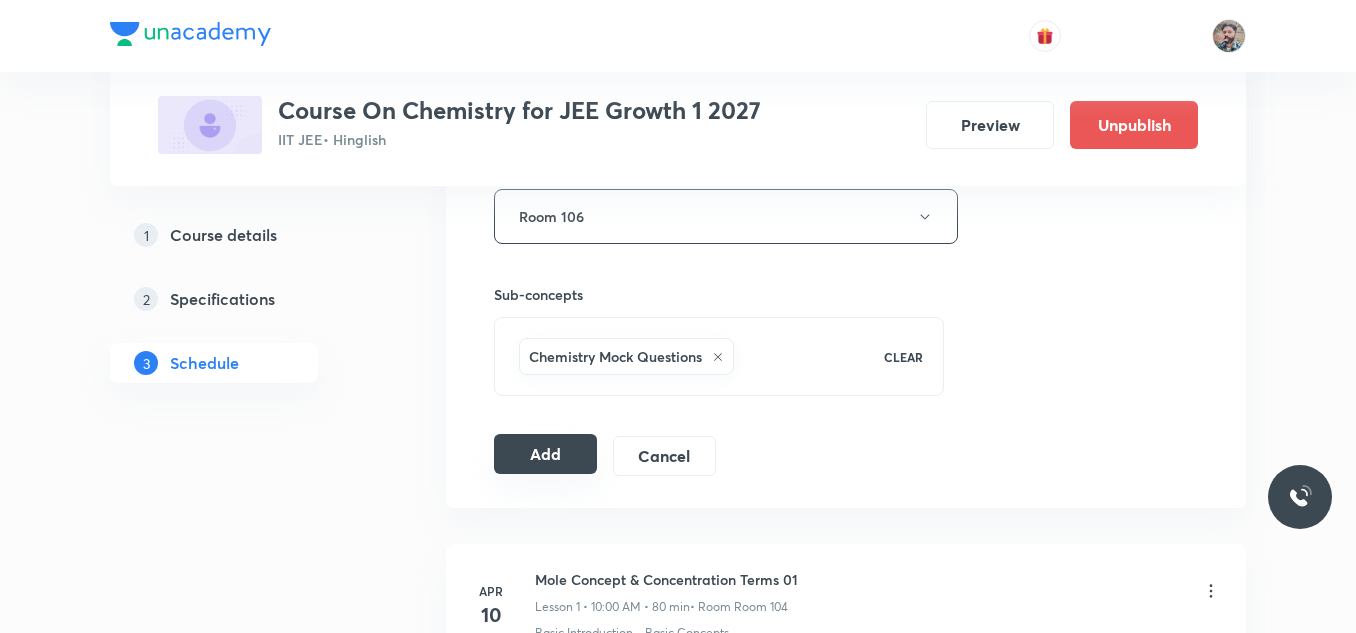 type on "Chemical Bonding 01" 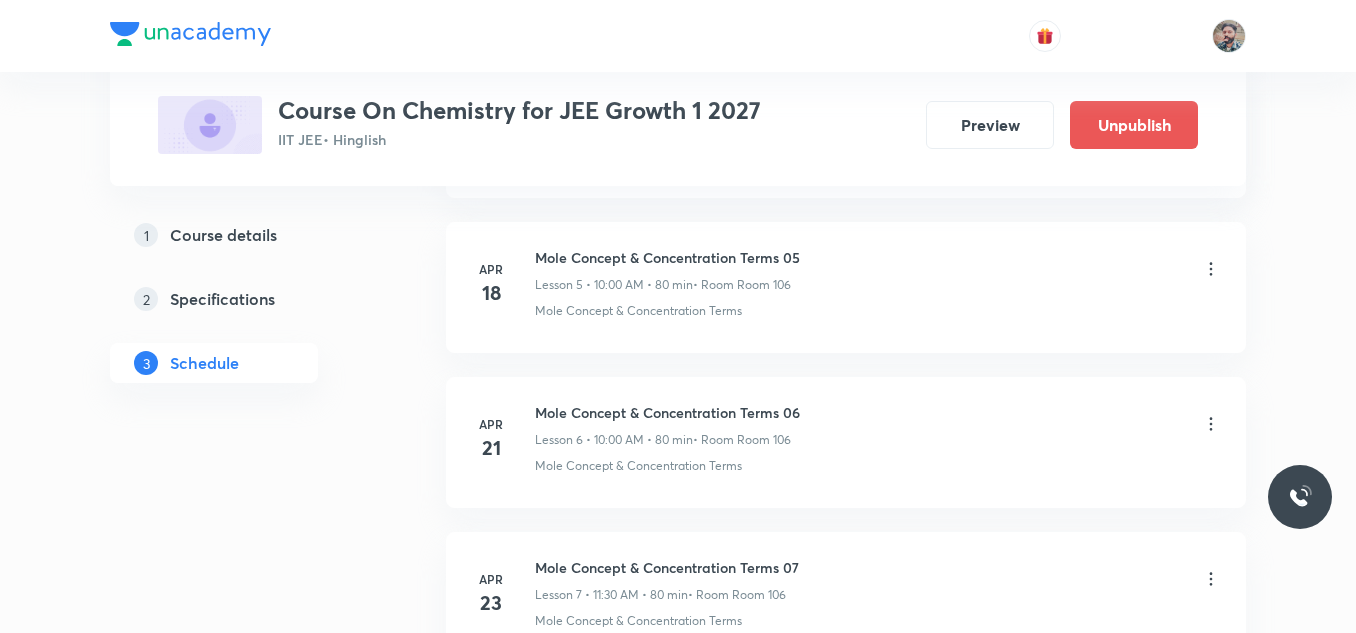 click on "Plus Courses Course On Chemistry for JEE Growth 1 2027 IIT JEE  • Hinglish Preview Unpublish 1 Course details 2 Specifications 3 Schedule Schedule 59  classes Add new session Apr 10 Mole Concept & Concentration Terms 01 Lesson 1 • [TIME] • 80 min  • Room Room 104 Basic Introduction · Basic Concepts Apr 14 Mole Concept & Concentration Terms 02 Lesson 2 • [TIME] • 80 min  • Room Room 106 Mole Concept & Concentration Terms Apr 16 Mole Concept & Concentration Terms 03 Lesson 3 • [TIME] • 80 min  • Room Room 106 Mole Concept & Concentration Terms Apr 17 Mole Concept & Concentration Terms 04 Lesson 4 • [TIME] • 80 min  • Room Room 106 Mole Concept & Concentration Terms Apr 18 Mole Concept & Concentration Terms 05 Lesson 5 • [TIME] • 80 min  • Room Room 106 Mole Concept & Concentration Terms Apr 21 Mole Concept & Concentration Terms 06 Lesson 6 • [TIME] • 80 min  • Room Room 106 Mole Concept & Concentration Terms Apr 23 Mole Concept & Concentration Terms 07 24" at bounding box center (678, 3996) 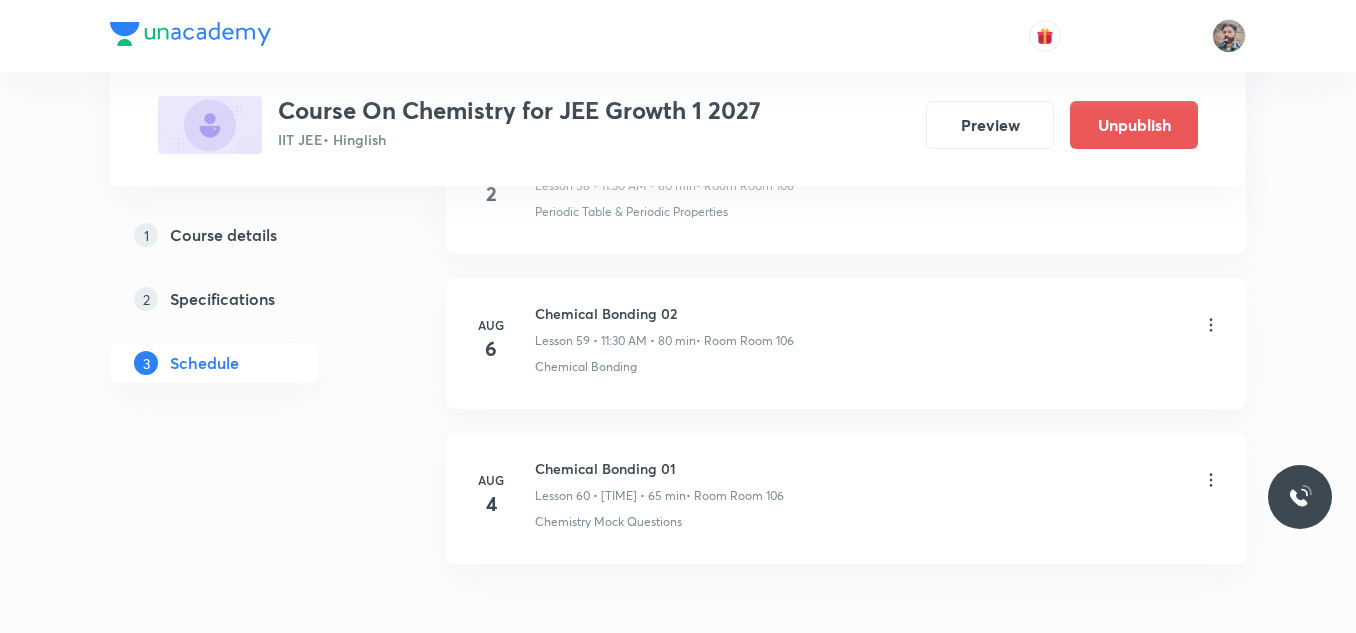 scroll, scrollTop: 9296, scrollLeft: 0, axis: vertical 